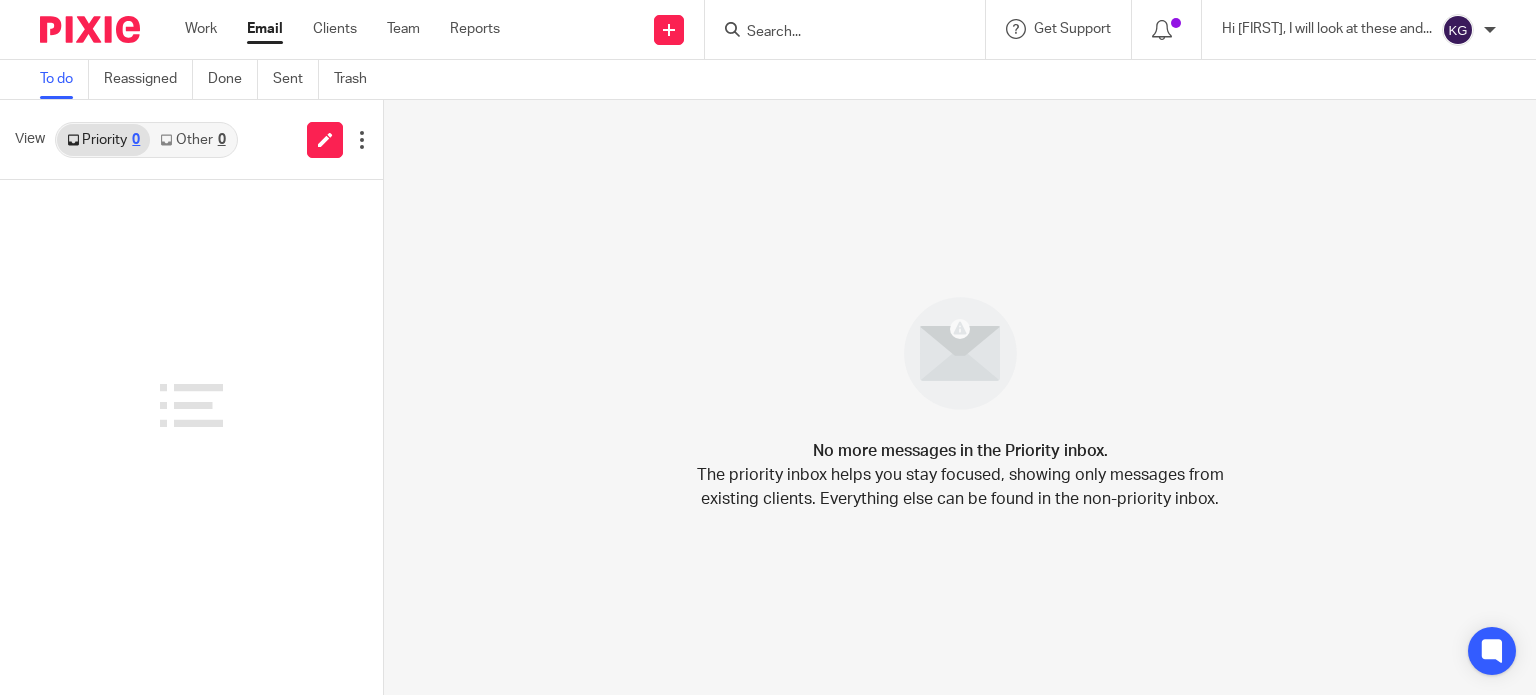 scroll, scrollTop: 0, scrollLeft: 0, axis: both 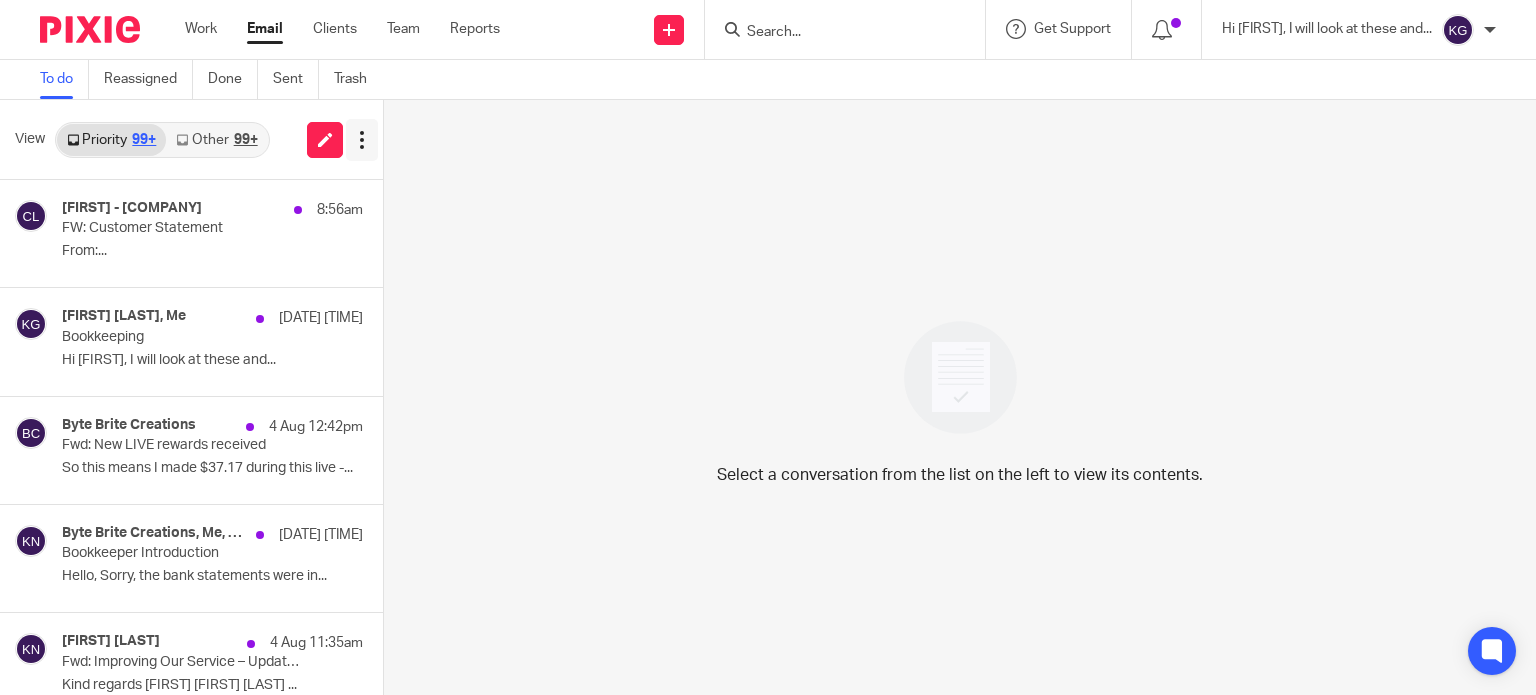 click at bounding box center [362, 140] 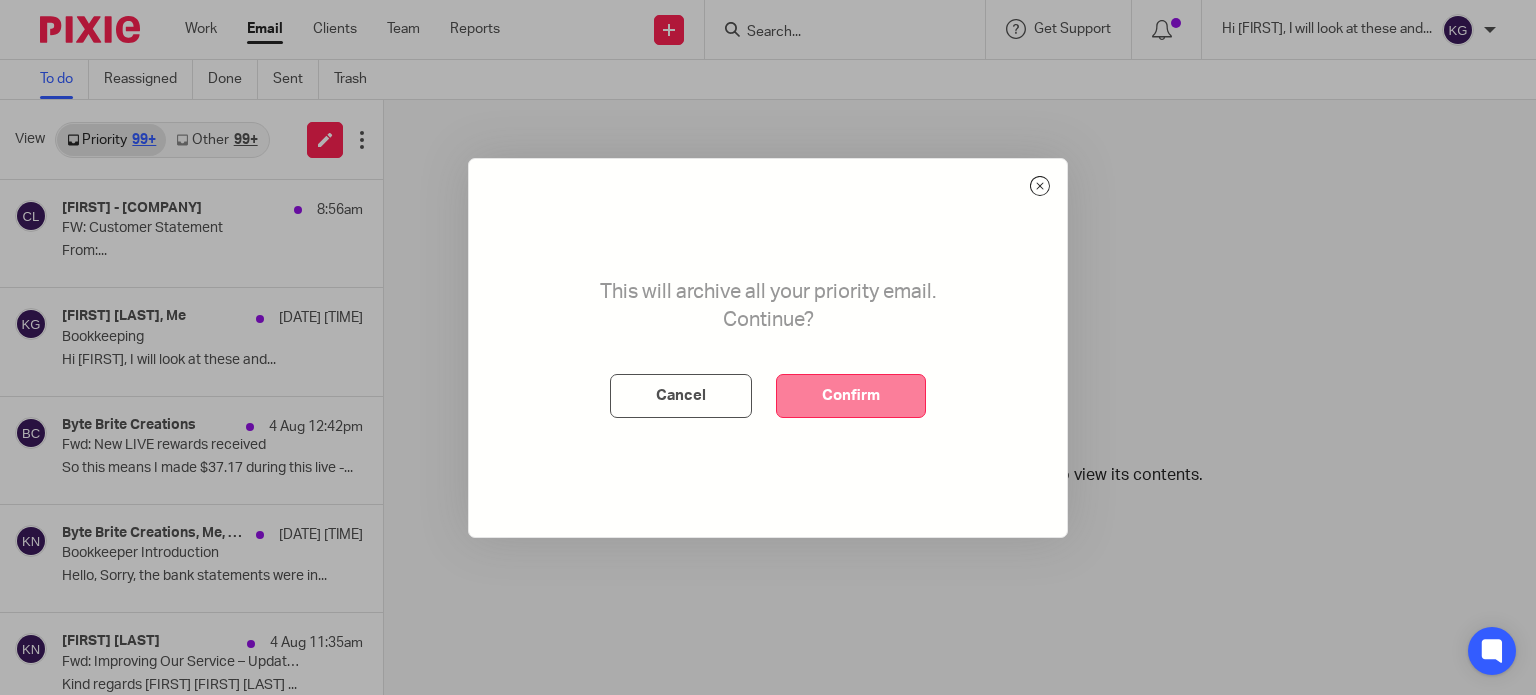 click on "Confirm" at bounding box center (851, 396) 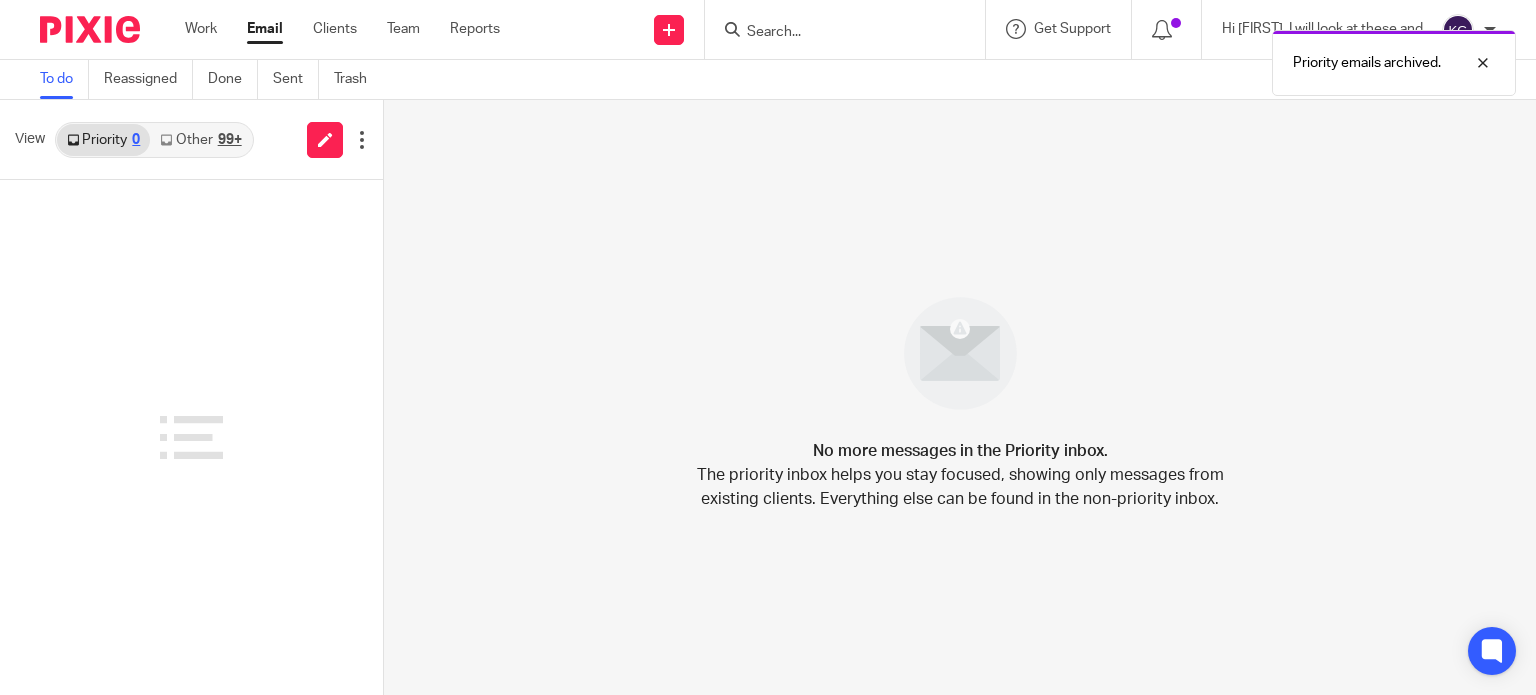 drag, startPoint x: 222, startPoint y: 139, endPoint x: 254, endPoint y: 140, distance: 32.01562 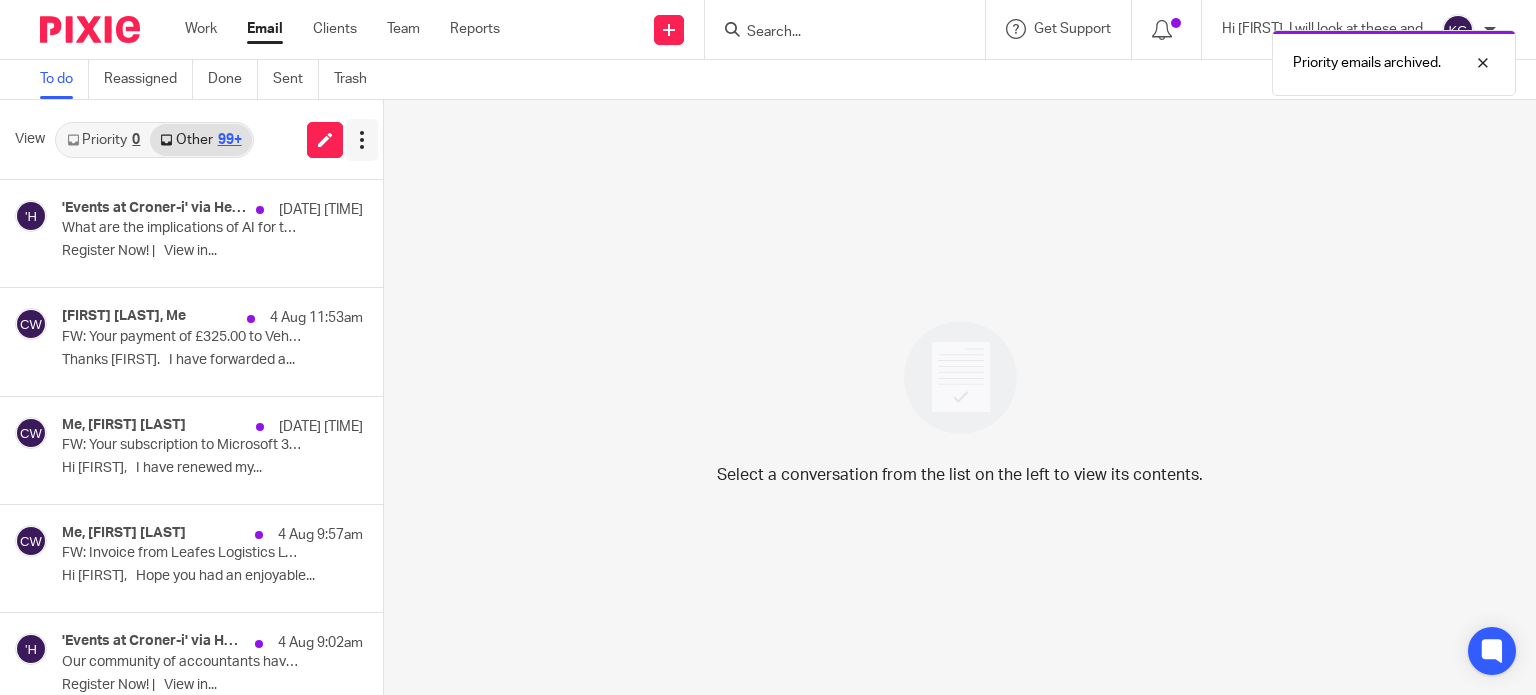 click at bounding box center [362, 140] 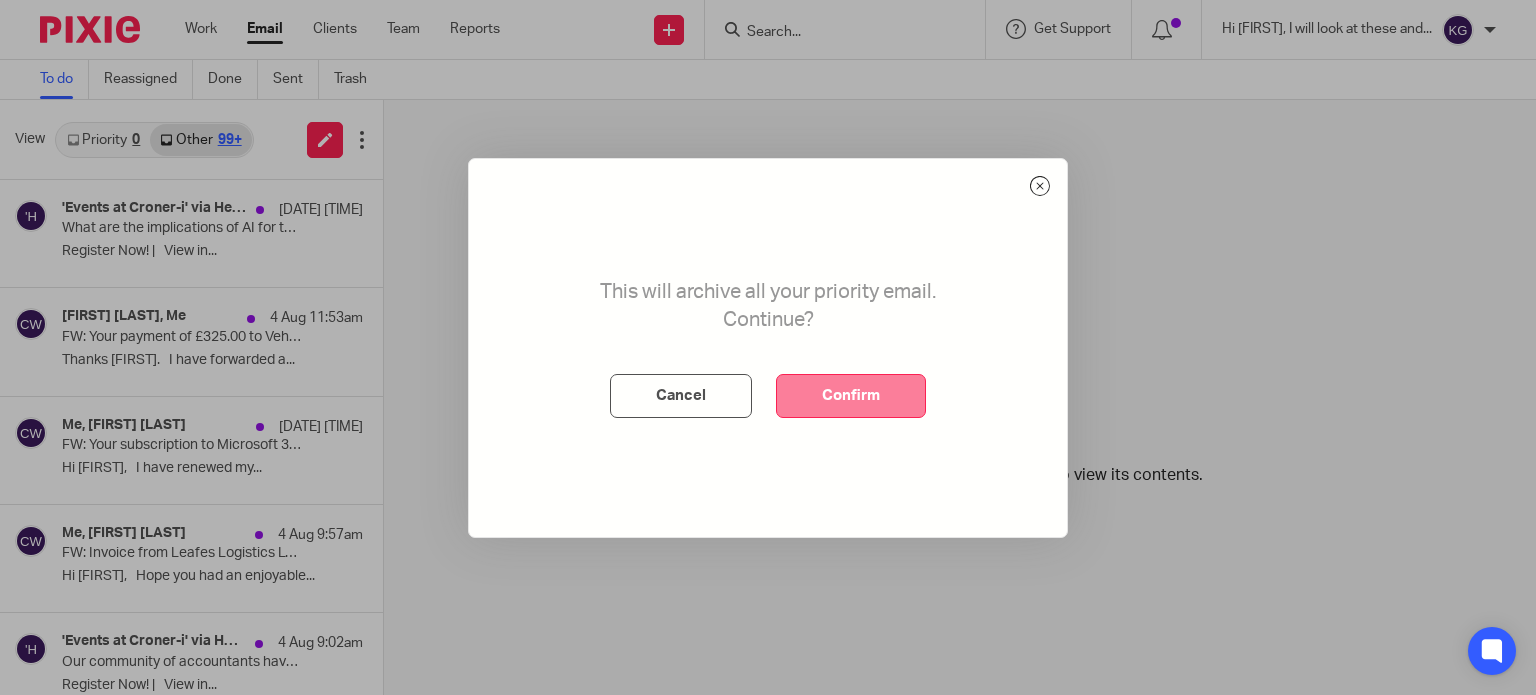 click on "Confirm" at bounding box center (851, 396) 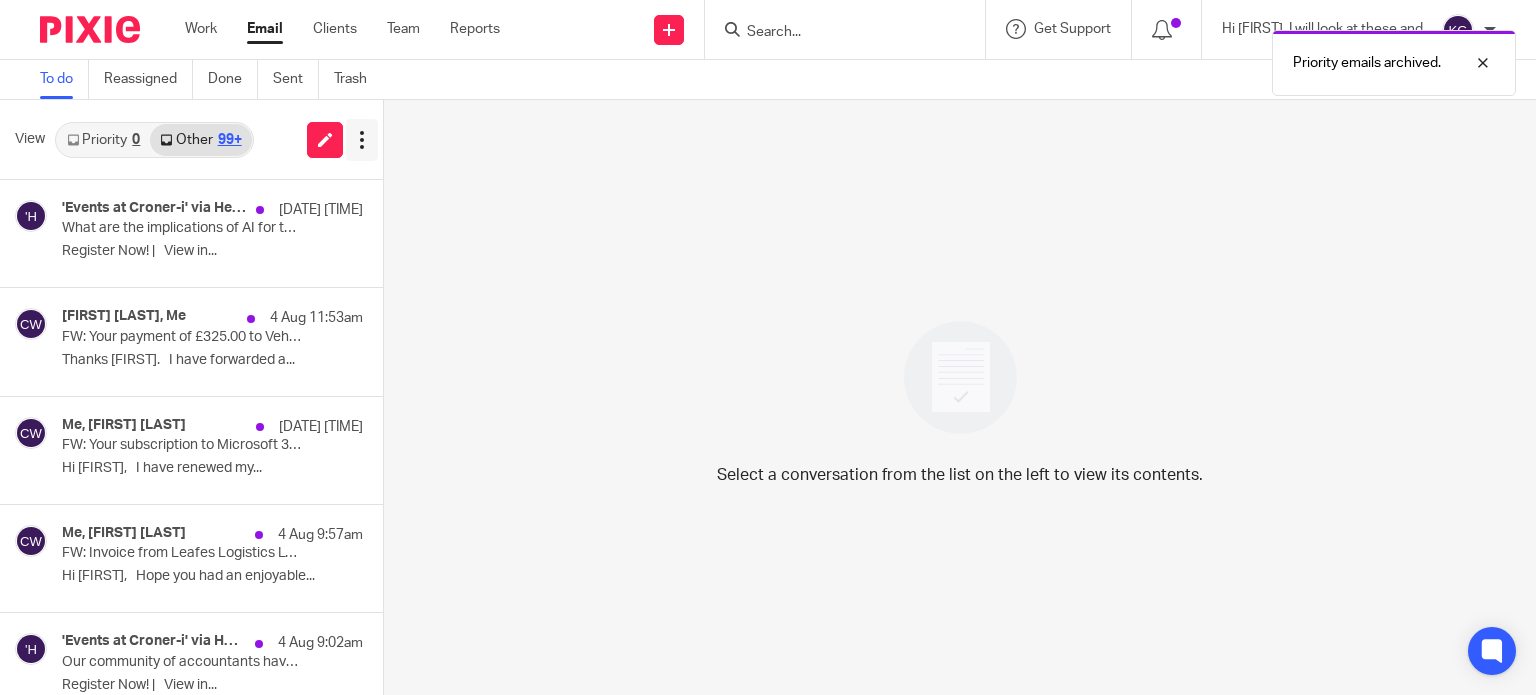 click at bounding box center (362, 140) 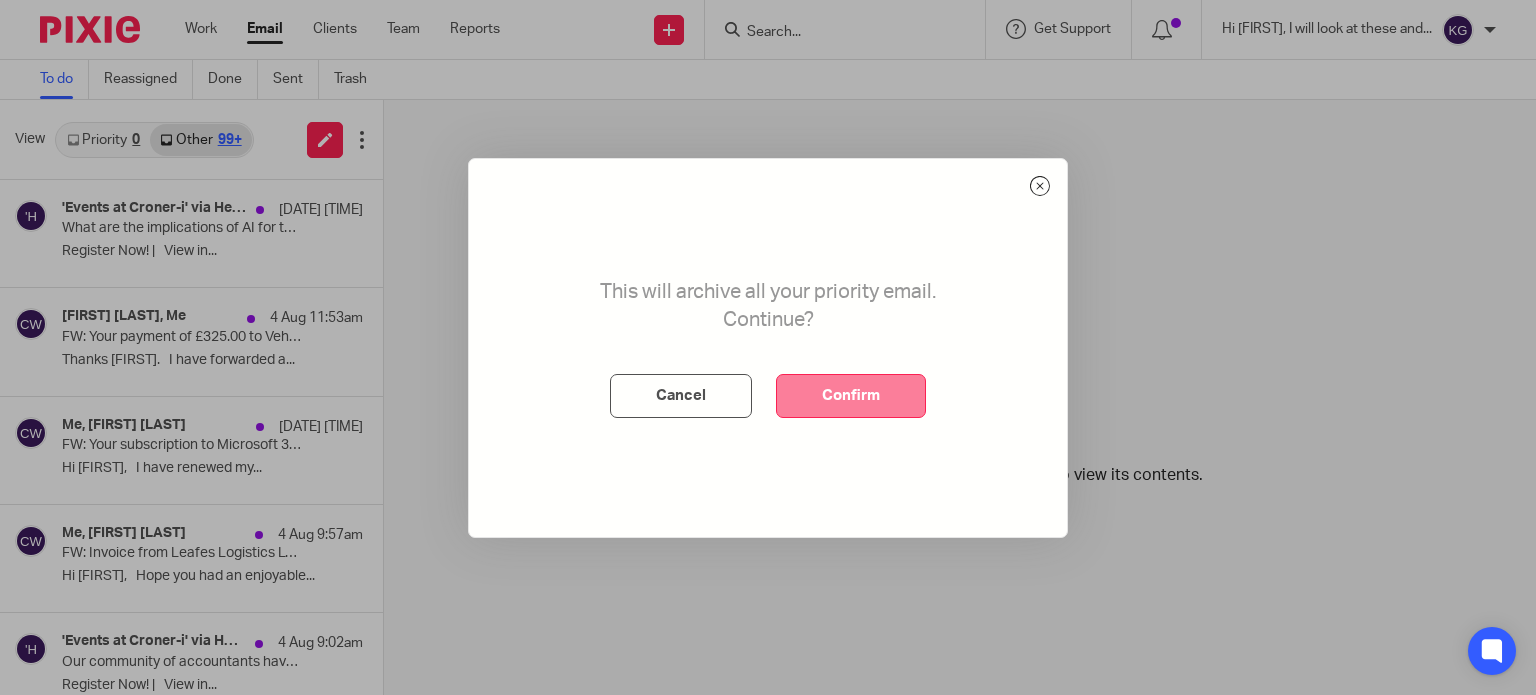 click on "Confirm" at bounding box center (851, 396) 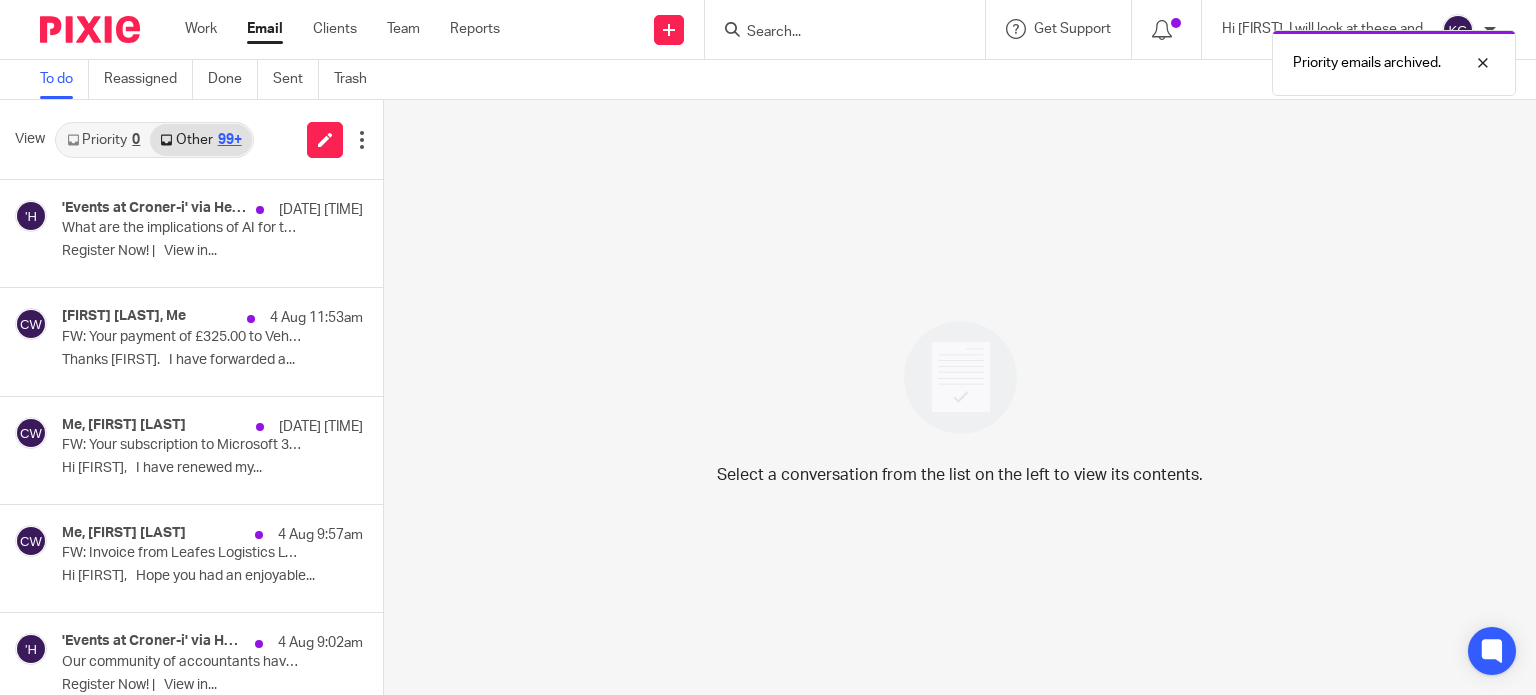 click on "Priority
0" at bounding box center (103, 140) 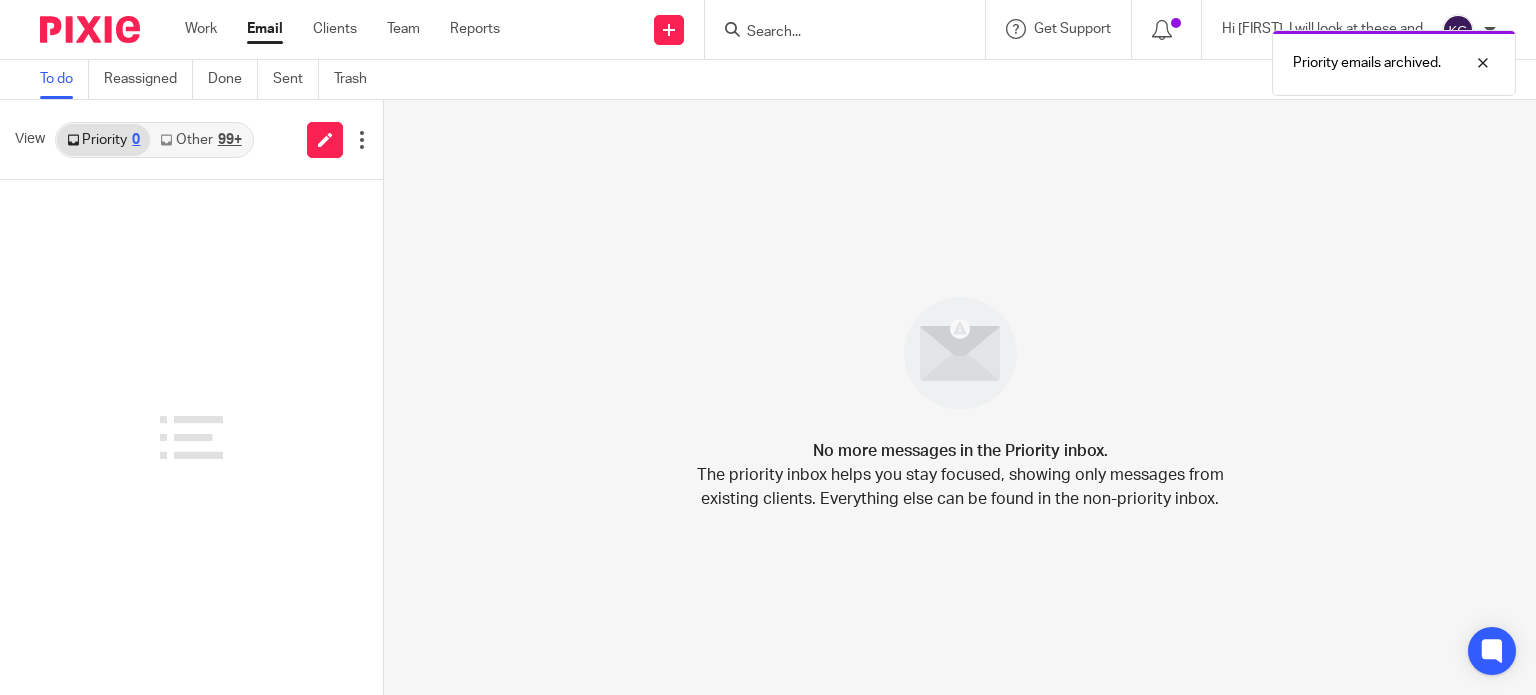 click on "Other
99+" at bounding box center [200, 140] 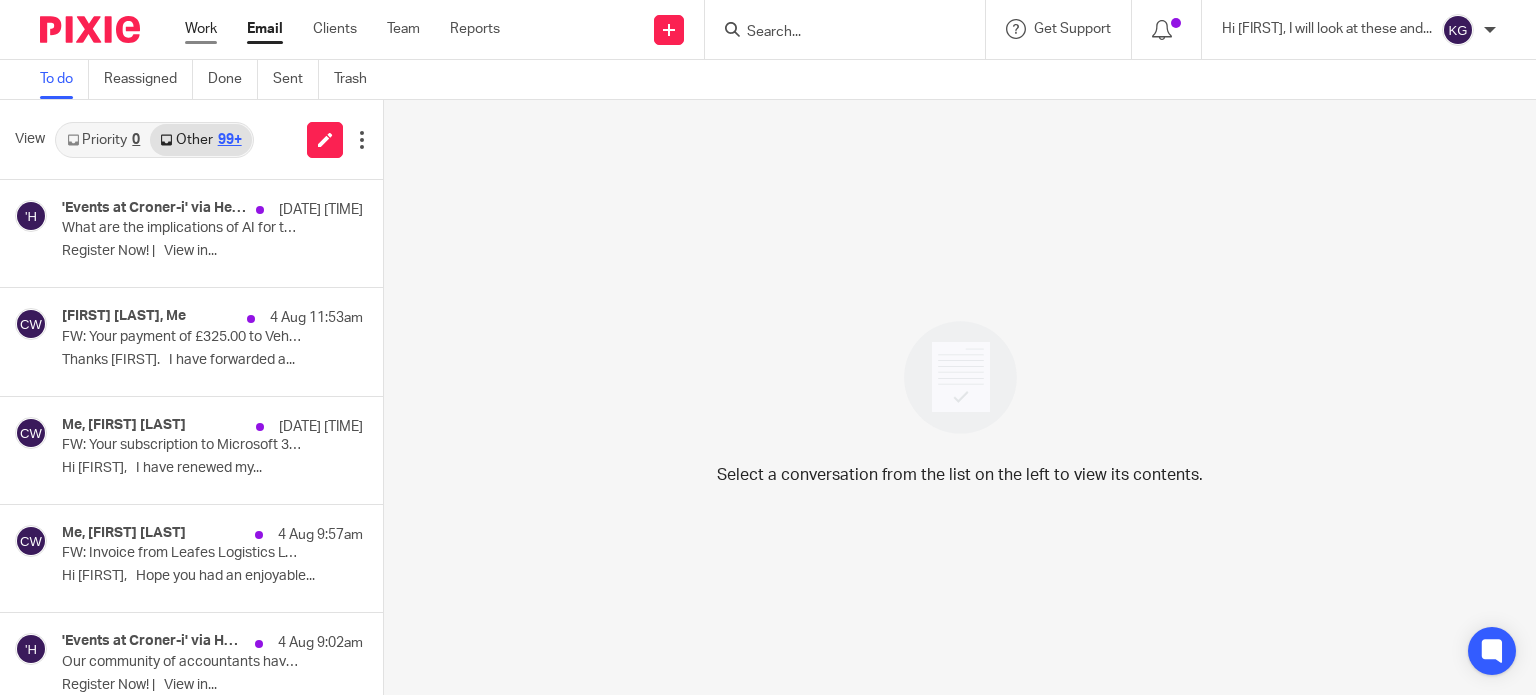 click on "Work" at bounding box center (201, 29) 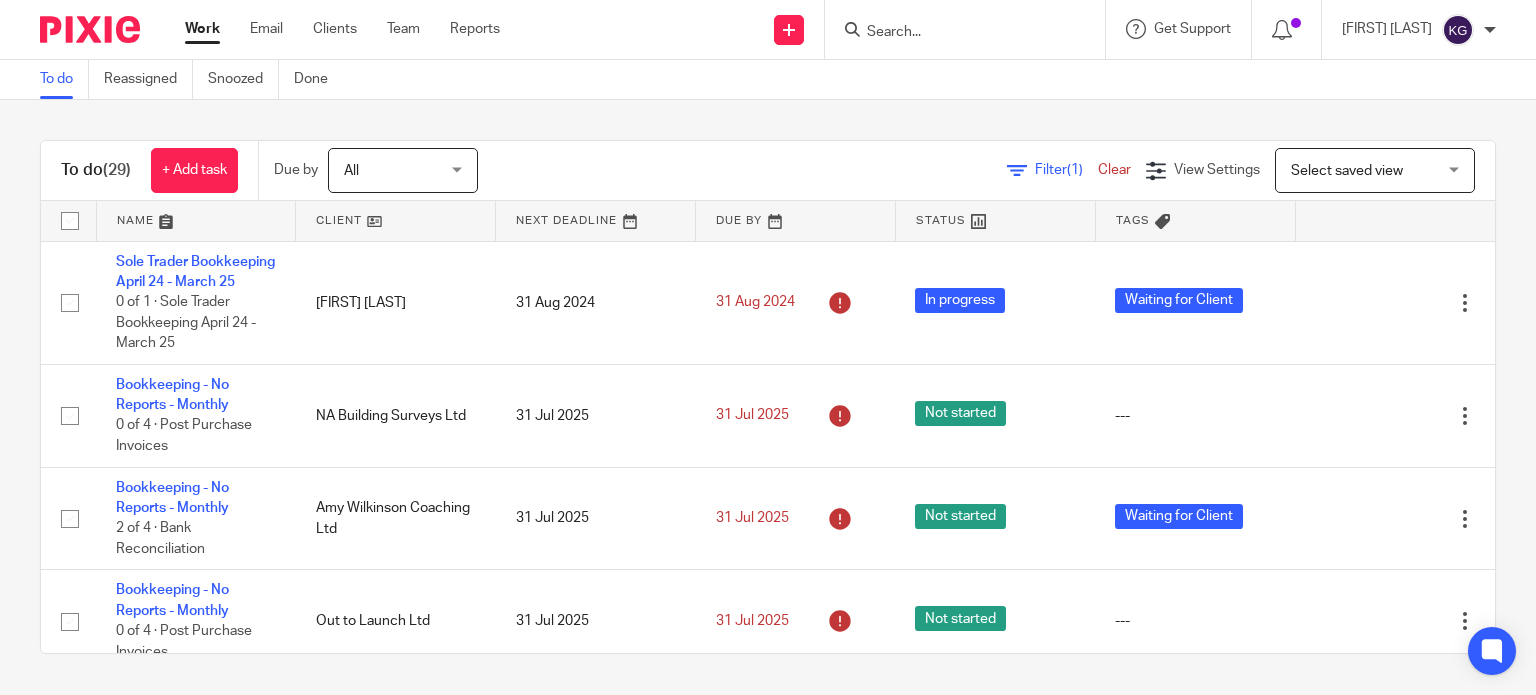 scroll, scrollTop: 0, scrollLeft: 0, axis: both 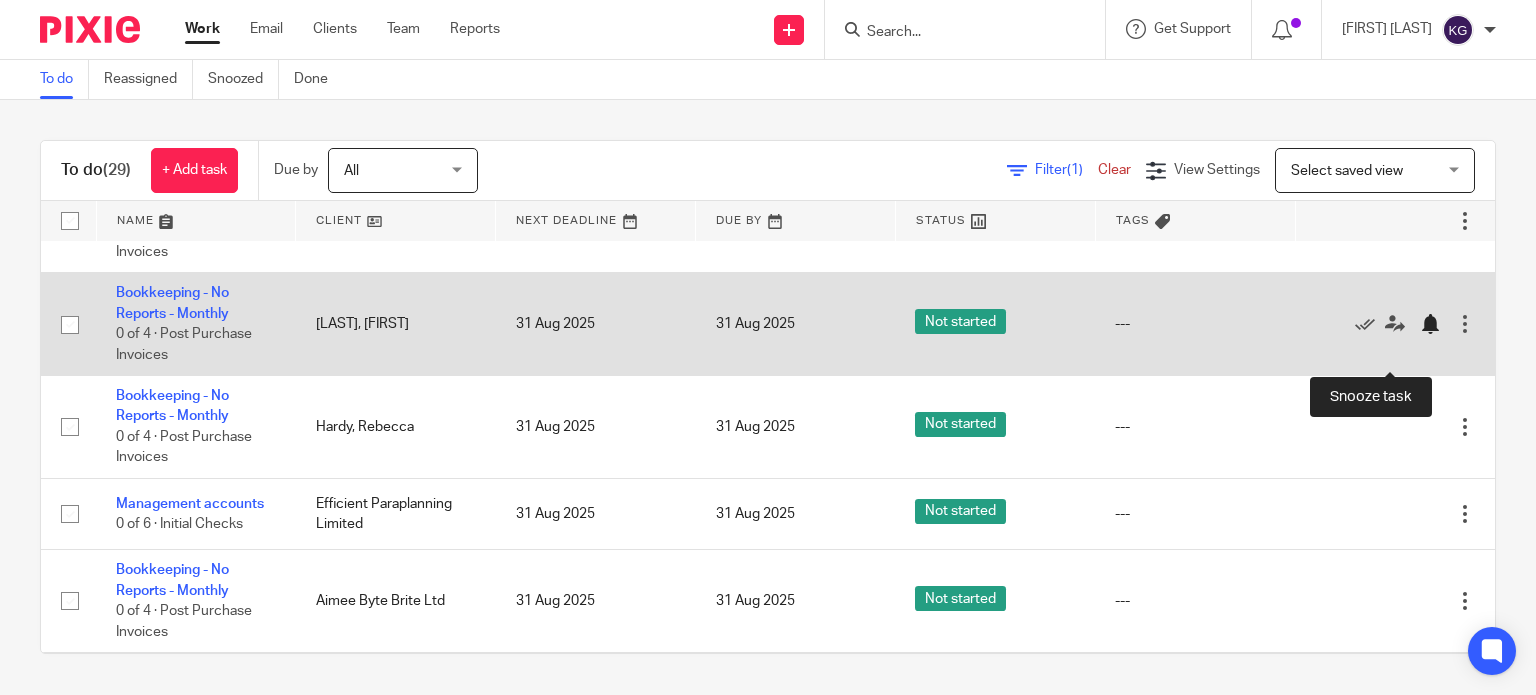 click at bounding box center [1430, 324] 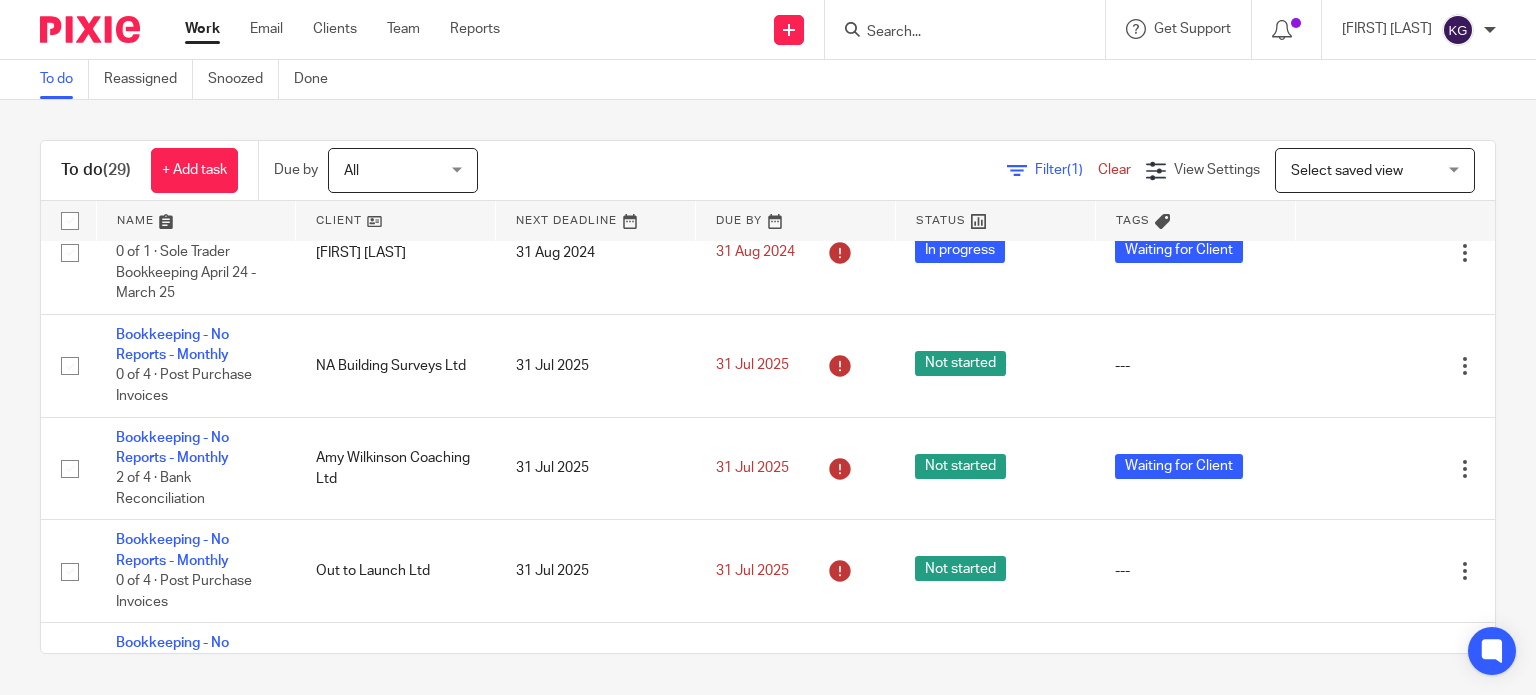 scroll, scrollTop: 44, scrollLeft: 0, axis: vertical 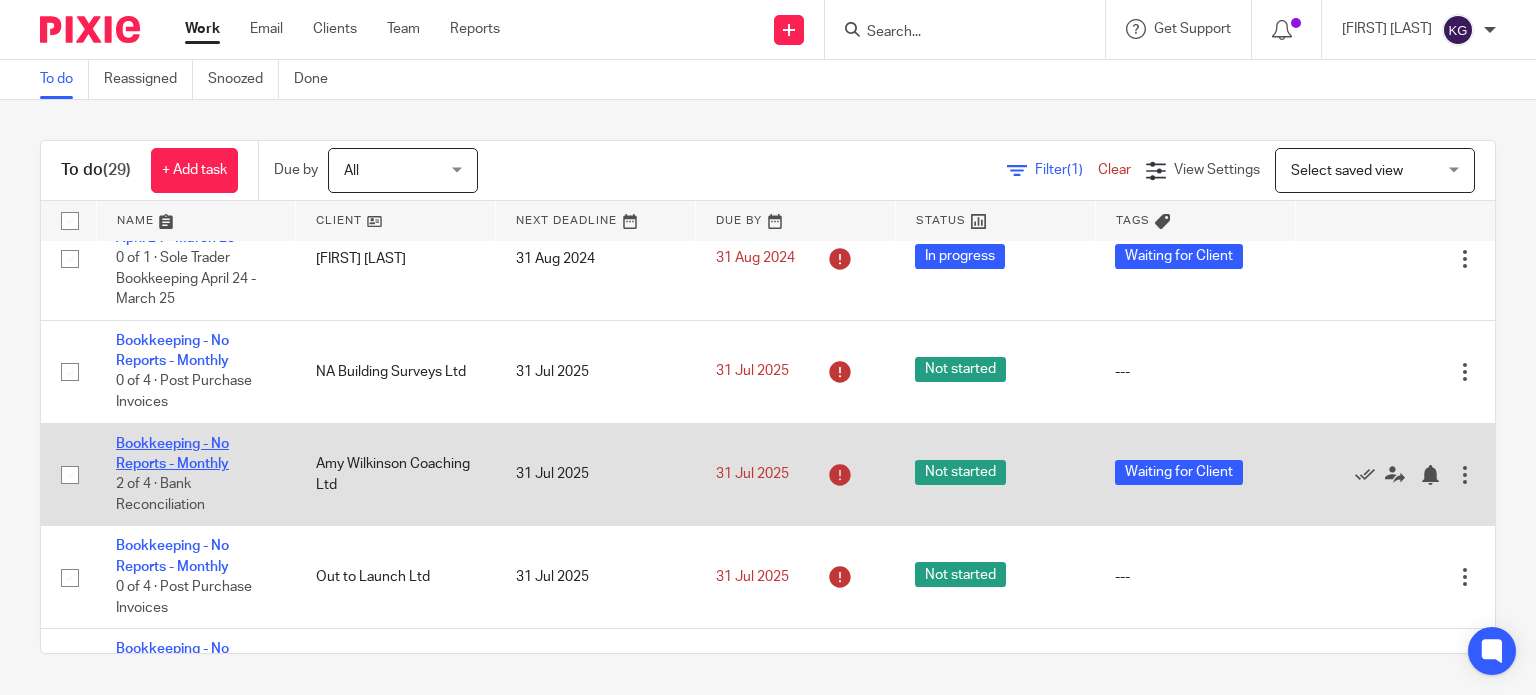 click on "Bookkeeping - No Reports - Monthly" at bounding box center [172, 454] 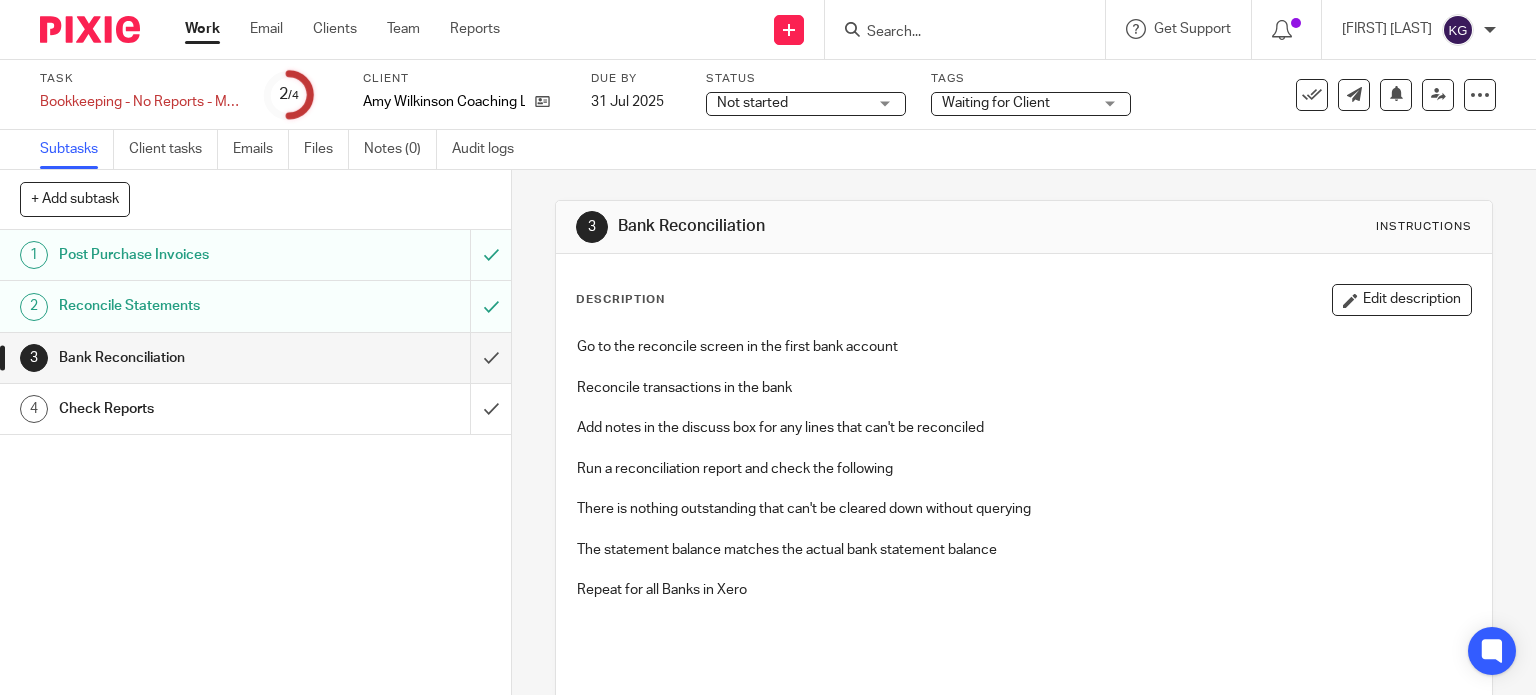 scroll, scrollTop: 0, scrollLeft: 0, axis: both 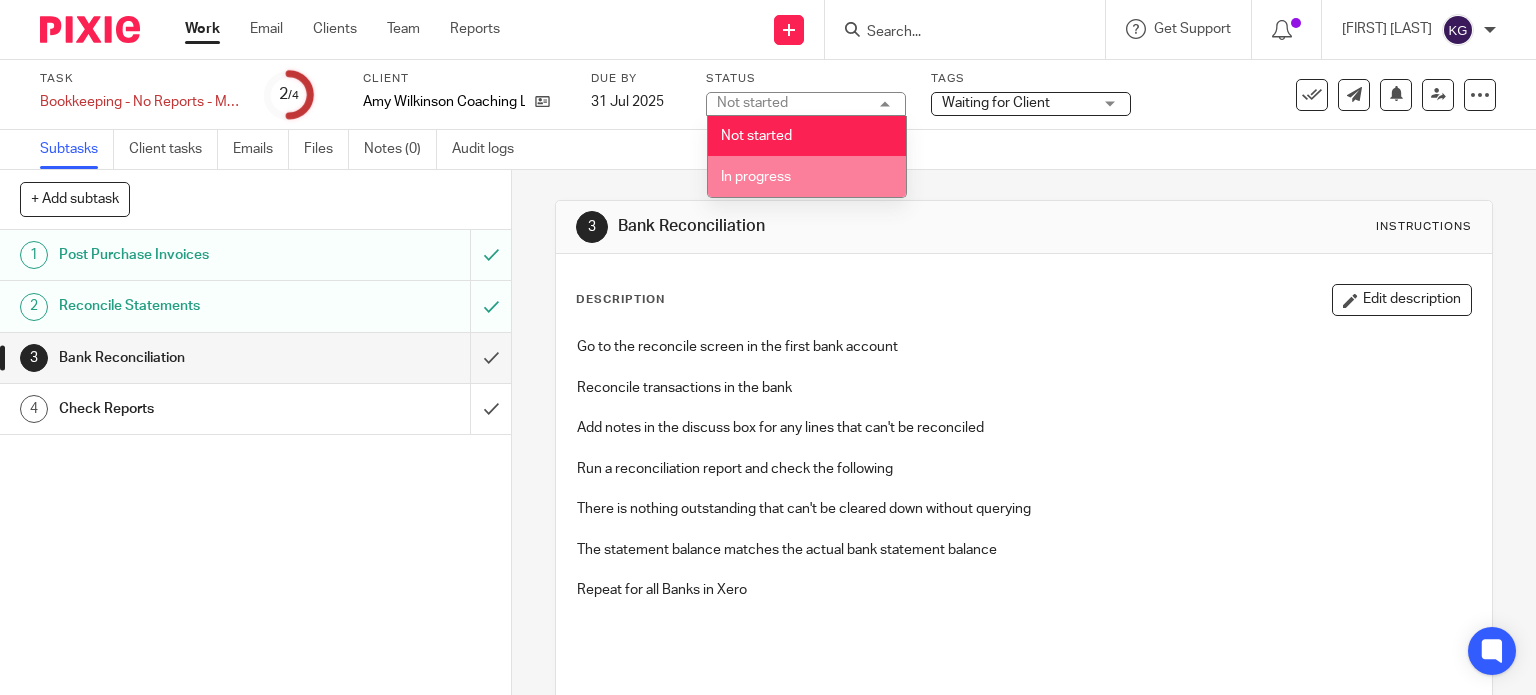 click on "In progress" at bounding box center [807, 176] 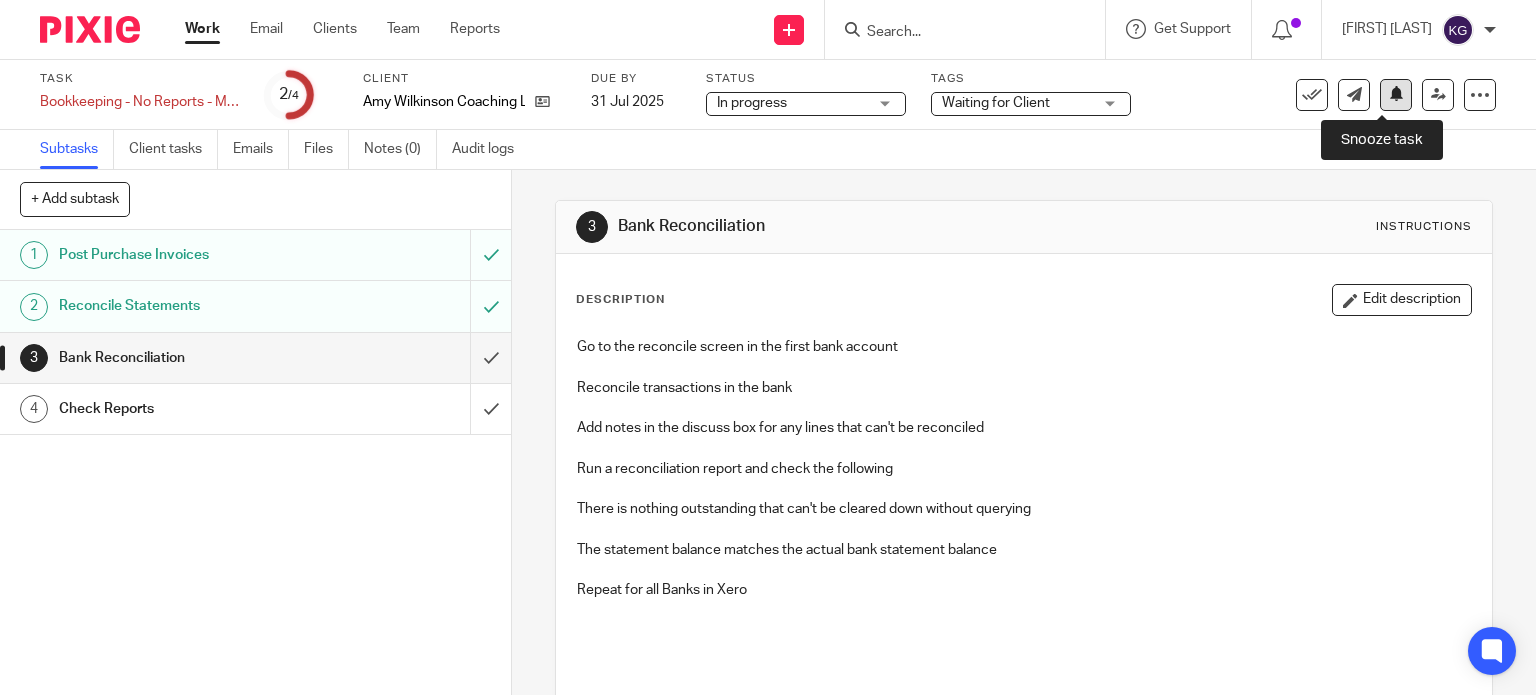 click at bounding box center (1396, 95) 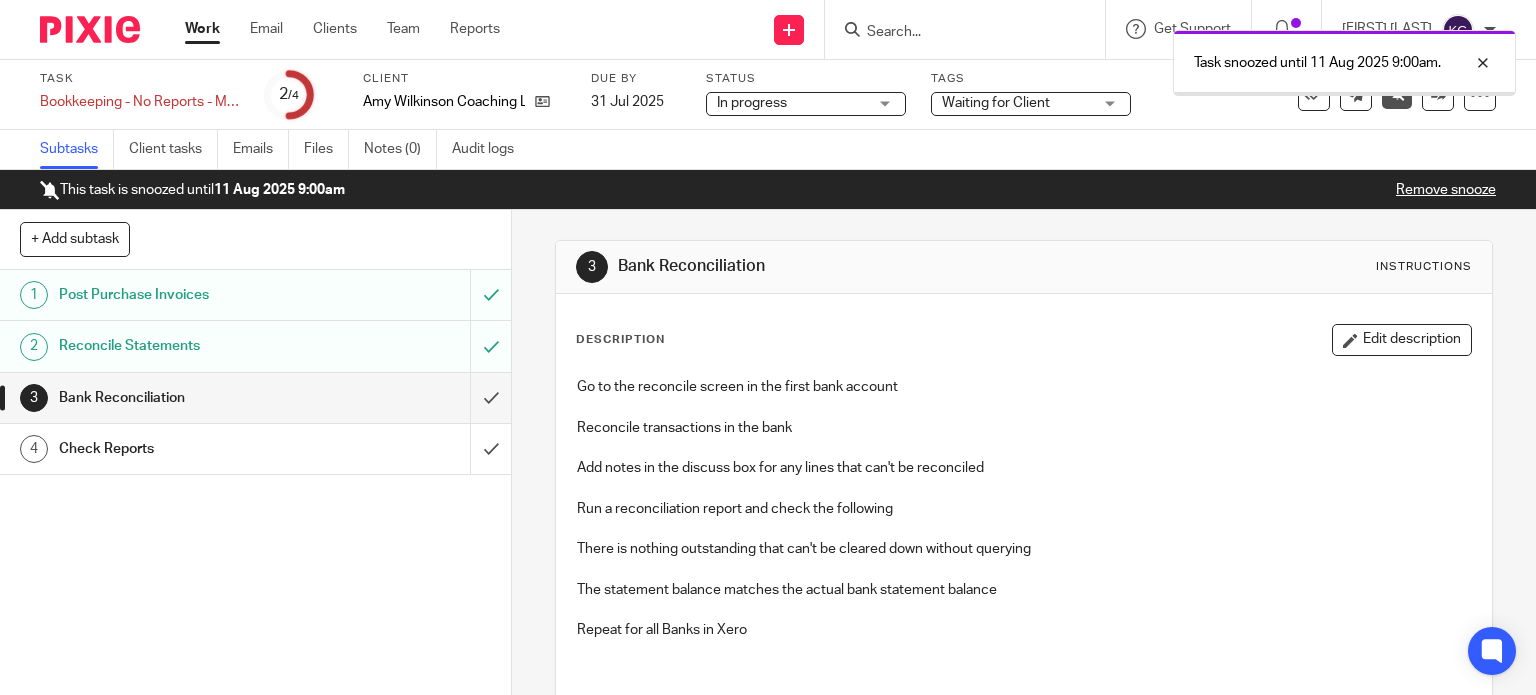 scroll, scrollTop: 0, scrollLeft: 0, axis: both 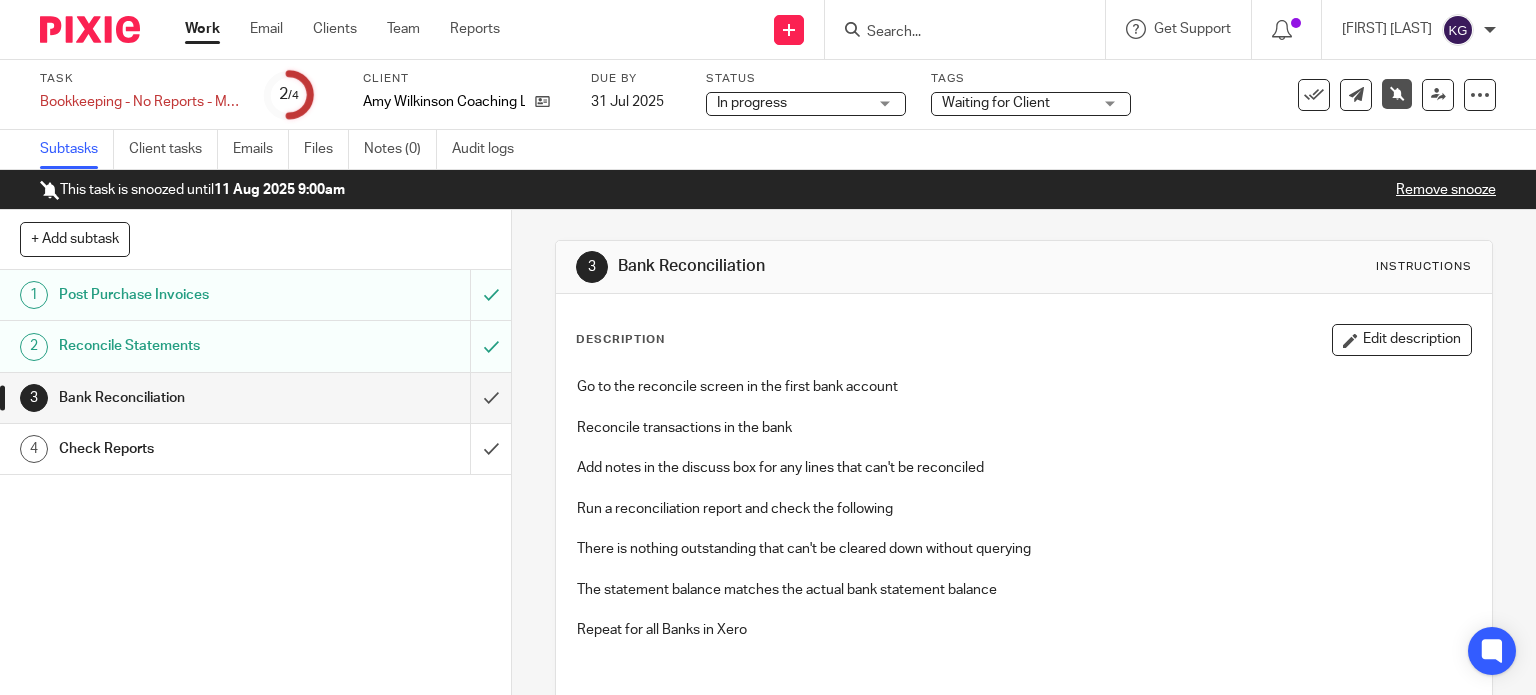 click on "Work" at bounding box center [202, 29] 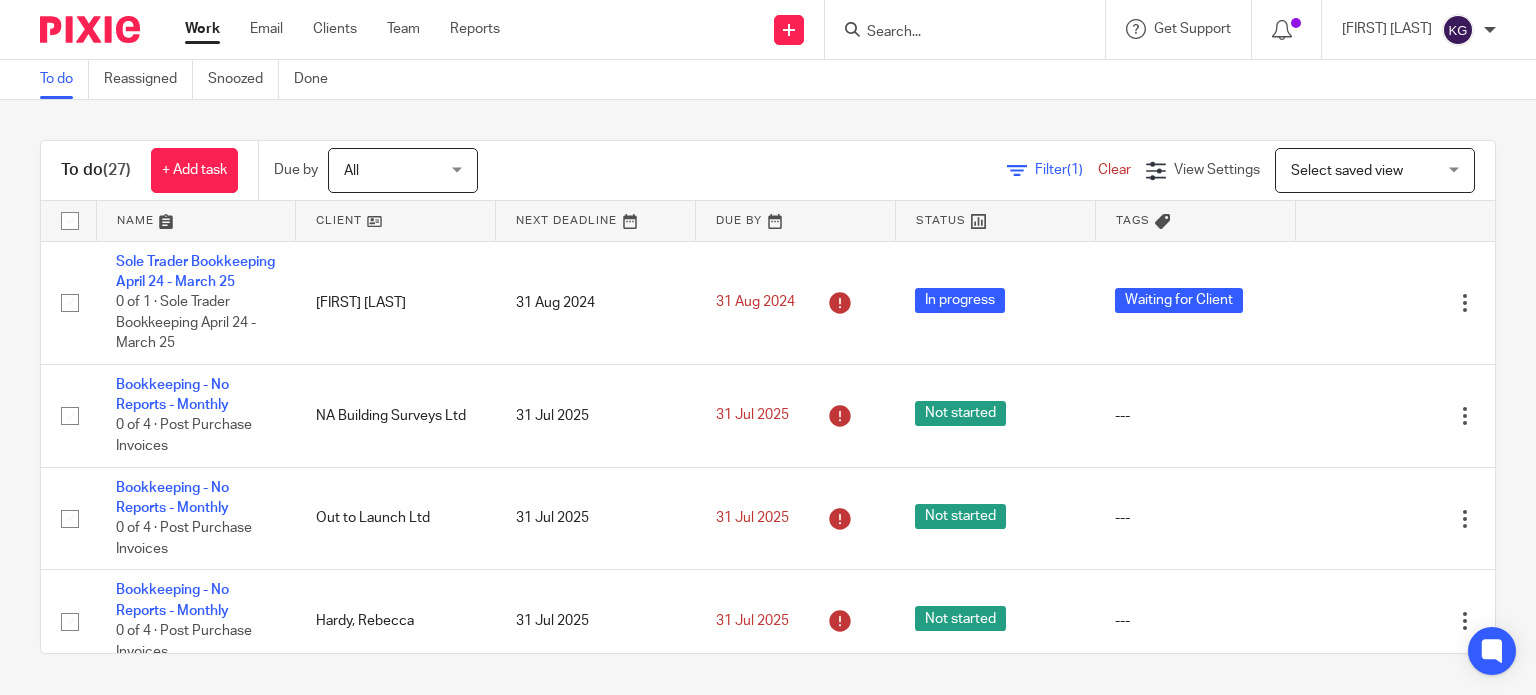 scroll, scrollTop: 0, scrollLeft: 0, axis: both 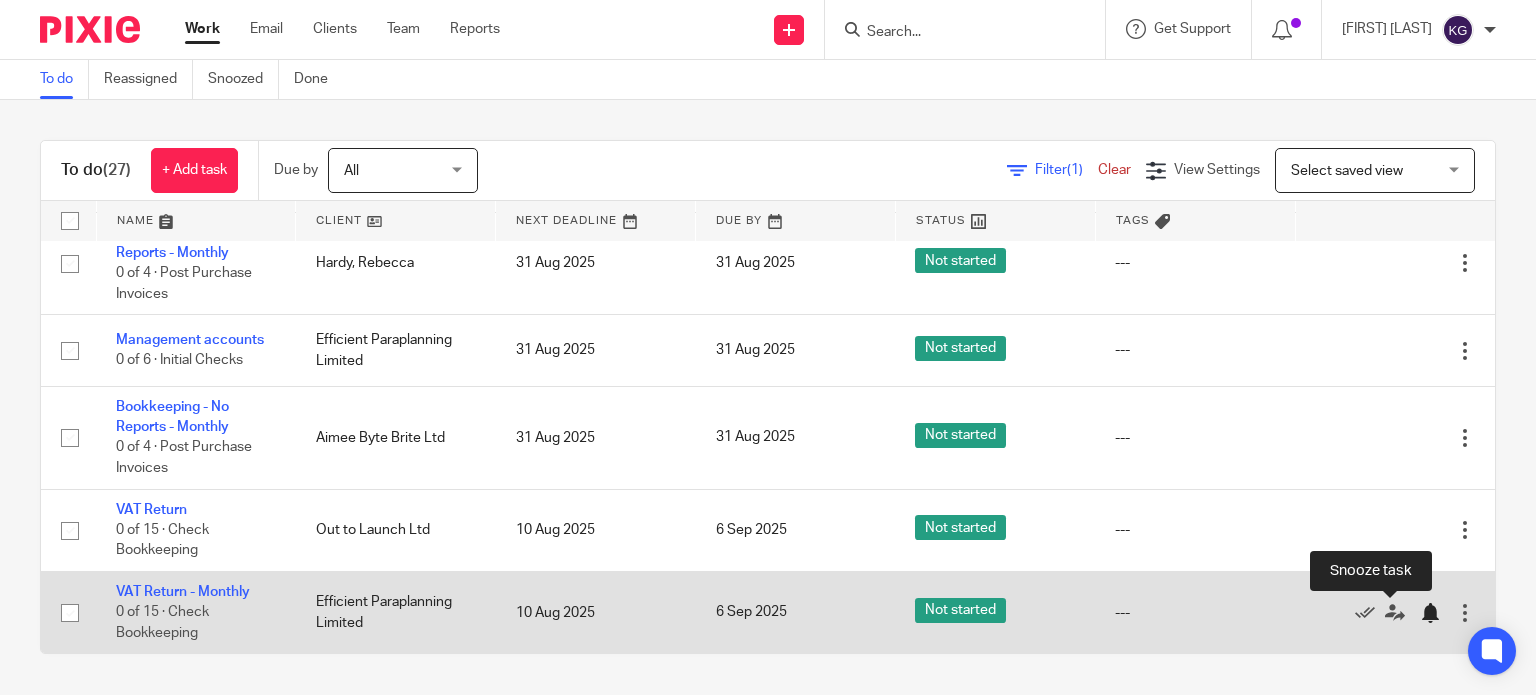 click at bounding box center [1430, 613] 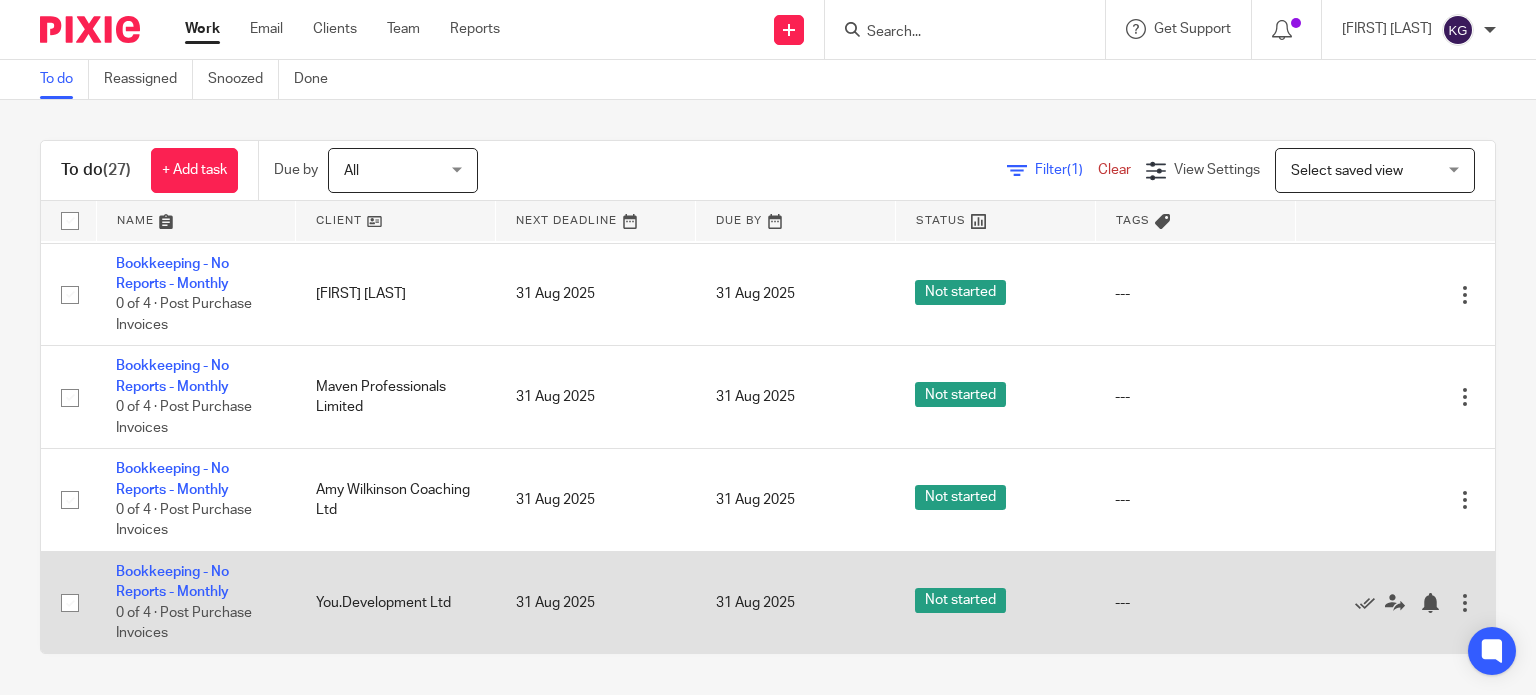 scroll, scrollTop: 1657, scrollLeft: 0, axis: vertical 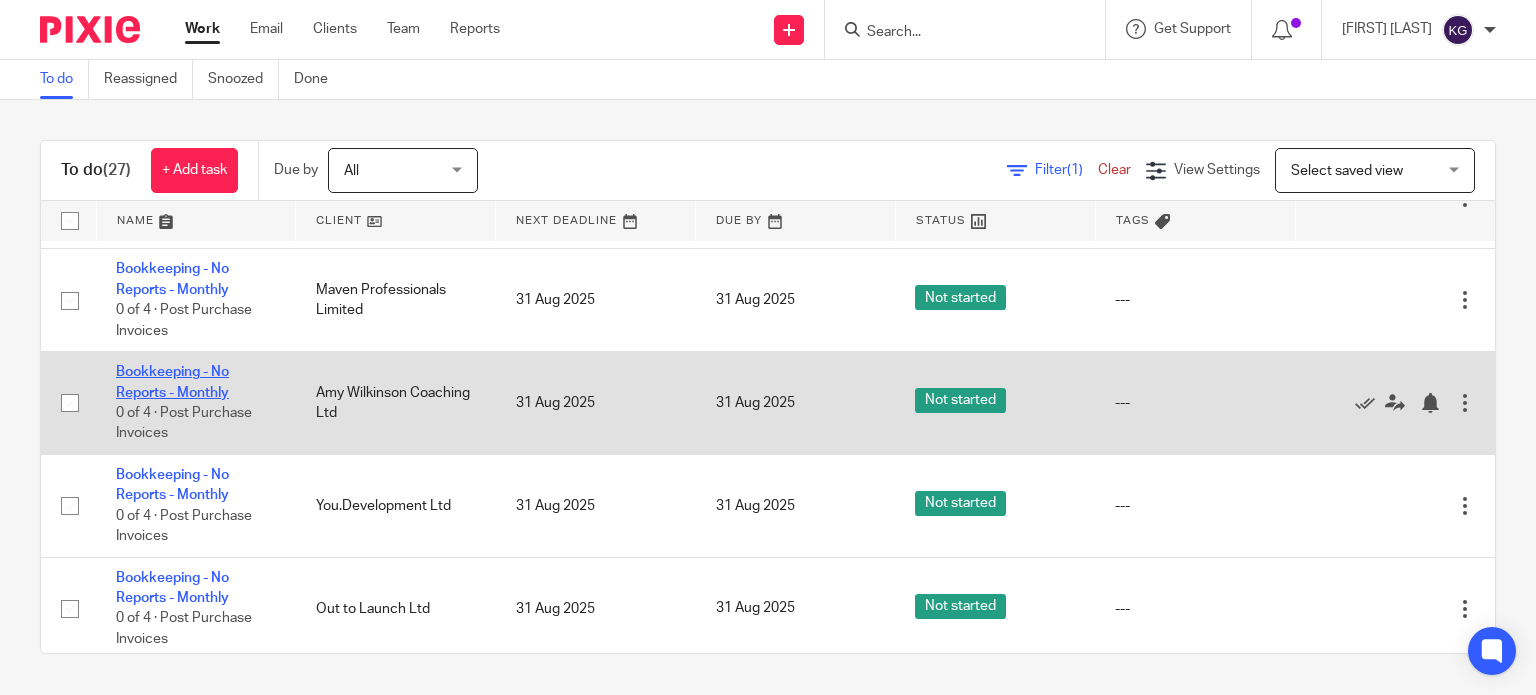 click on "Bookkeeping - No Reports - Monthly" at bounding box center [172, 382] 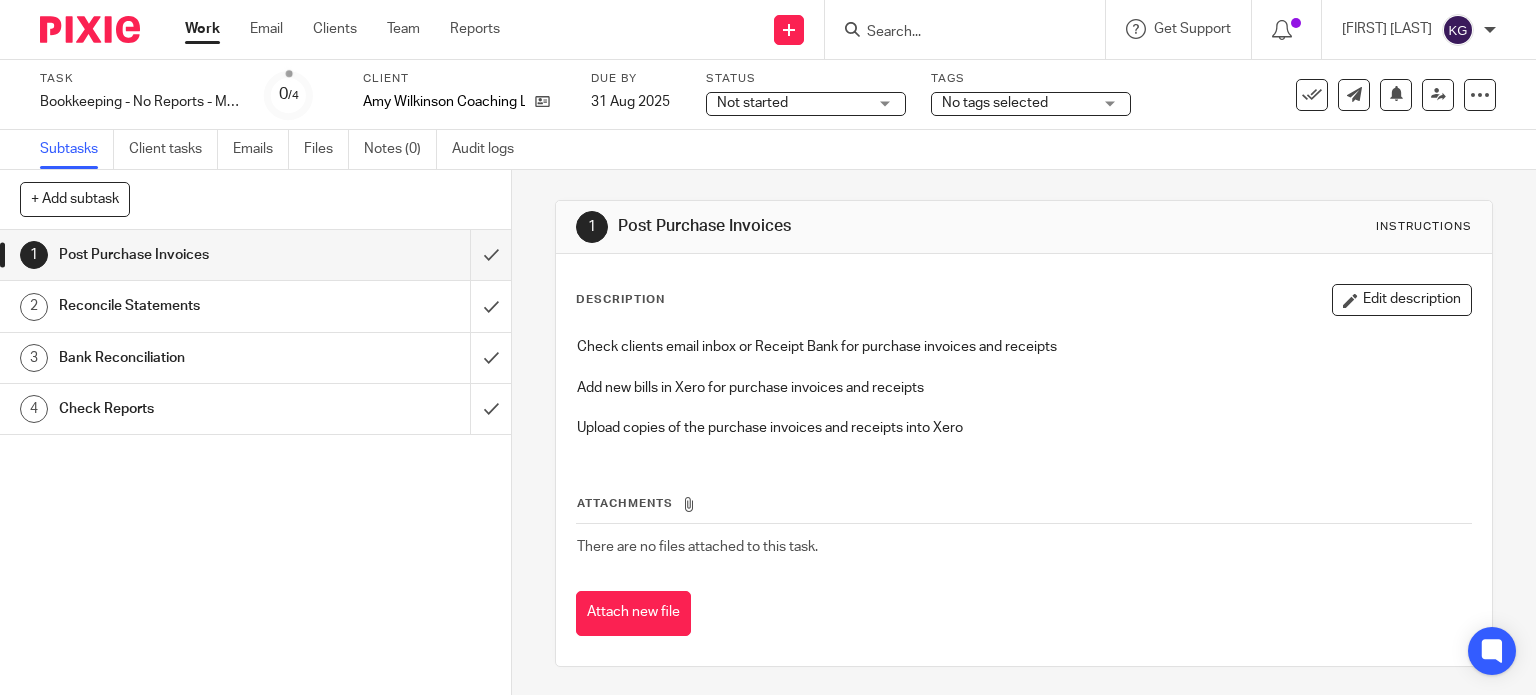 scroll, scrollTop: 0, scrollLeft: 0, axis: both 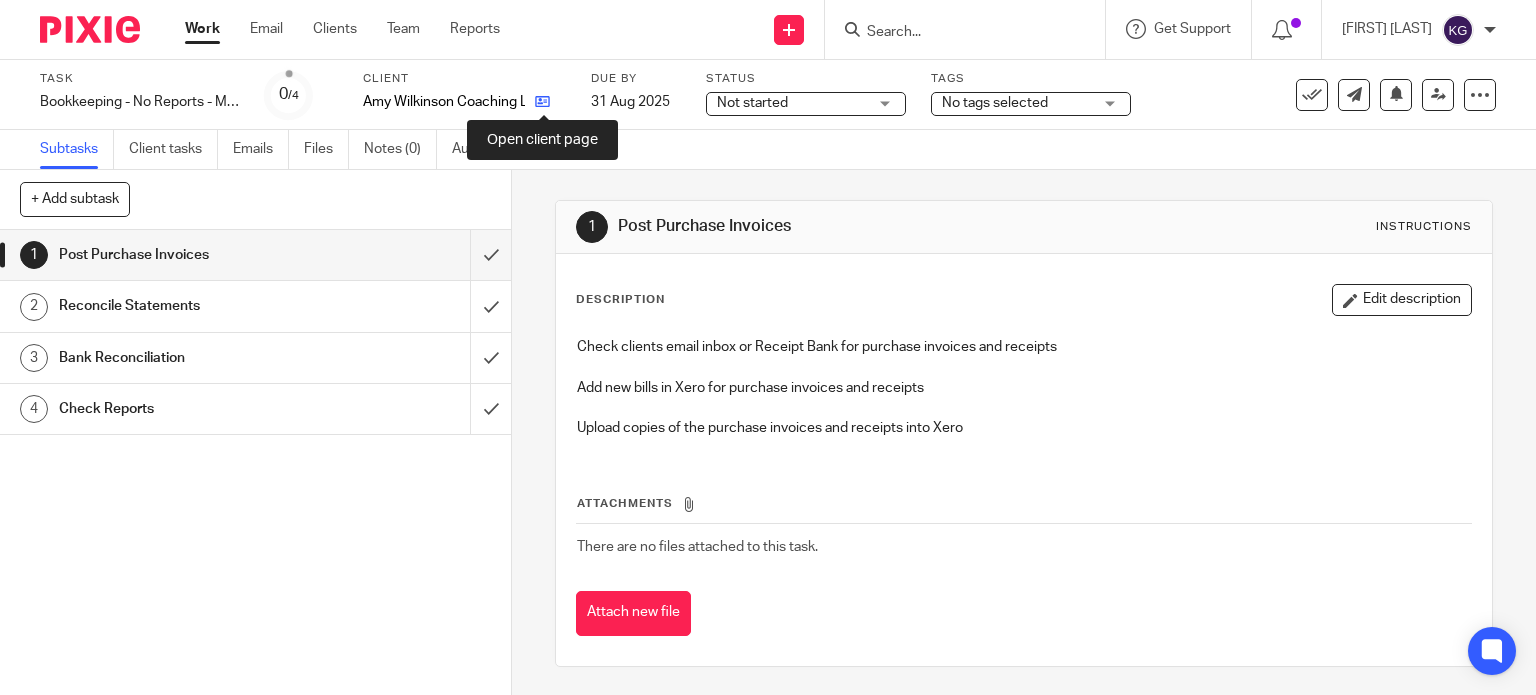 click at bounding box center [542, 101] 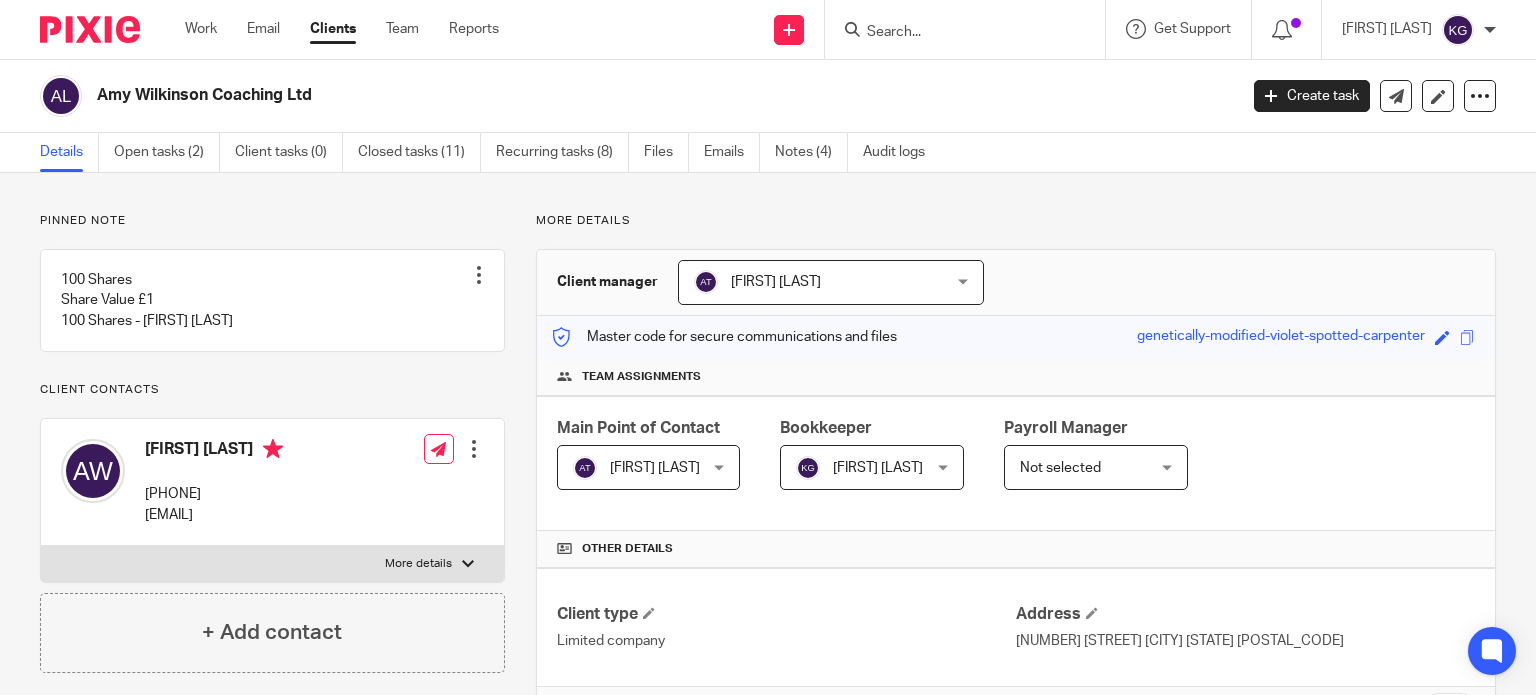 scroll, scrollTop: 0, scrollLeft: 0, axis: both 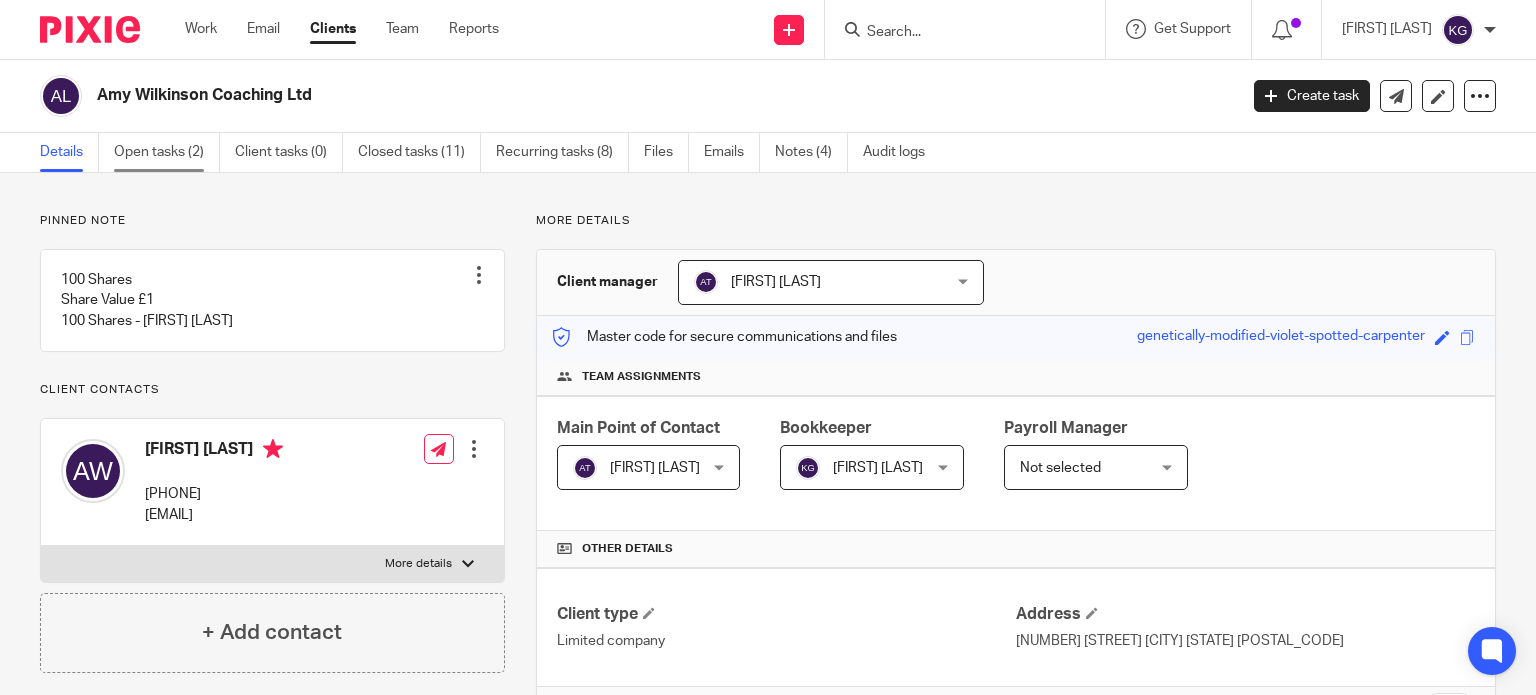 click on "Open tasks (2)" at bounding box center (167, 152) 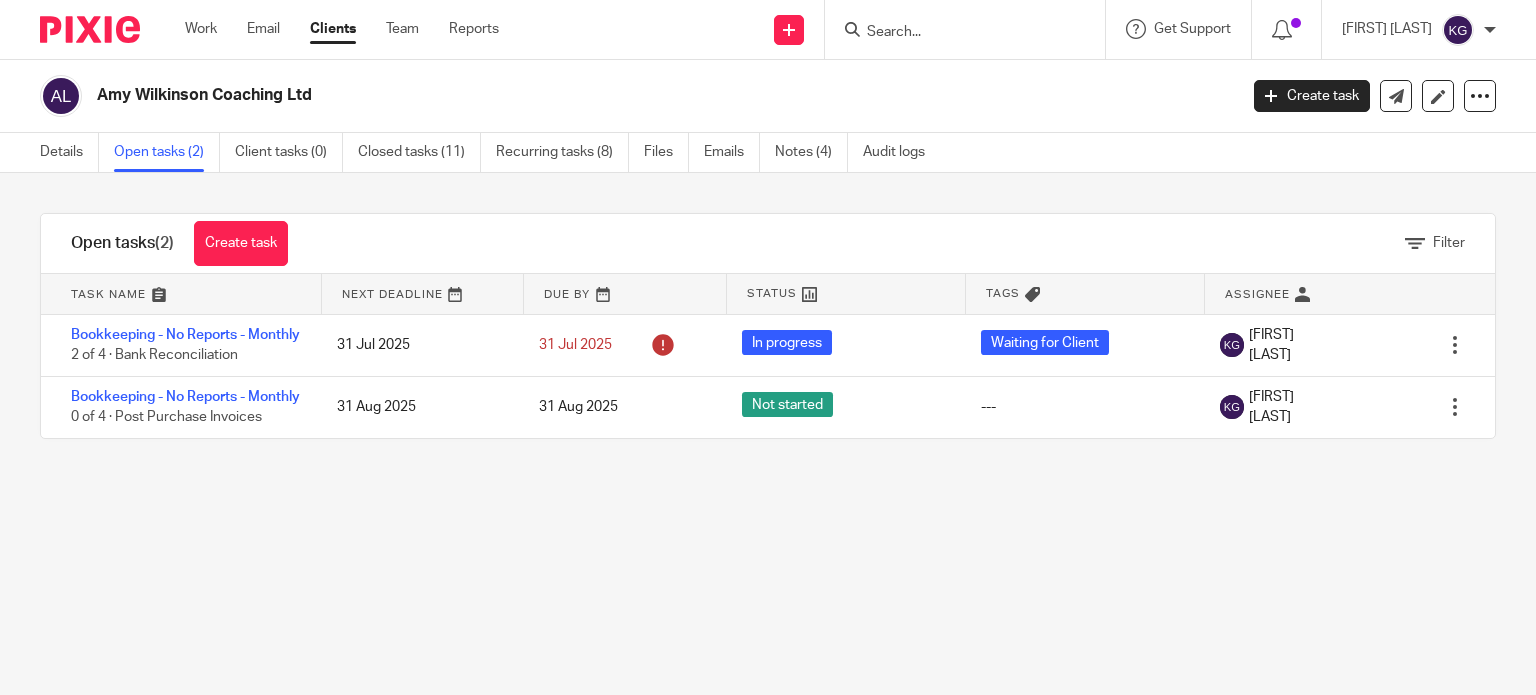 scroll, scrollTop: 0, scrollLeft: 0, axis: both 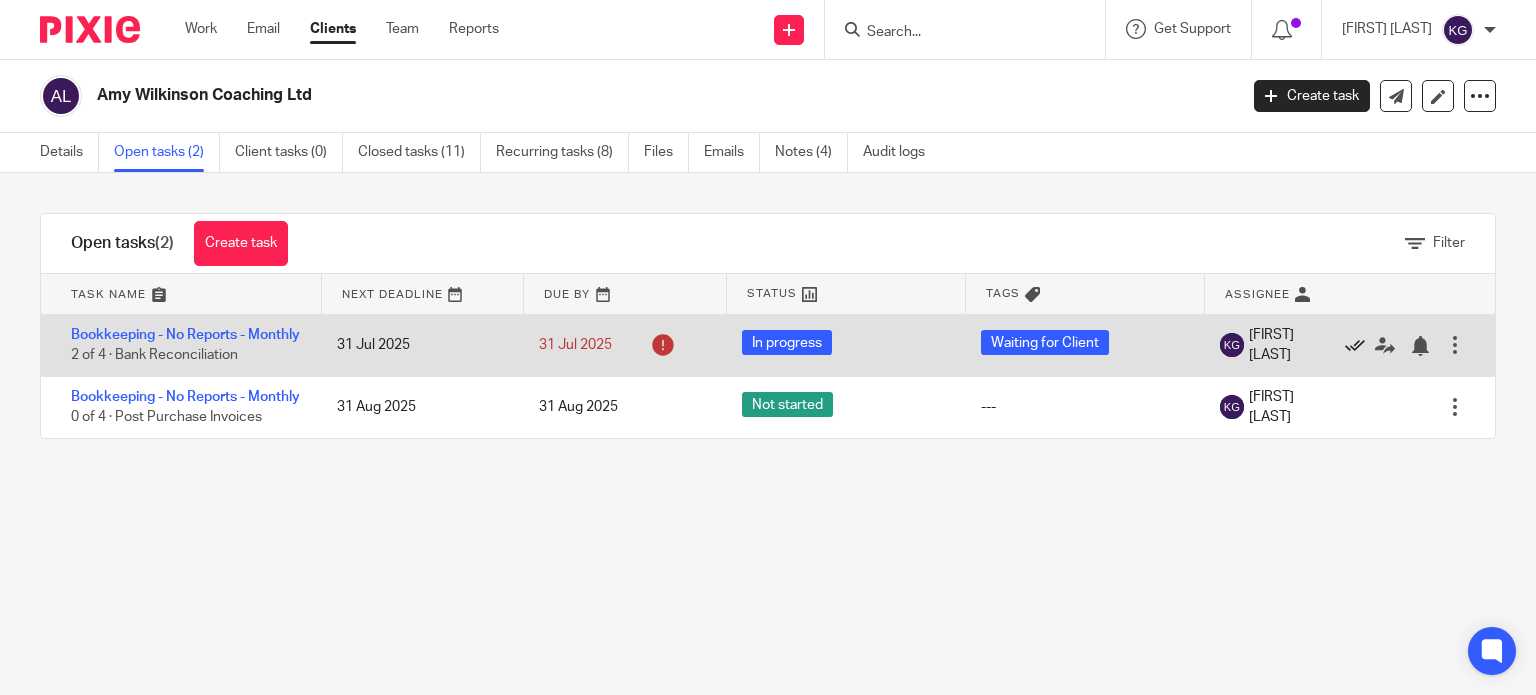 click at bounding box center [1355, 346] 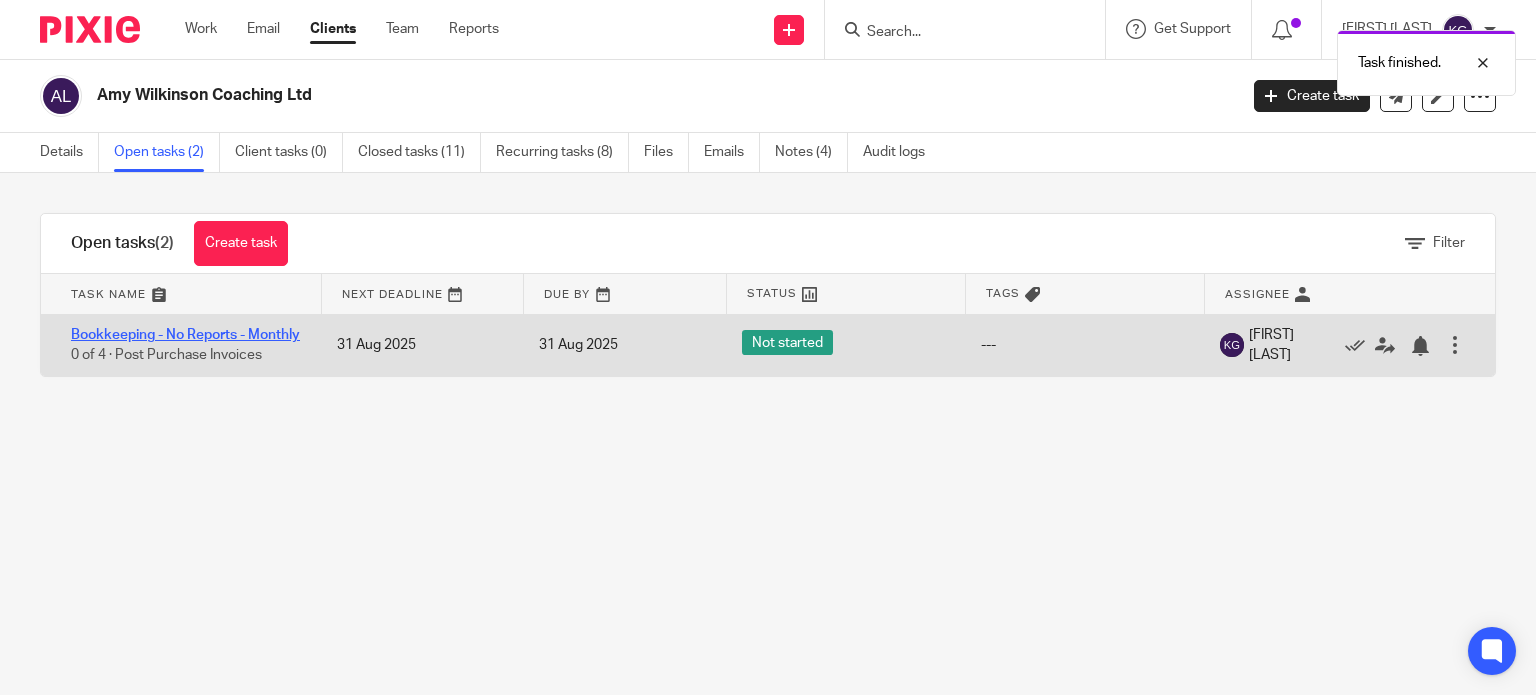 click on "Bookkeeping - No Reports - Monthly" at bounding box center [185, 335] 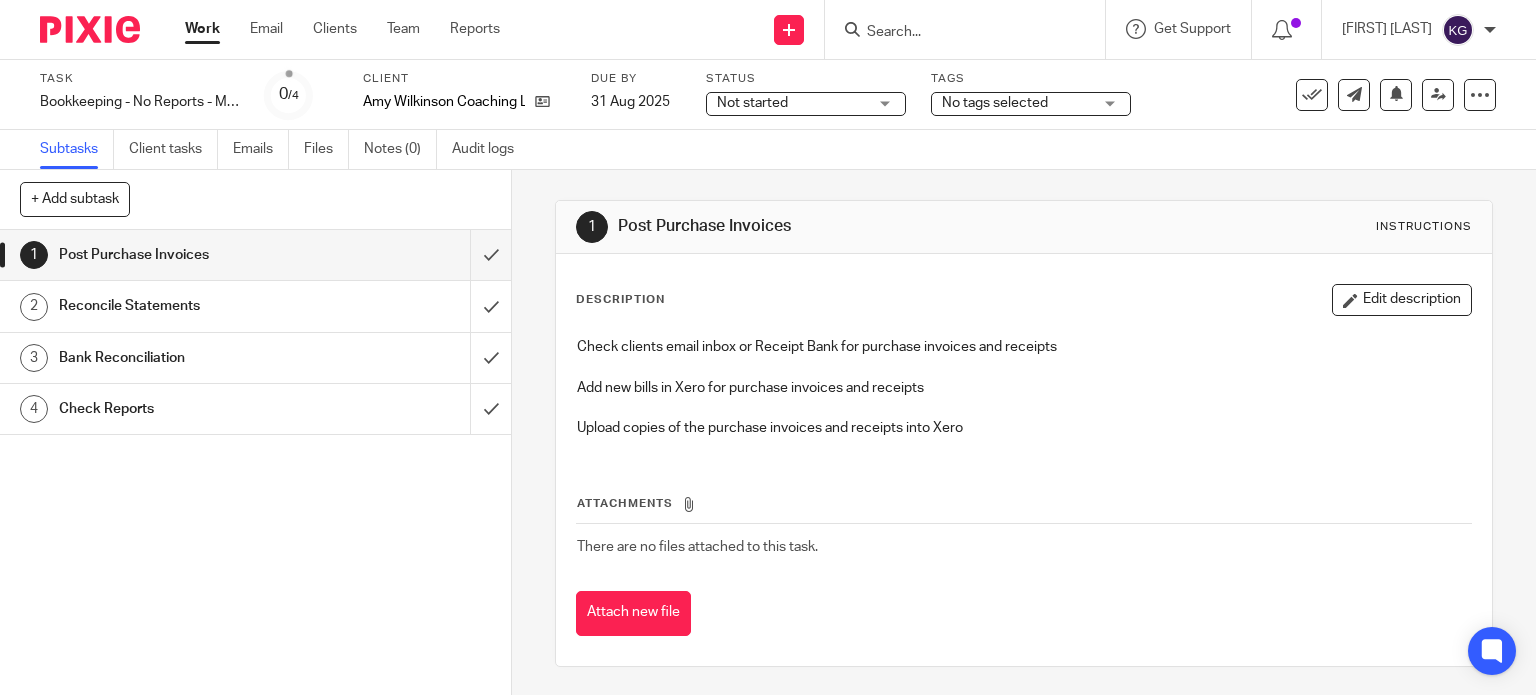 scroll, scrollTop: 0, scrollLeft: 0, axis: both 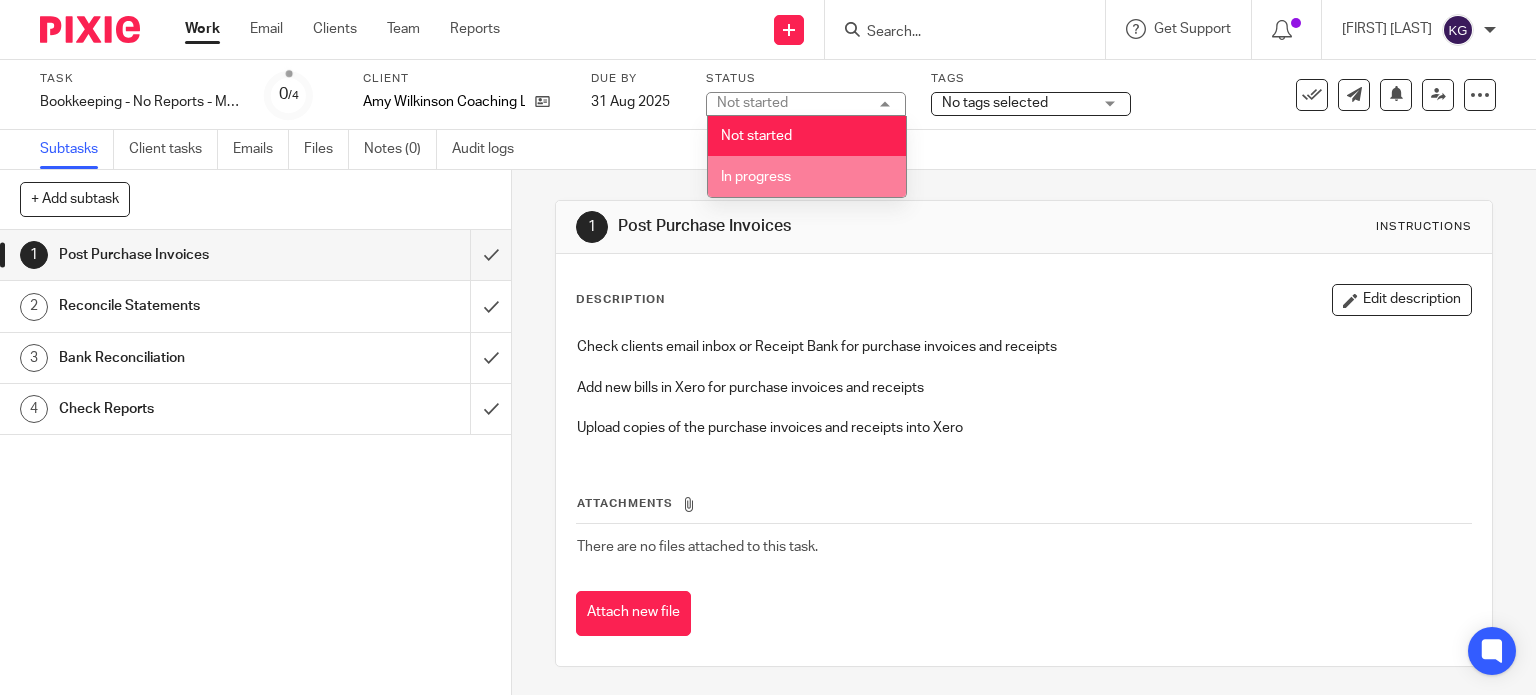 click on "In progress" at bounding box center (807, 176) 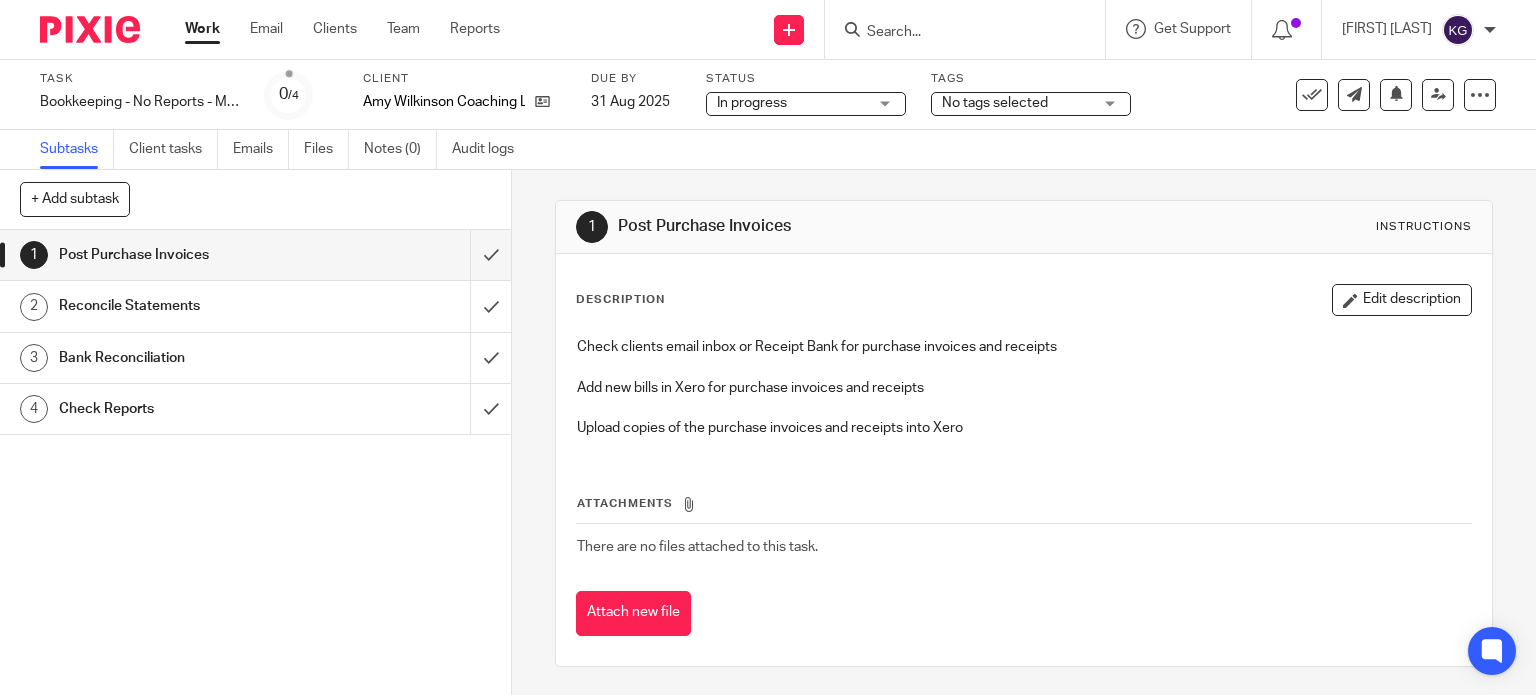 click on "No tags selected" at bounding box center (1017, 103) 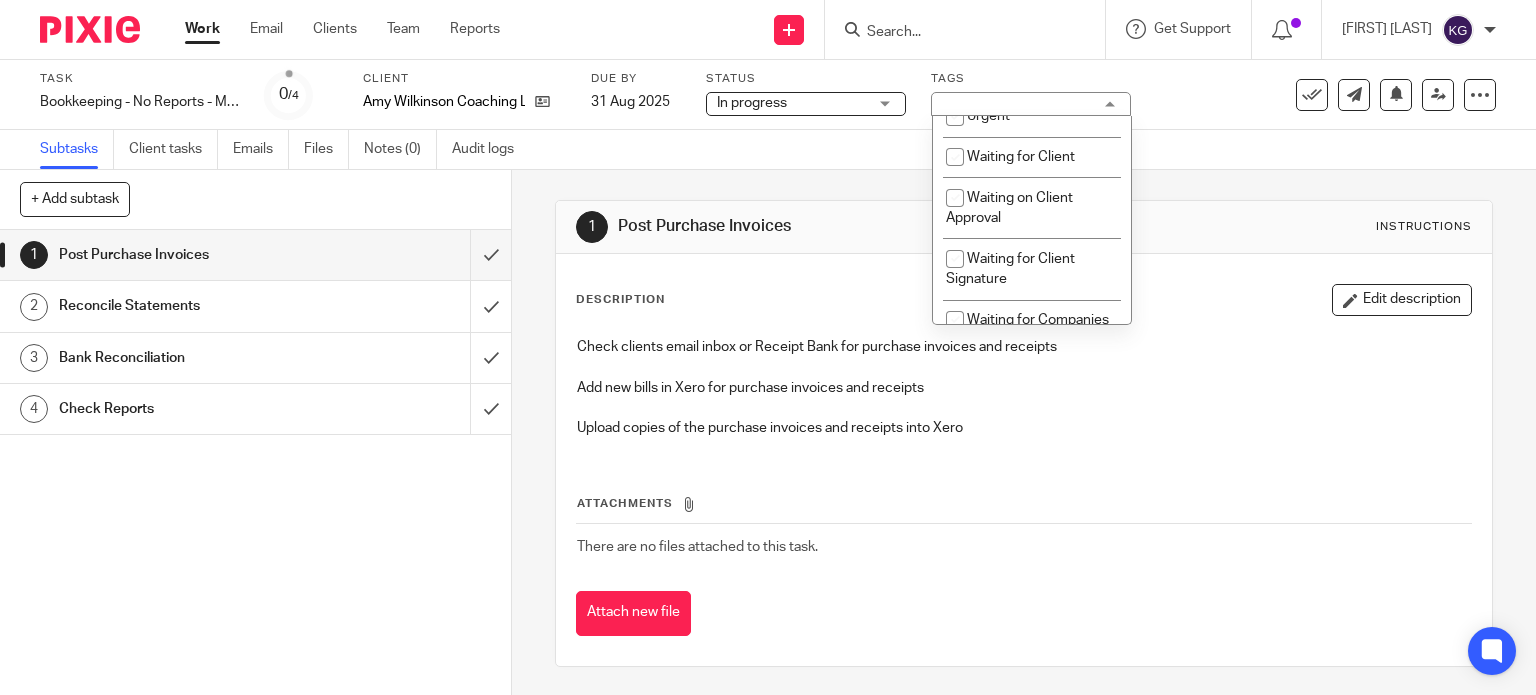 scroll, scrollTop: 700, scrollLeft: 0, axis: vertical 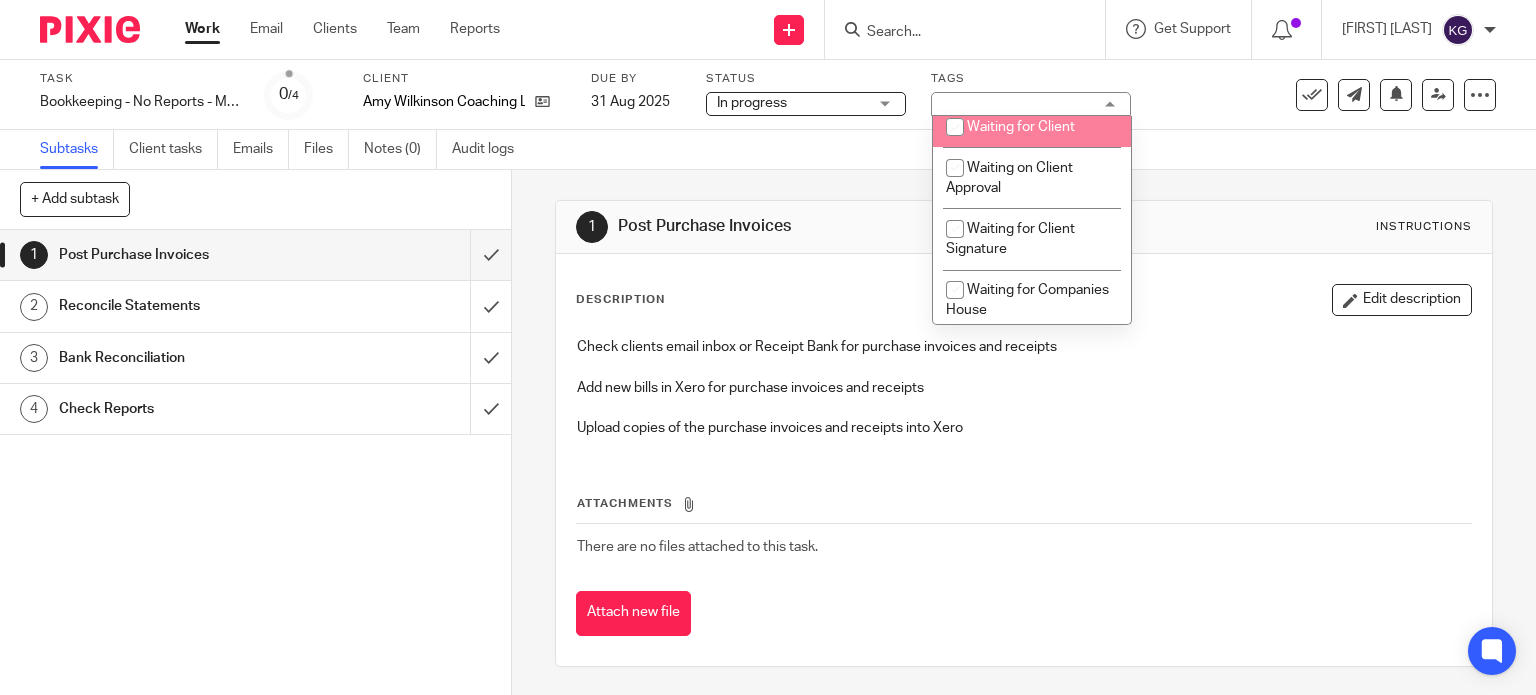 click on "Waiting for Client" at bounding box center (1032, 127) 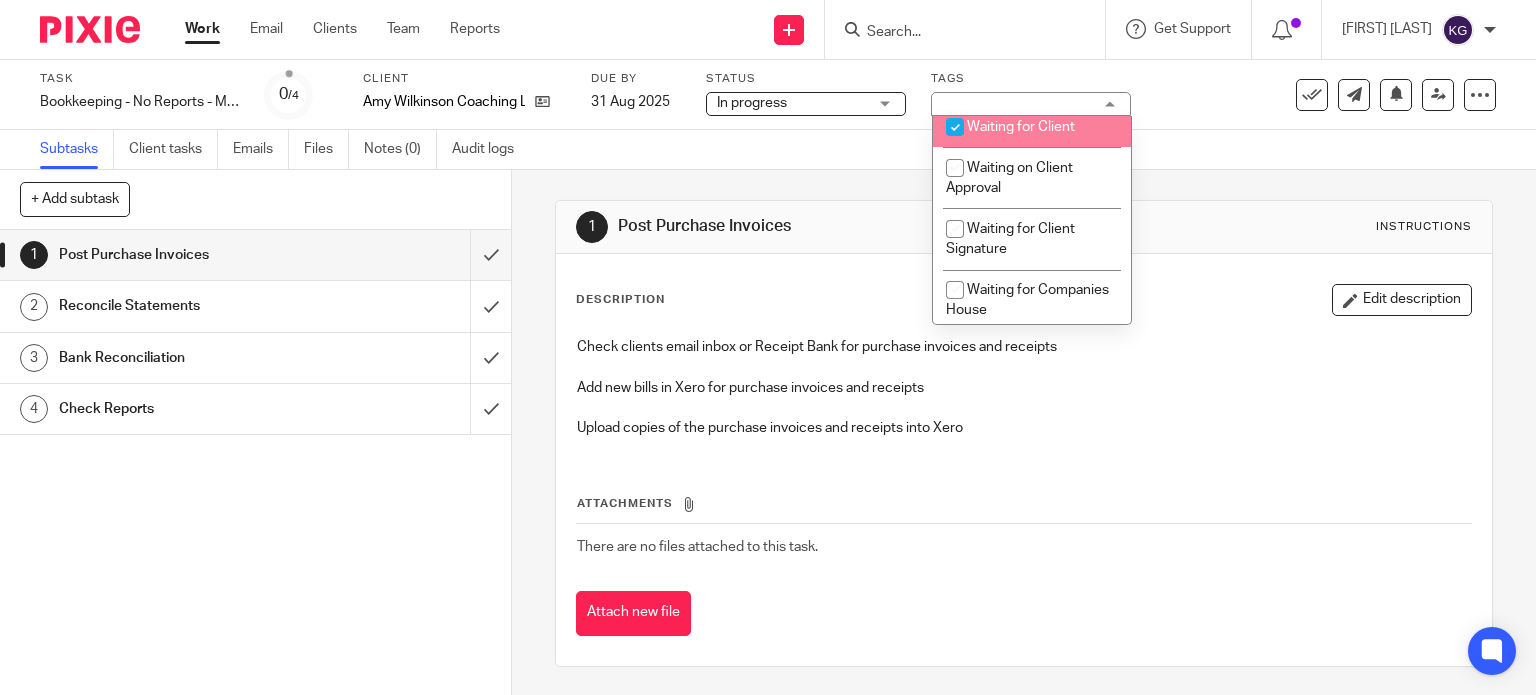 checkbox on "true" 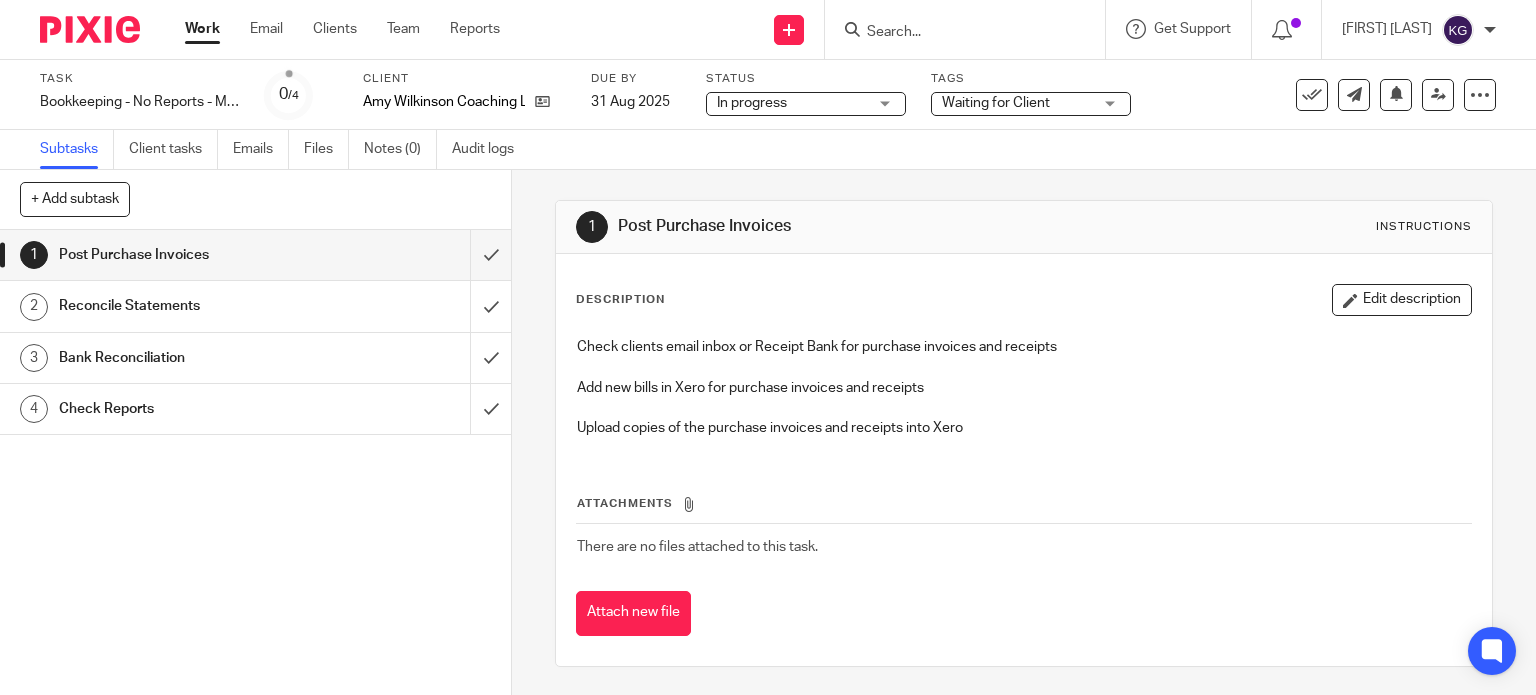 click on "Subtasks
Client tasks
Emails
Files
Notes (0)
Audit logs" at bounding box center (768, 150) 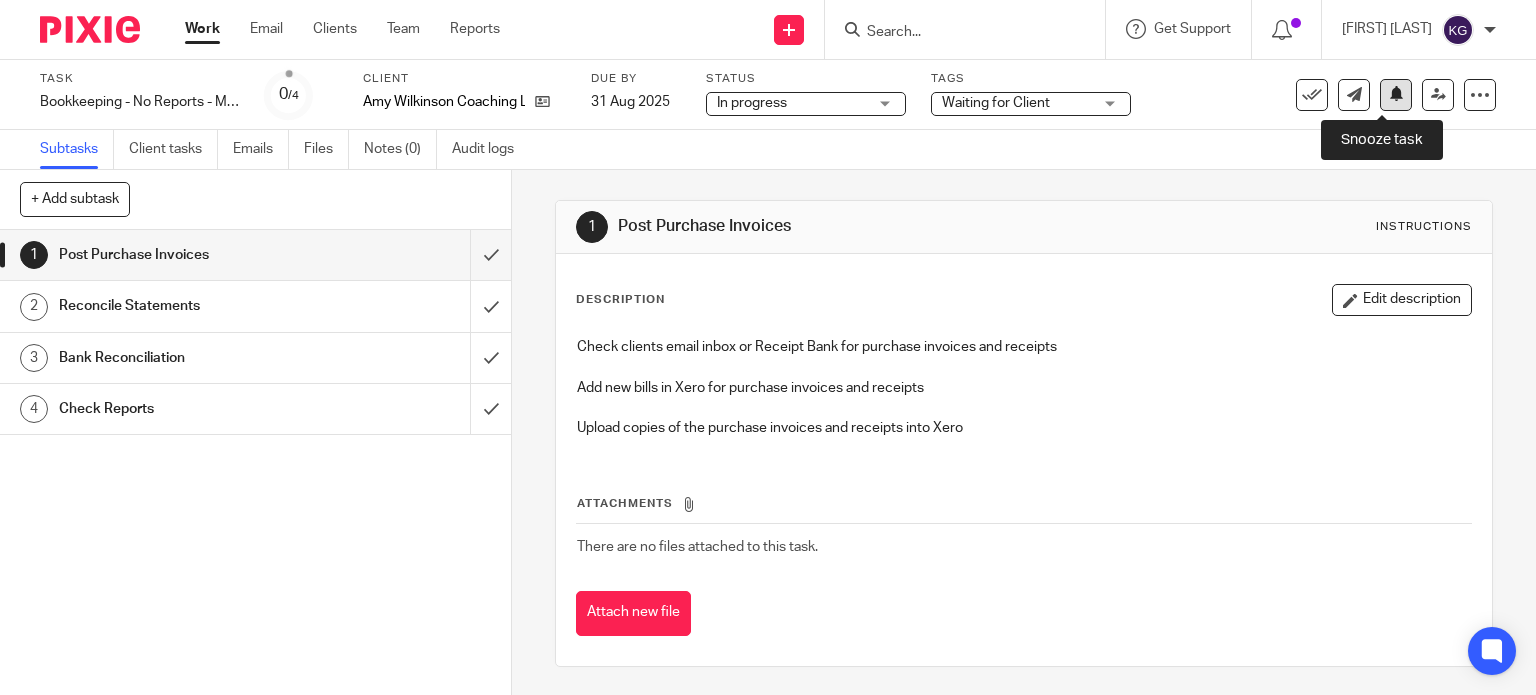 click at bounding box center (1396, 95) 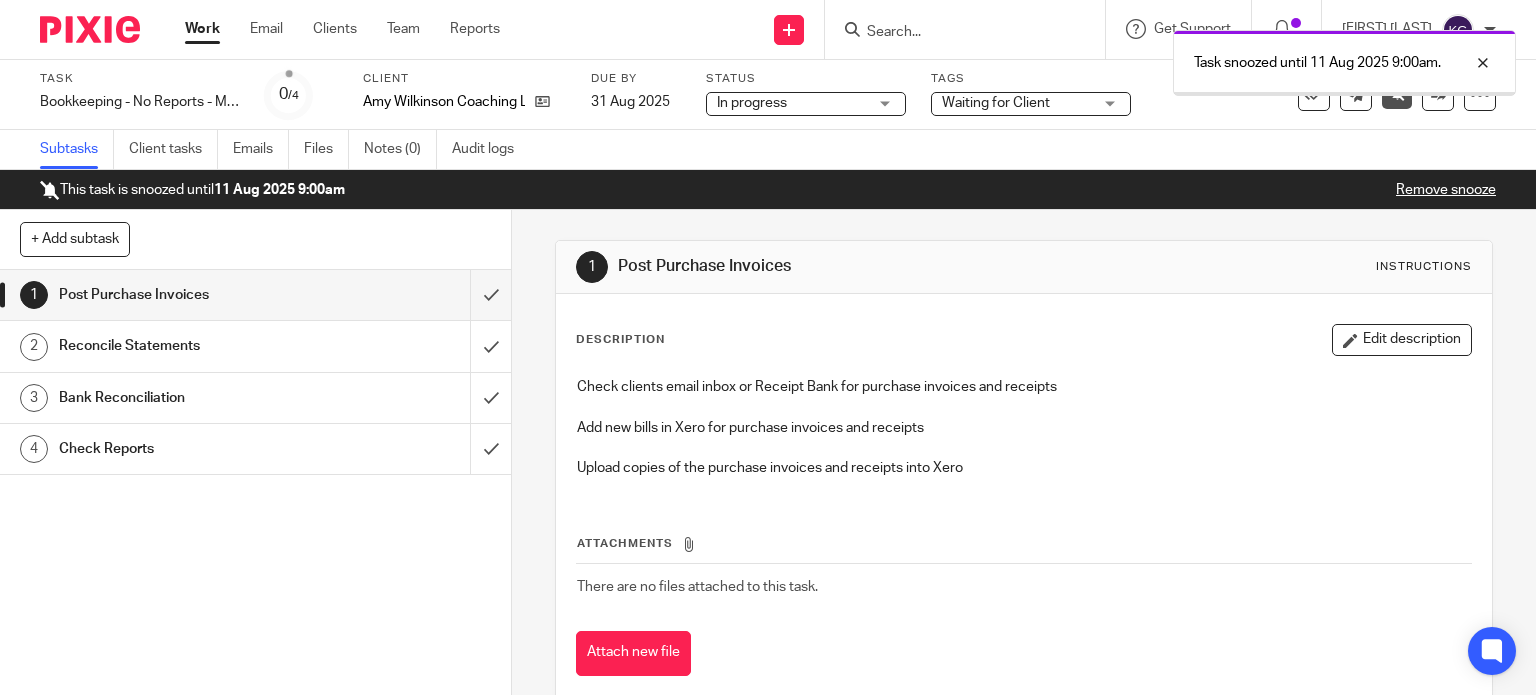 scroll, scrollTop: 0, scrollLeft: 0, axis: both 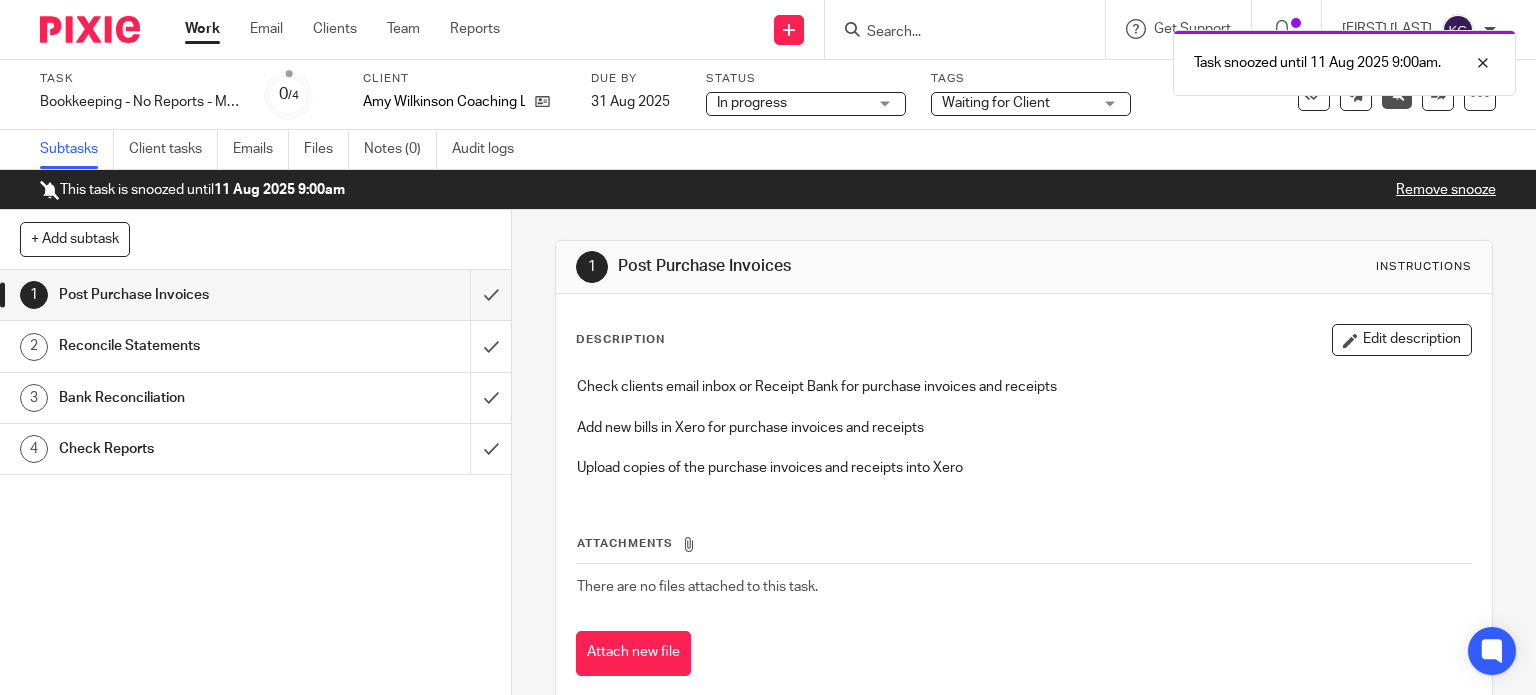 click on "Work
Email
Clients
Team
Reports
Work
Email
Clients
Team
Reports
Settings" at bounding box center (347, 29) 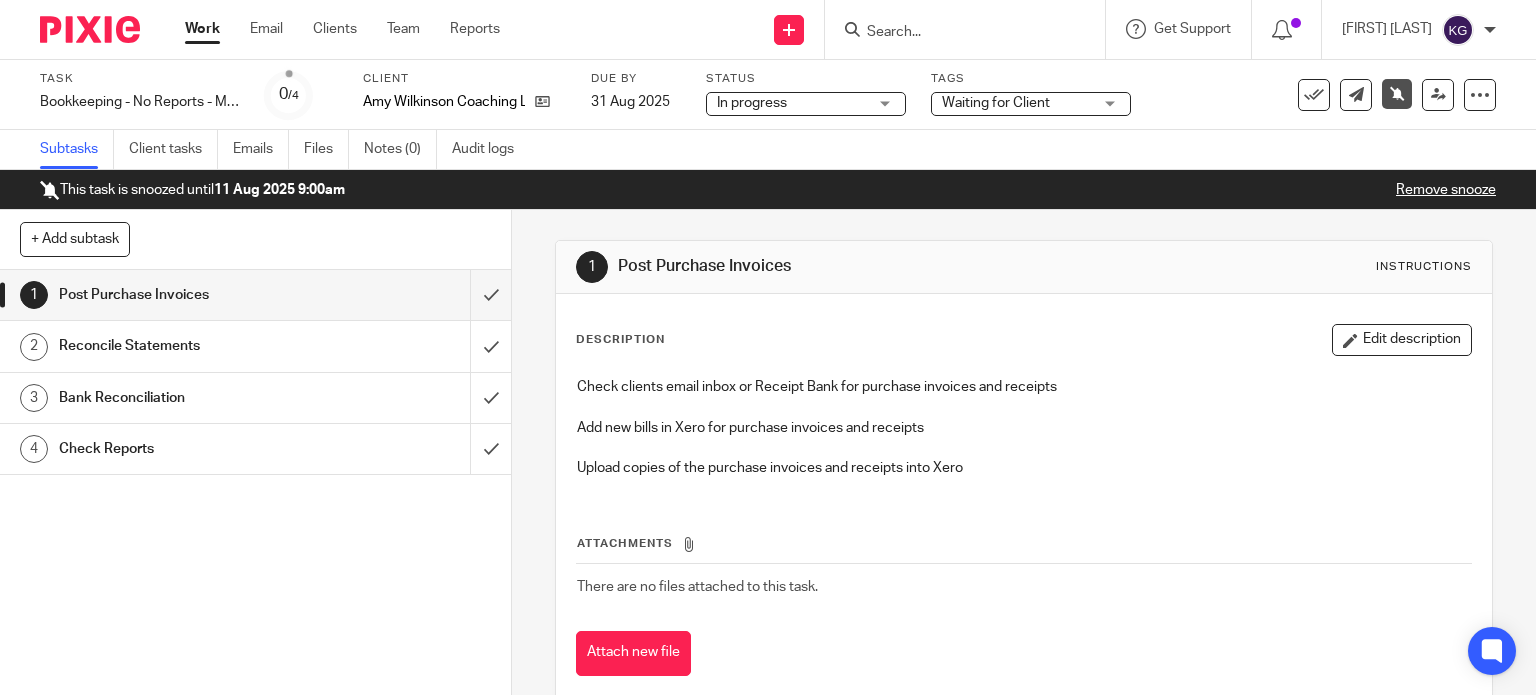 click on "Work" at bounding box center (202, 29) 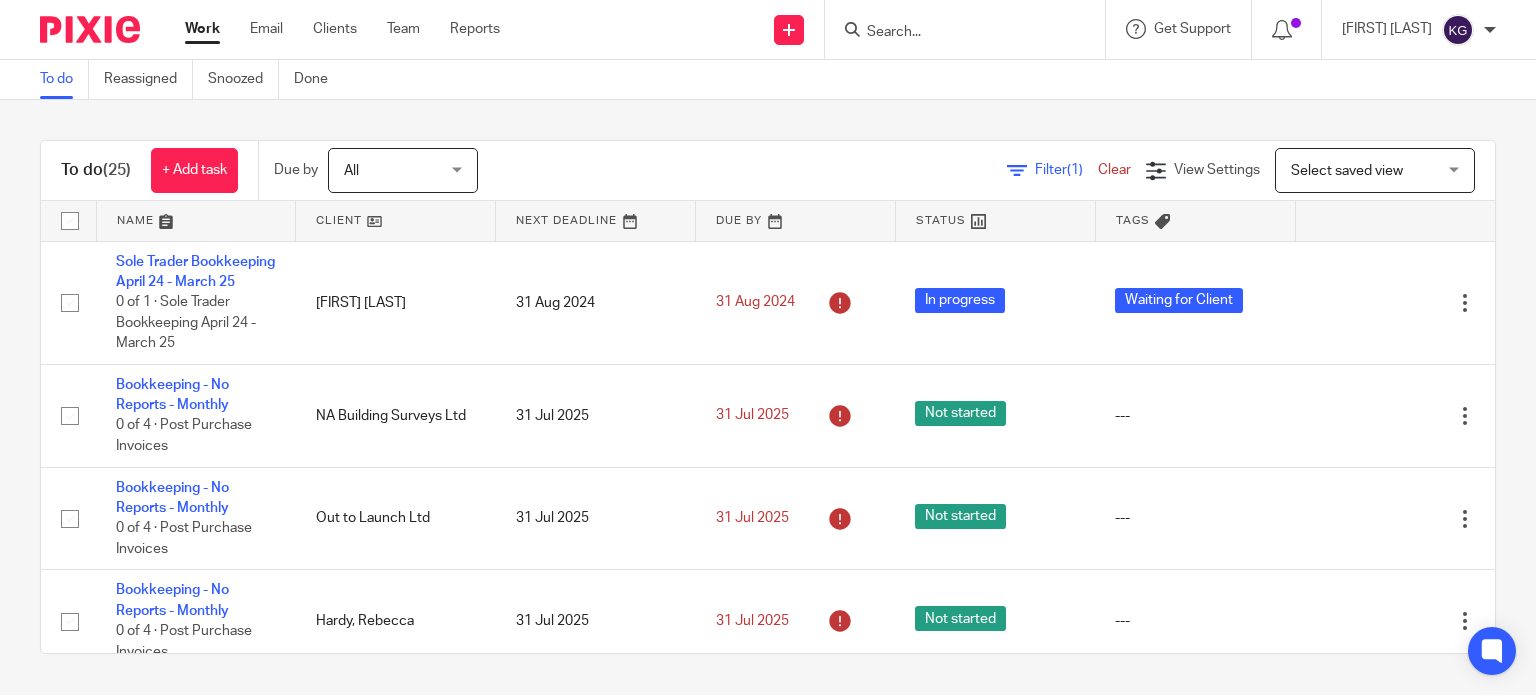 scroll, scrollTop: 0, scrollLeft: 0, axis: both 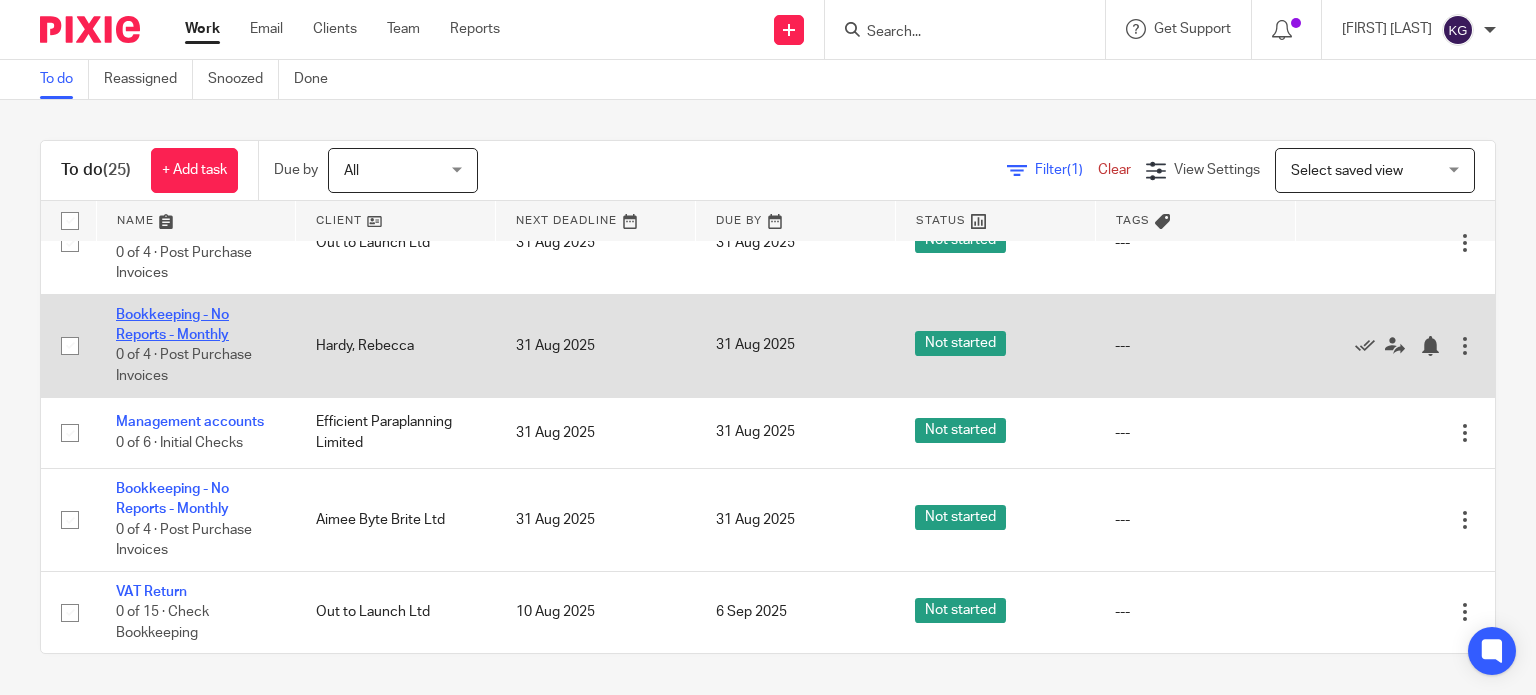 click on "Bookkeeping - No Reports - Monthly" at bounding box center (172, 325) 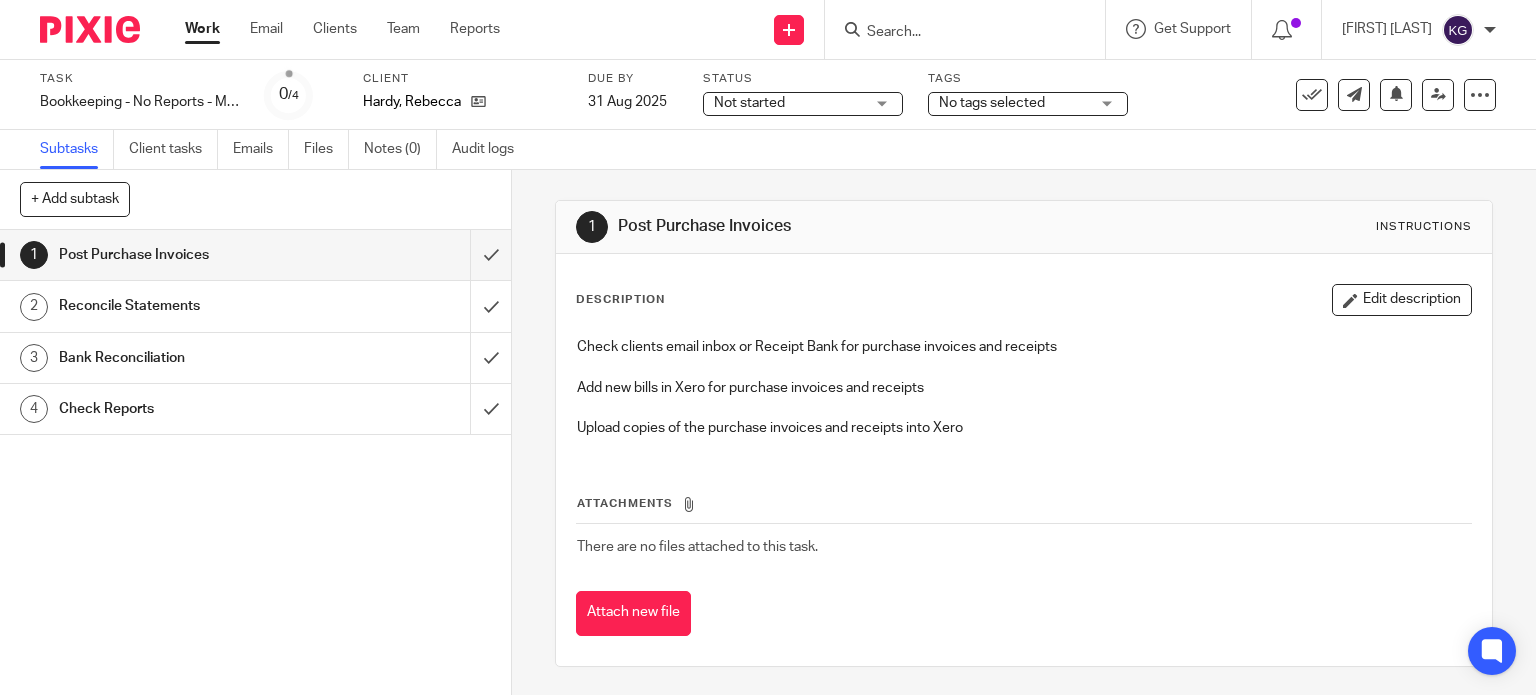 scroll, scrollTop: 0, scrollLeft: 0, axis: both 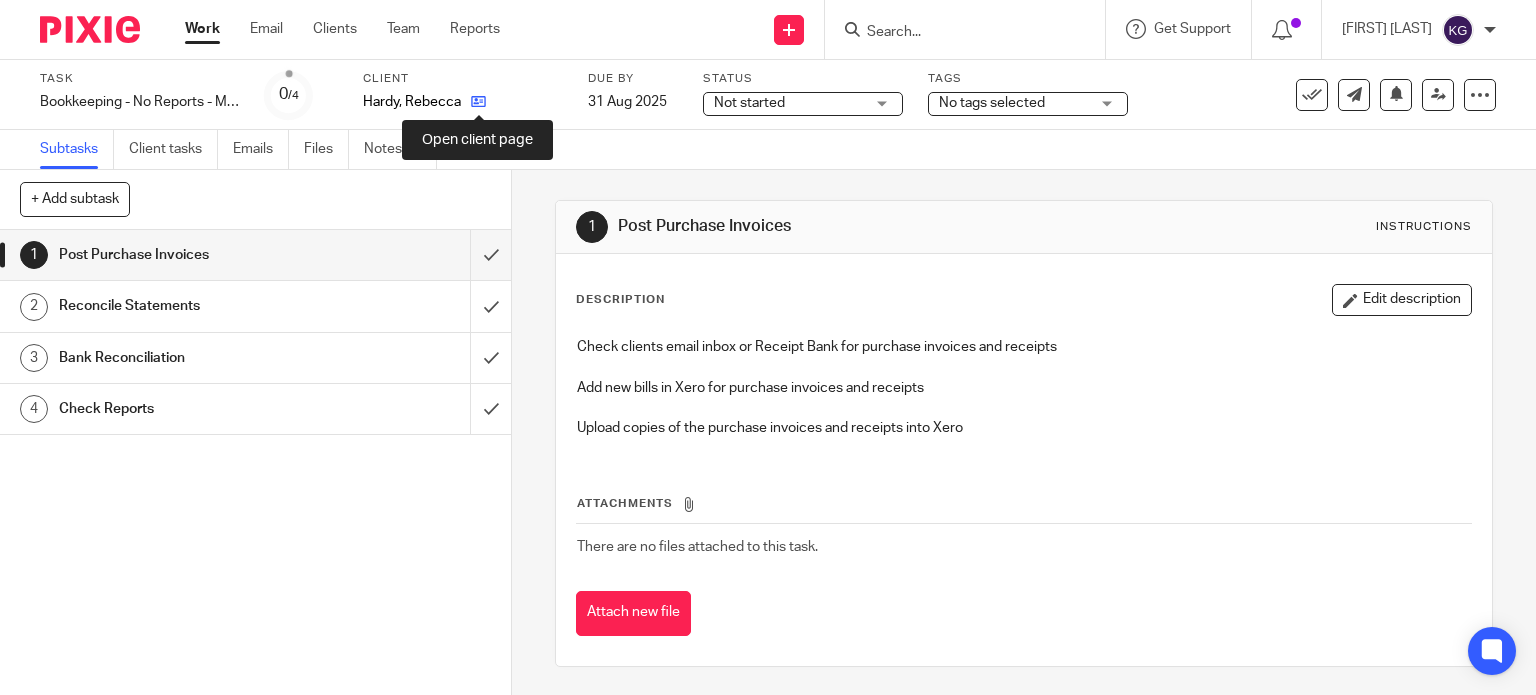 click at bounding box center [478, 101] 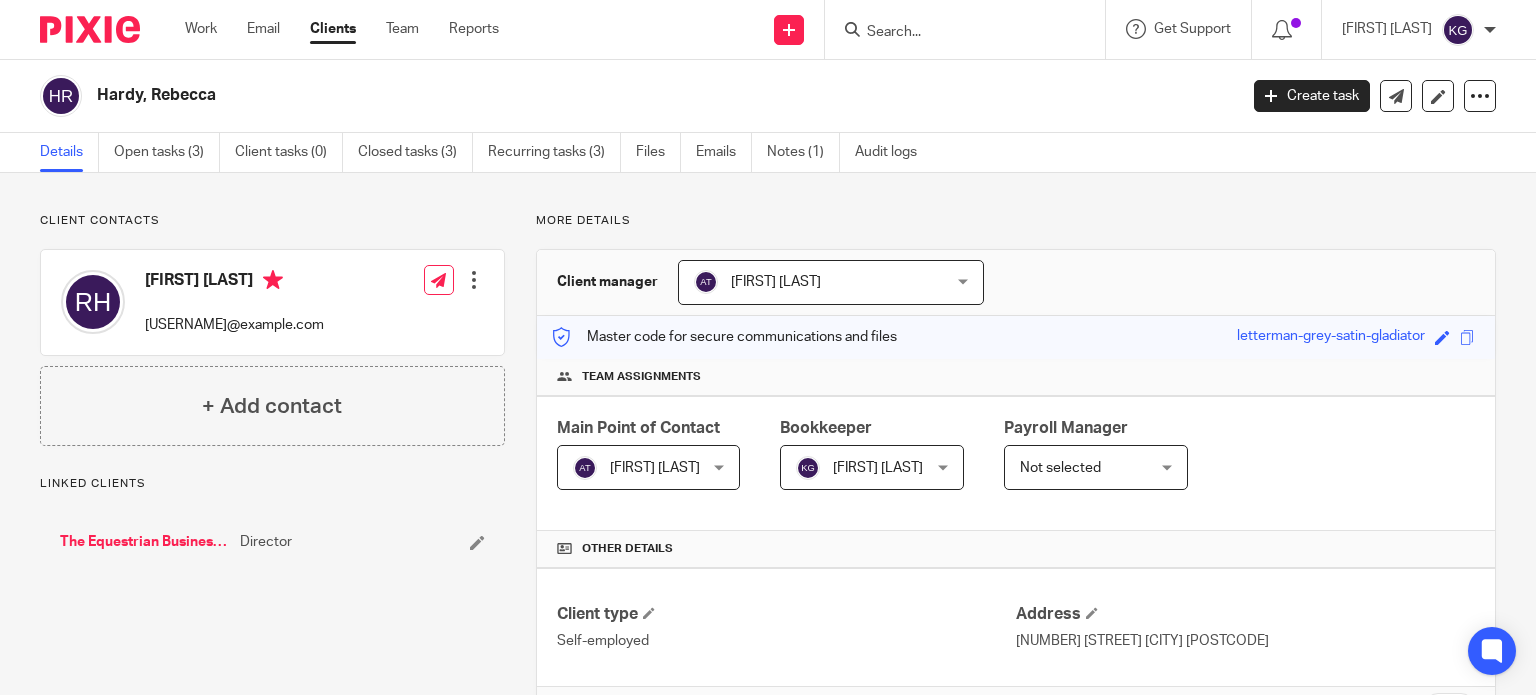 scroll, scrollTop: 0, scrollLeft: 0, axis: both 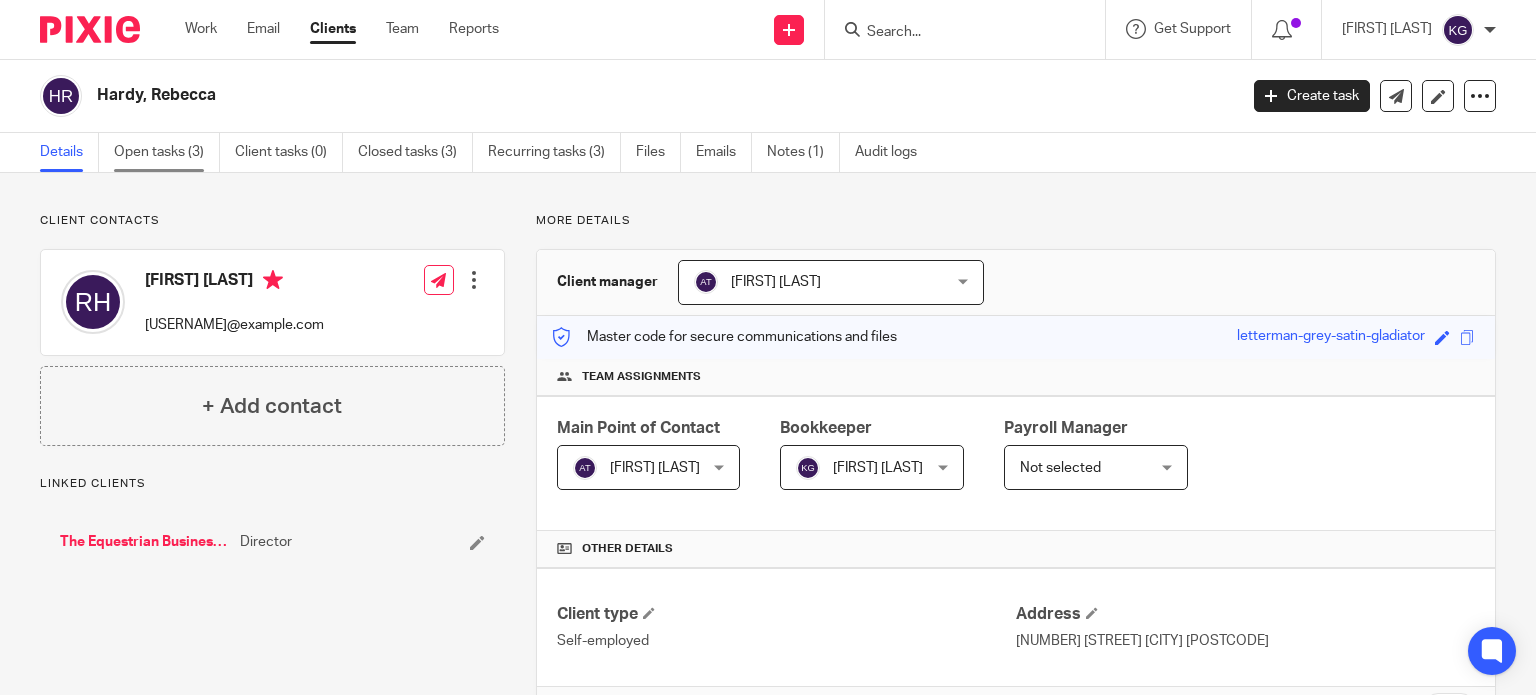 click on "Open tasks (3)" at bounding box center (167, 152) 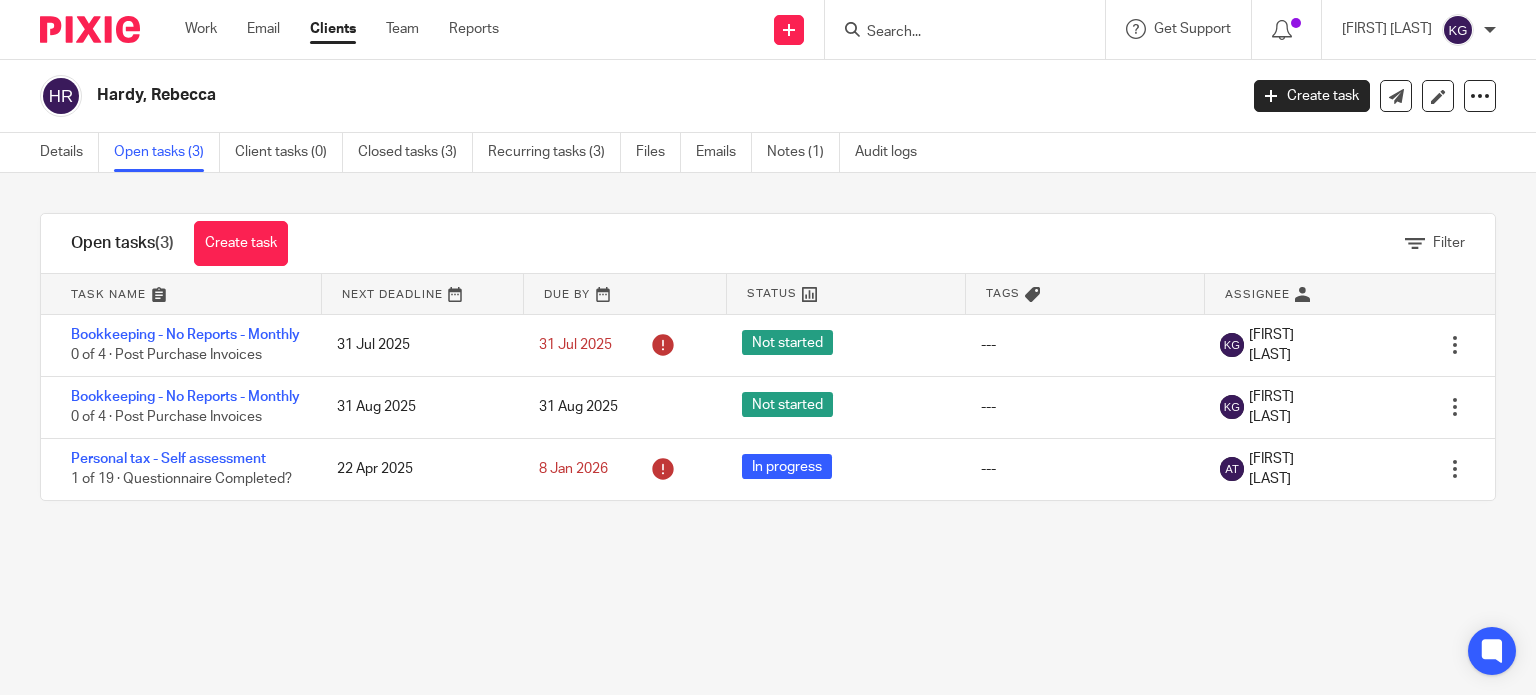 scroll, scrollTop: 0, scrollLeft: 0, axis: both 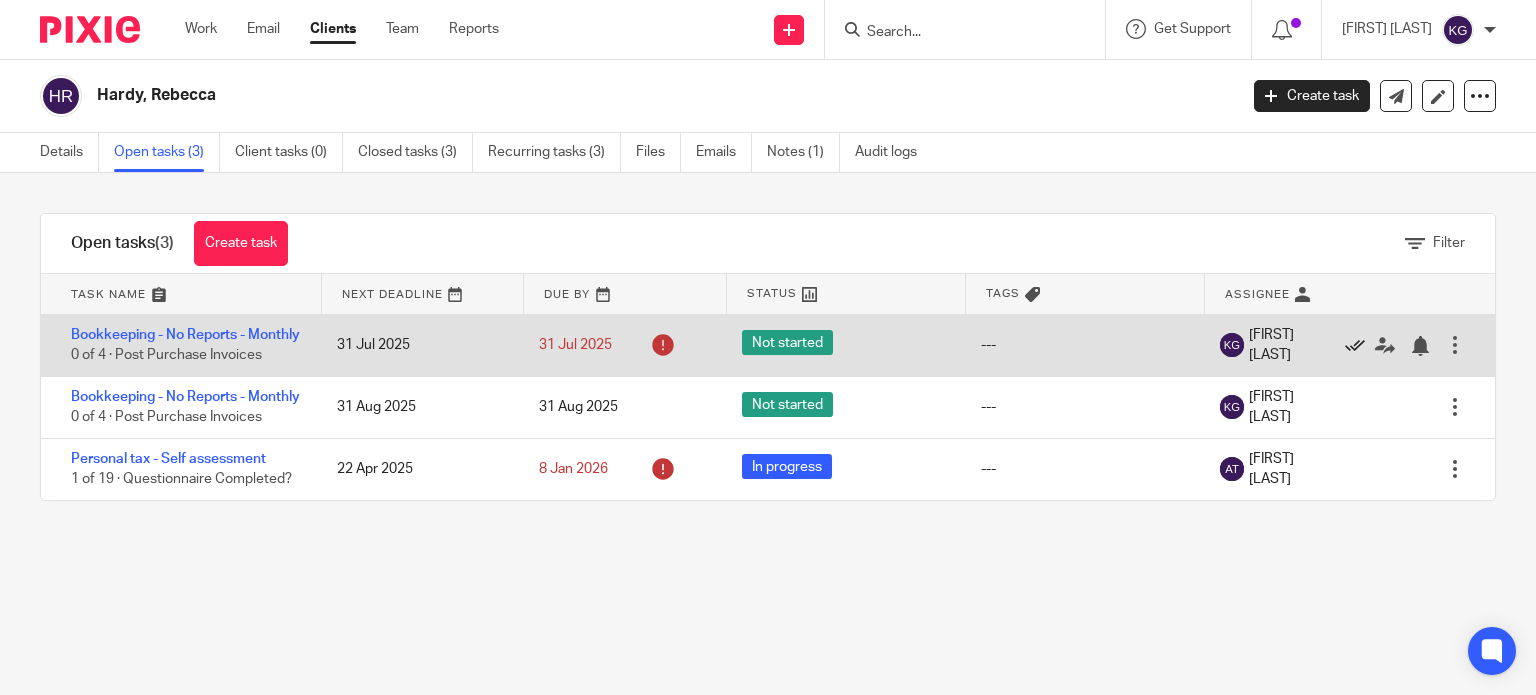click at bounding box center (1355, 346) 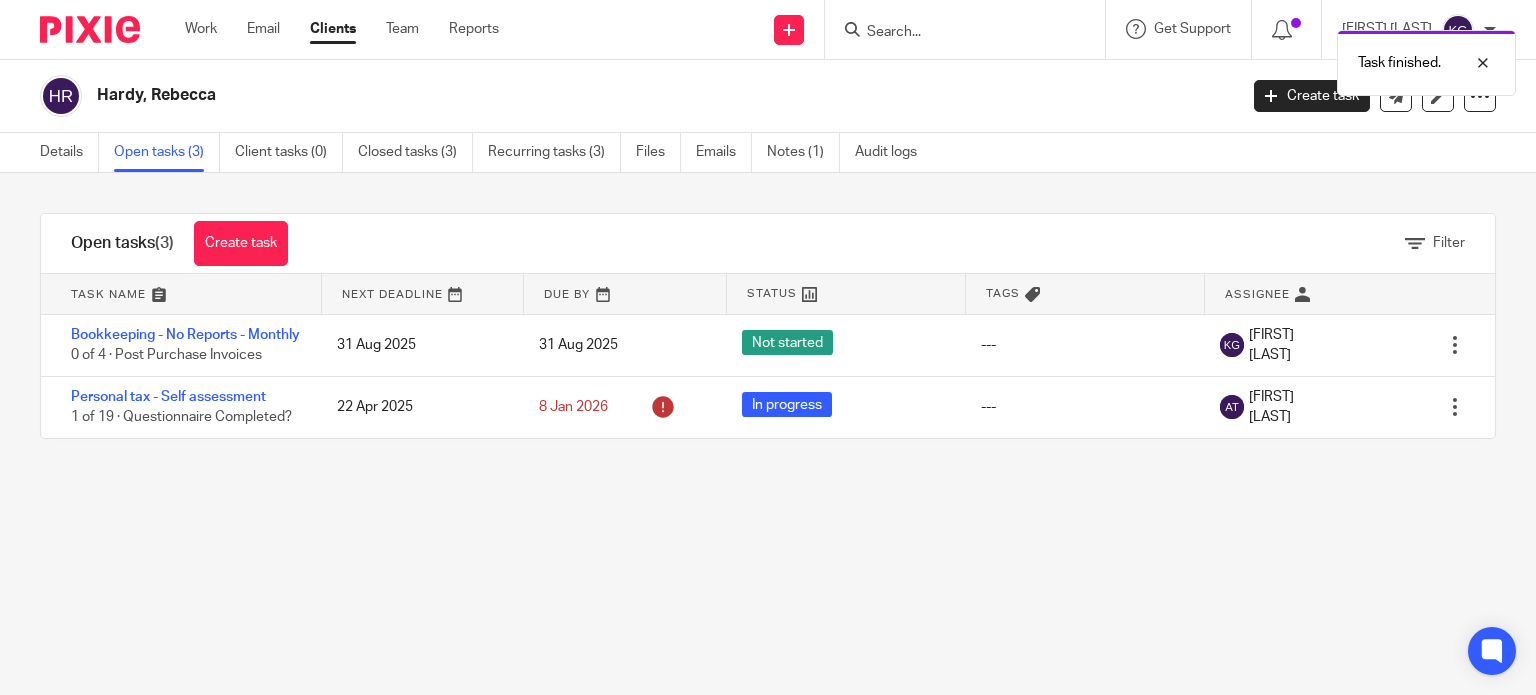 click on "Work
Email
Clients
Team
Reports
Work
Email
Clients
Team
Reports
Settings" at bounding box center [347, 29] 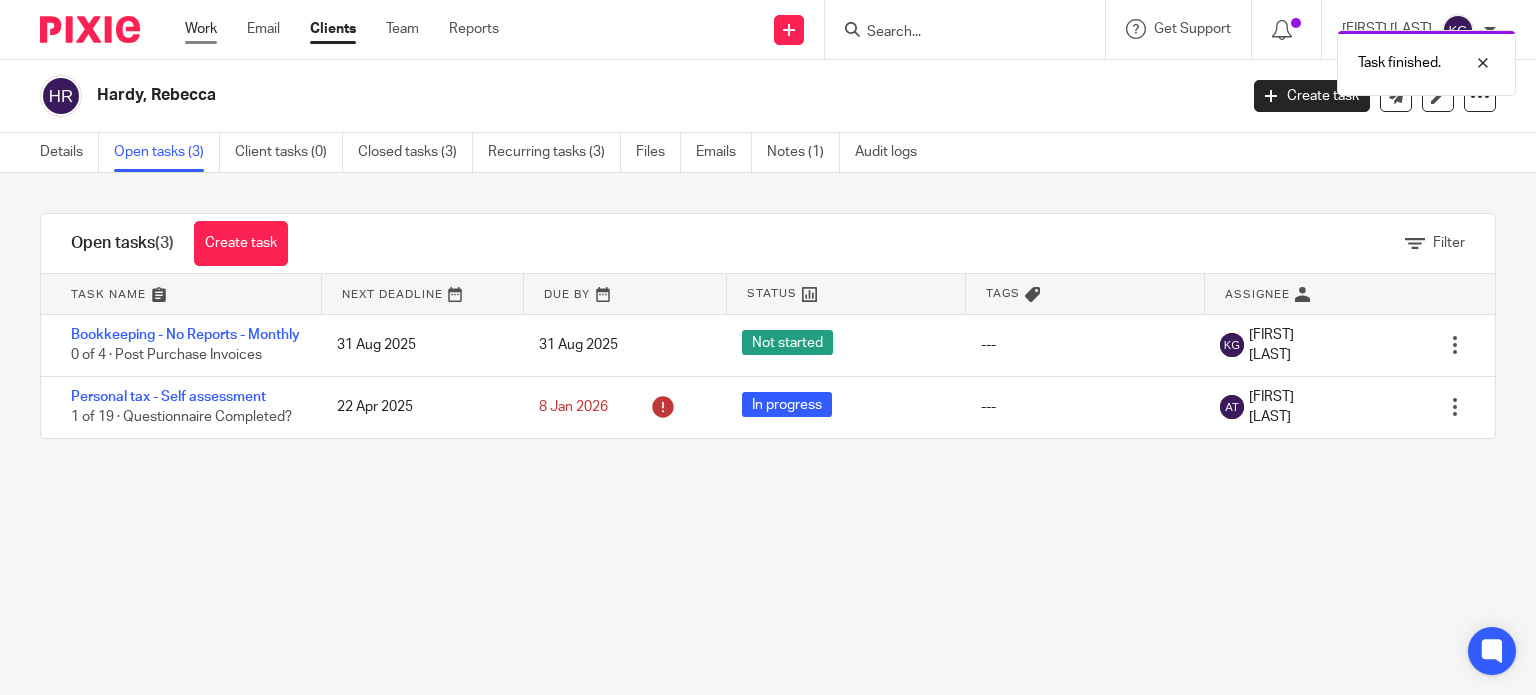 click on "Work" at bounding box center (201, 29) 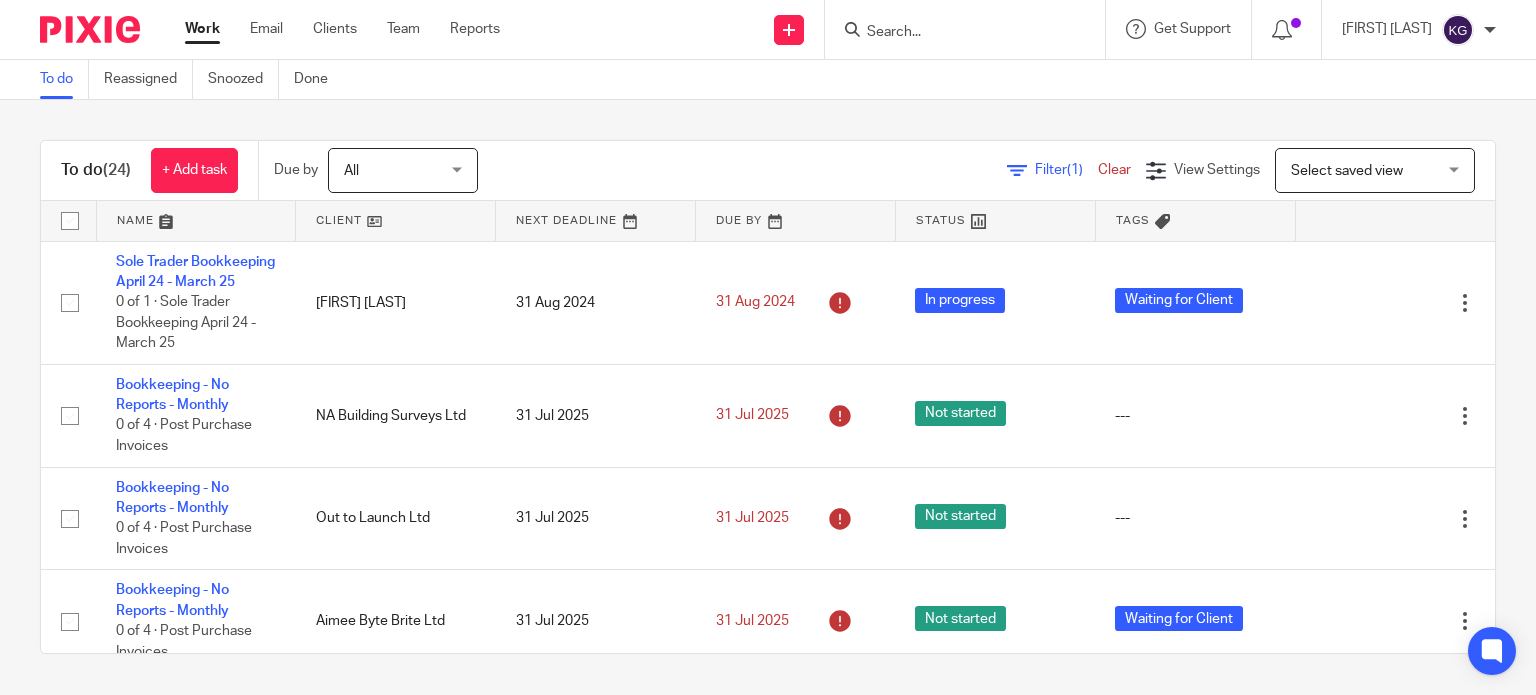 scroll, scrollTop: 0, scrollLeft: 0, axis: both 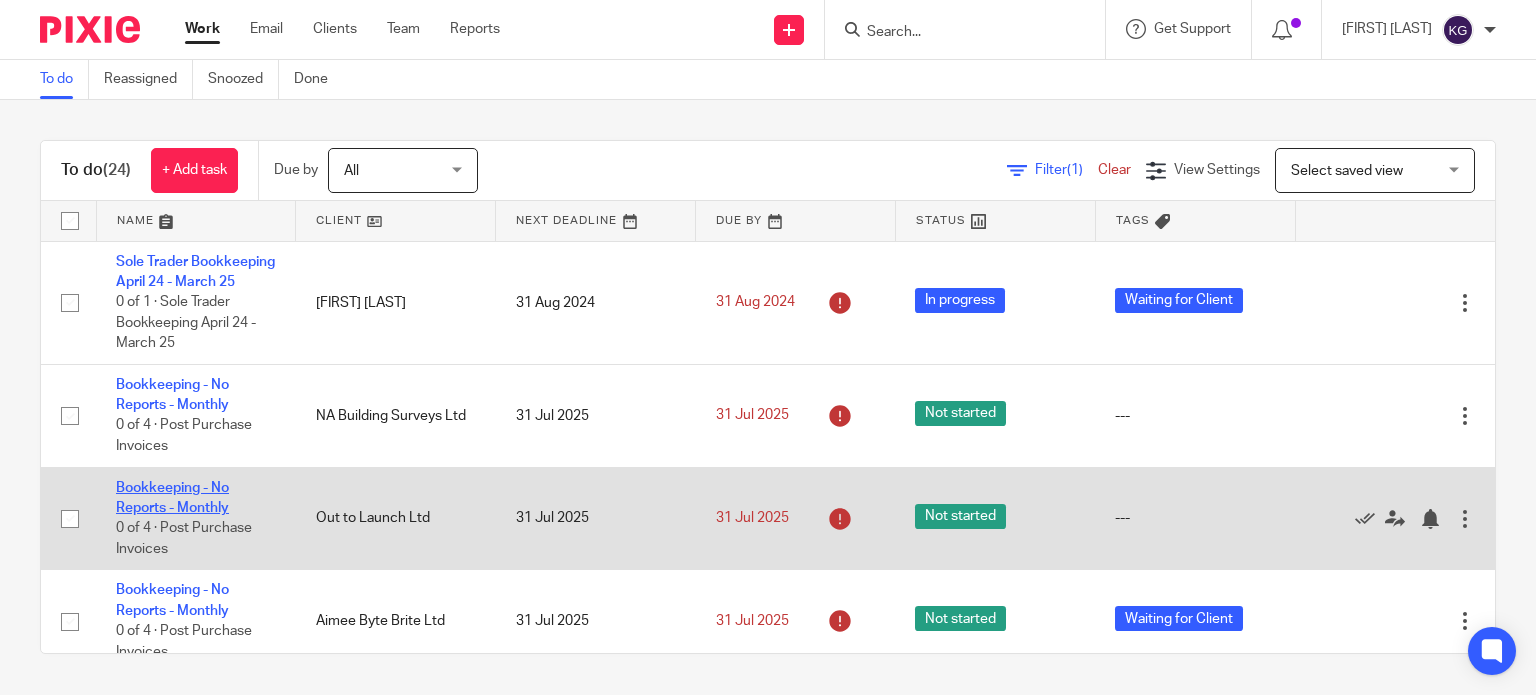 click on "Bookkeeping - No Reports - Monthly" at bounding box center [172, 498] 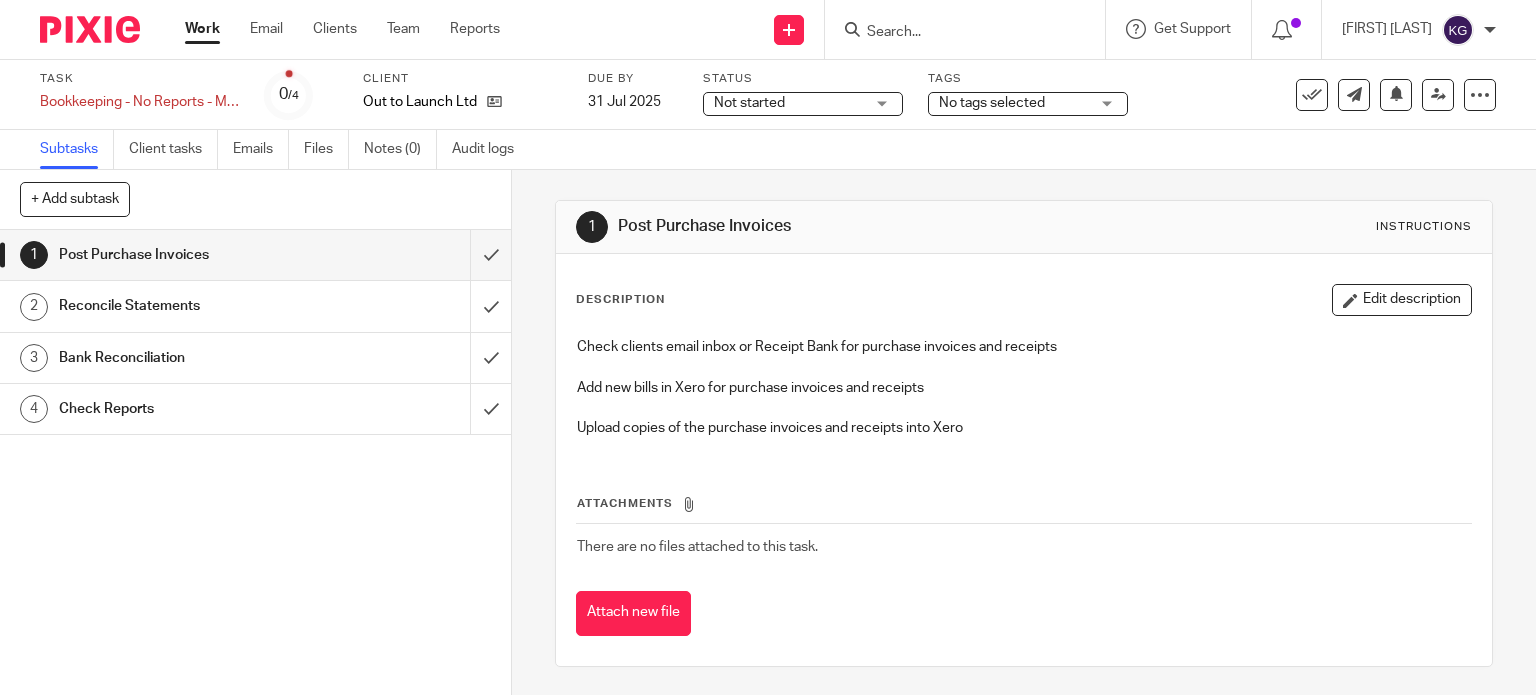 scroll, scrollTop: 0, scrollLeft: 0, axis: both 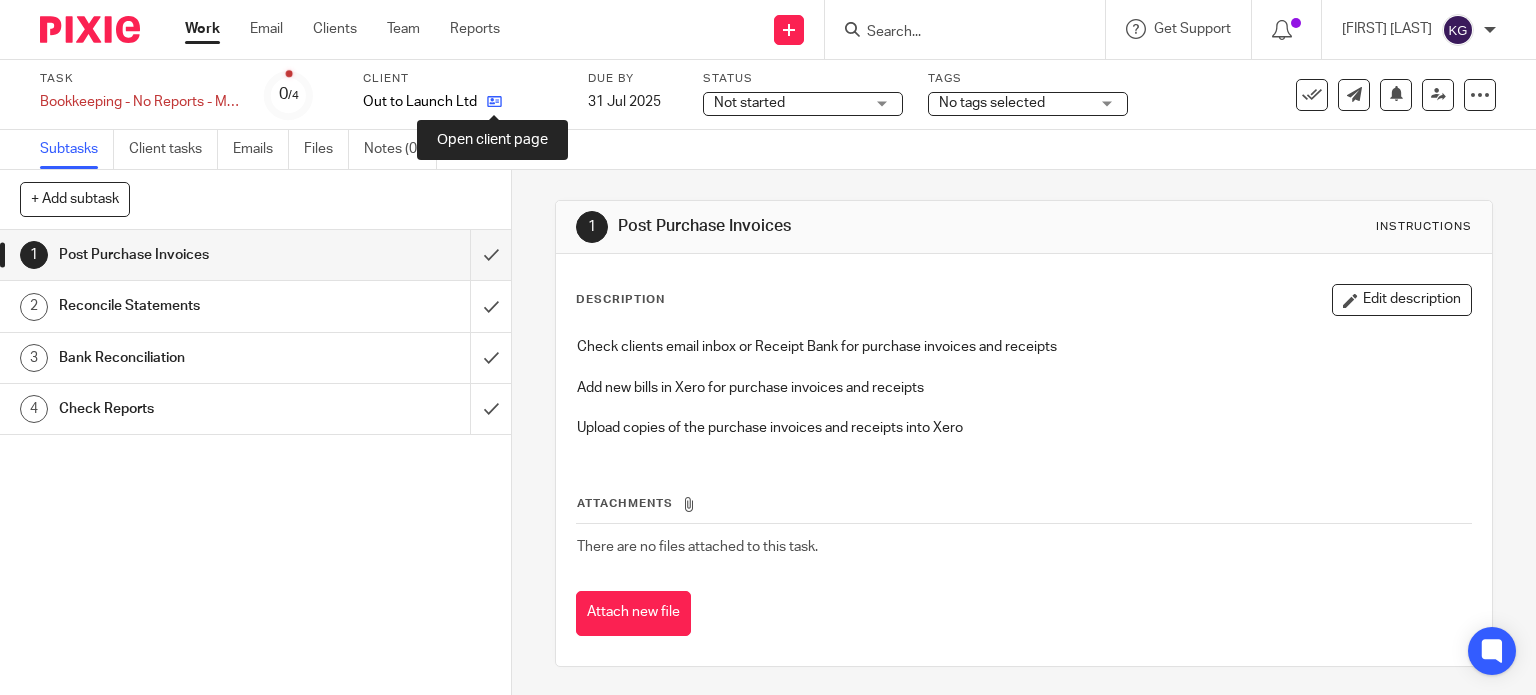 click at bounding box center [494, 101] 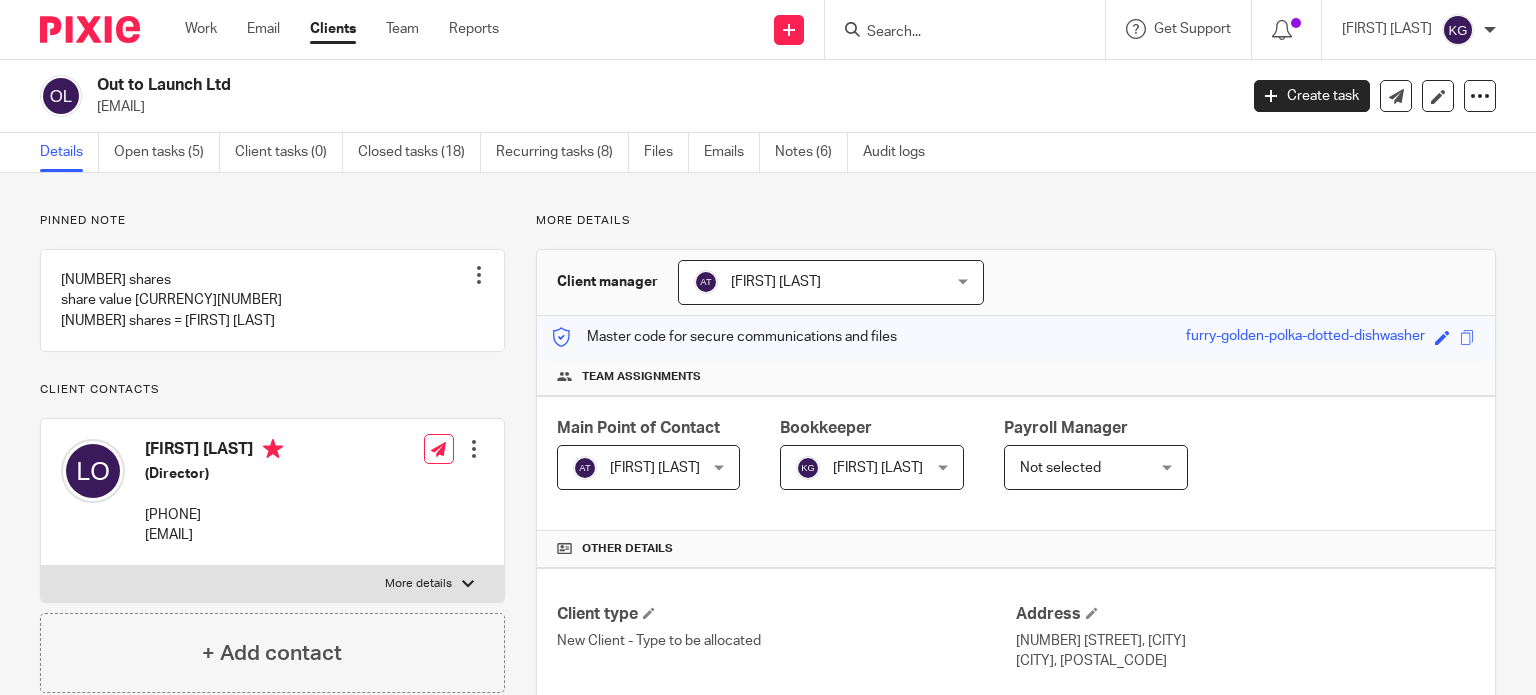 scroll, scrollTop: 0, scrollLeft: 0, axis: both 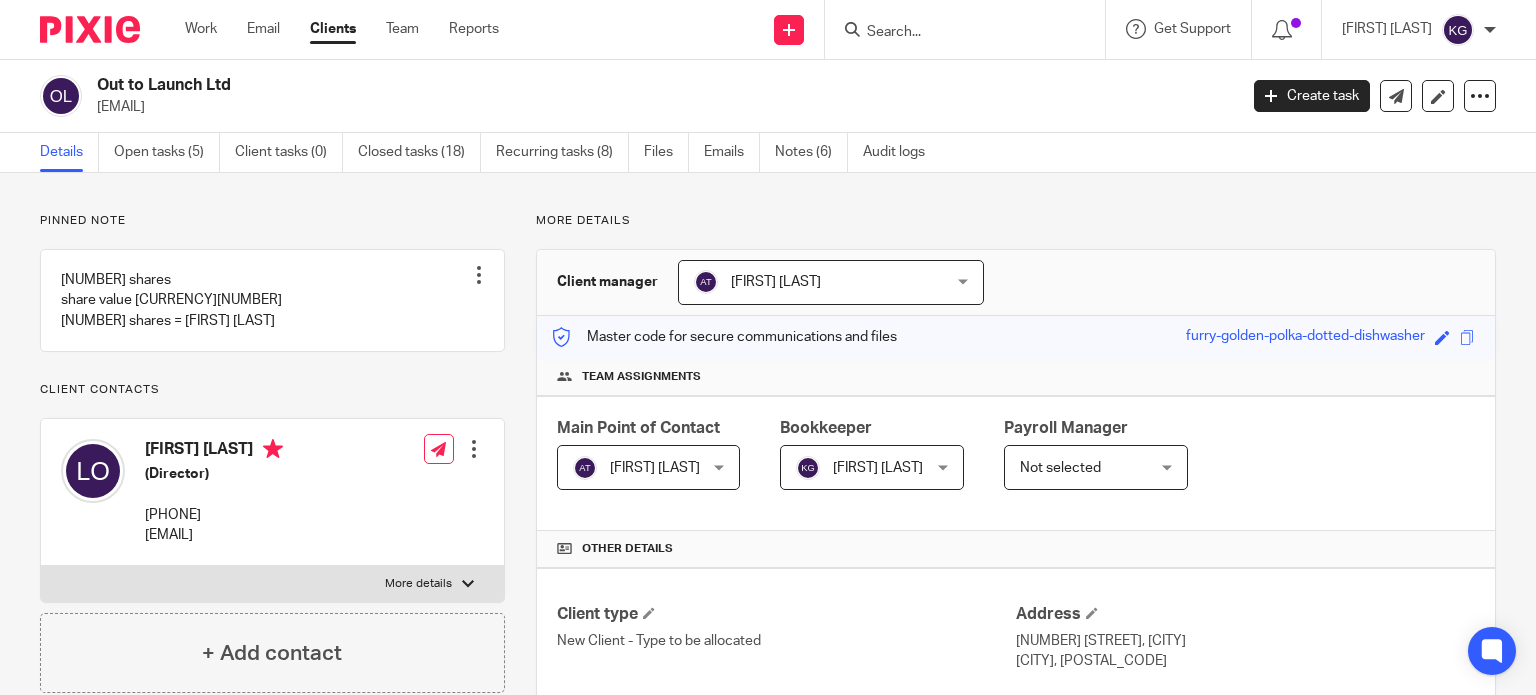 drag, startPoint x: 164, startPoint y: 157, endPoint x: 845, endPoint y: 312, distance: 698.4168 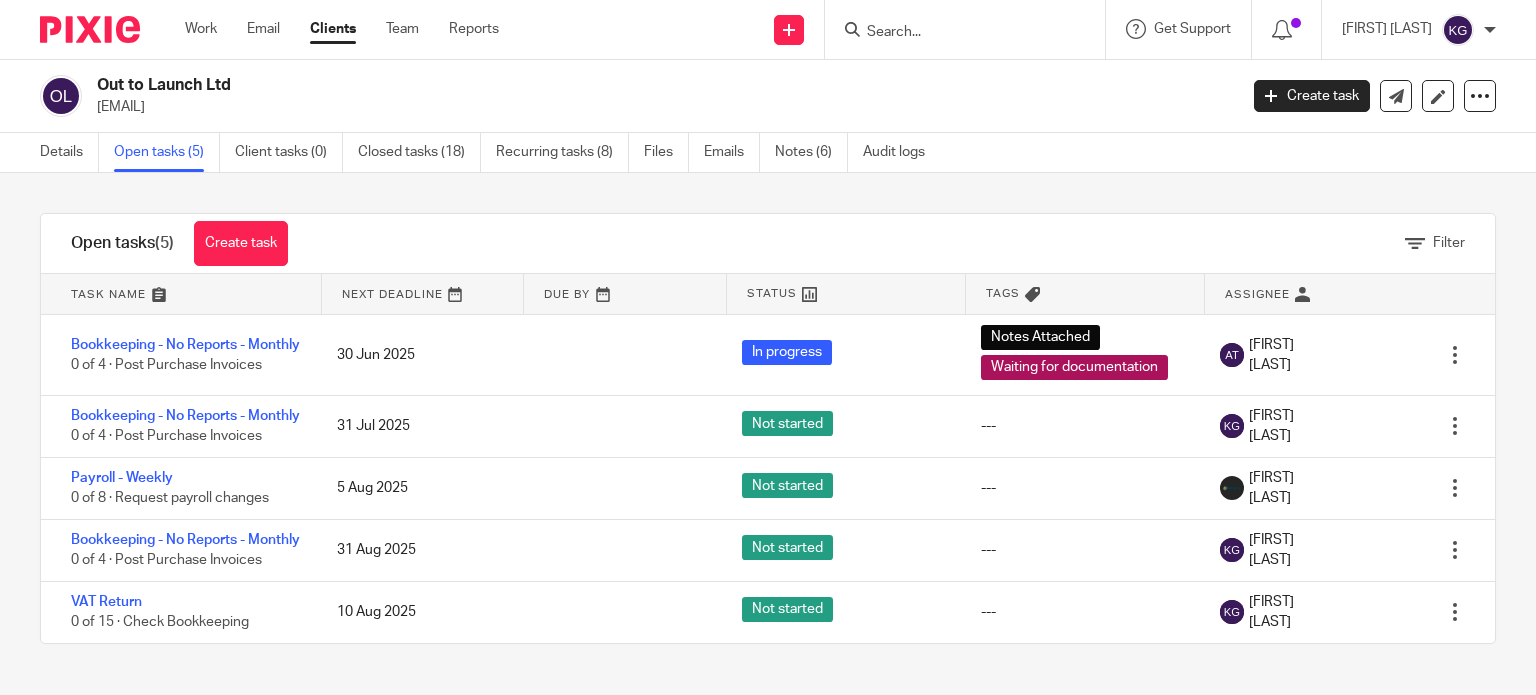 scroll, scrollTop: 0, scrollLeft: 0, axis: both 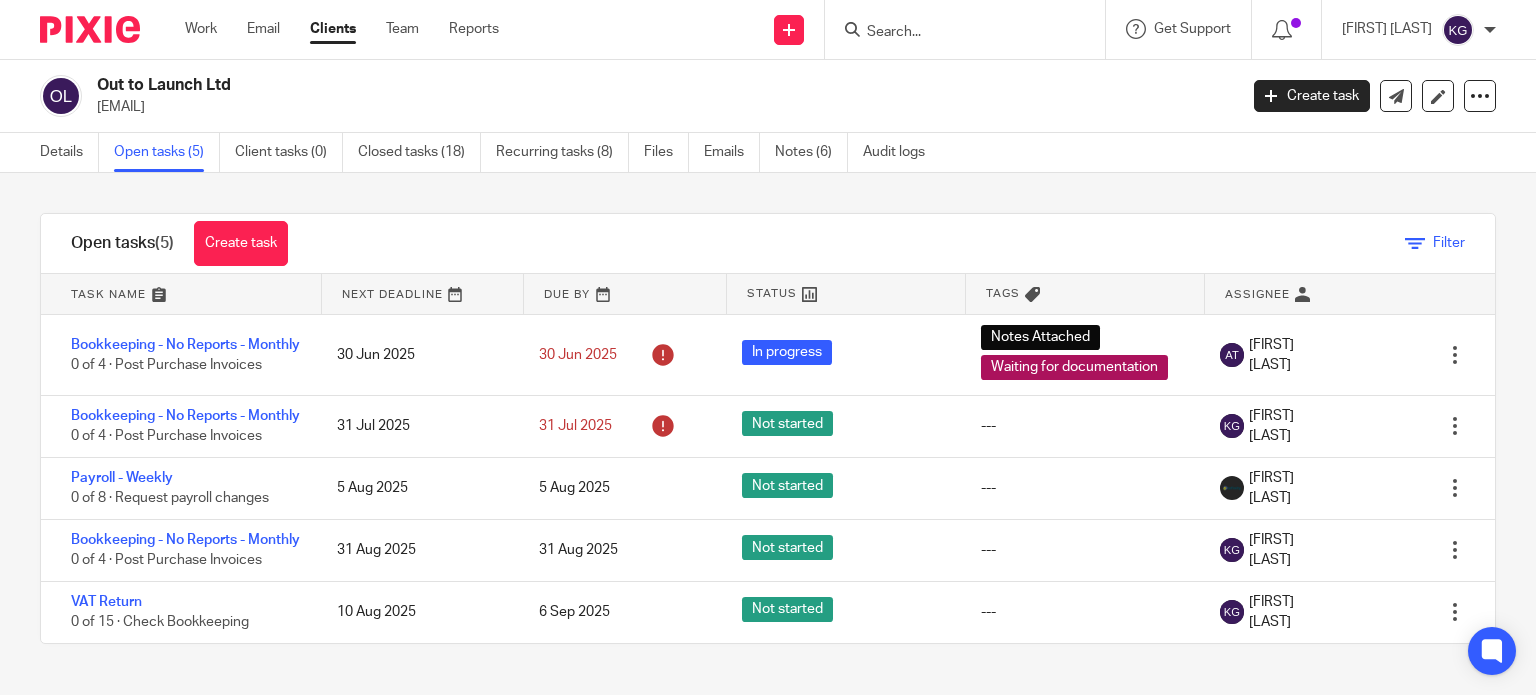 click on "Filter" at bounding box center (1435, 243) 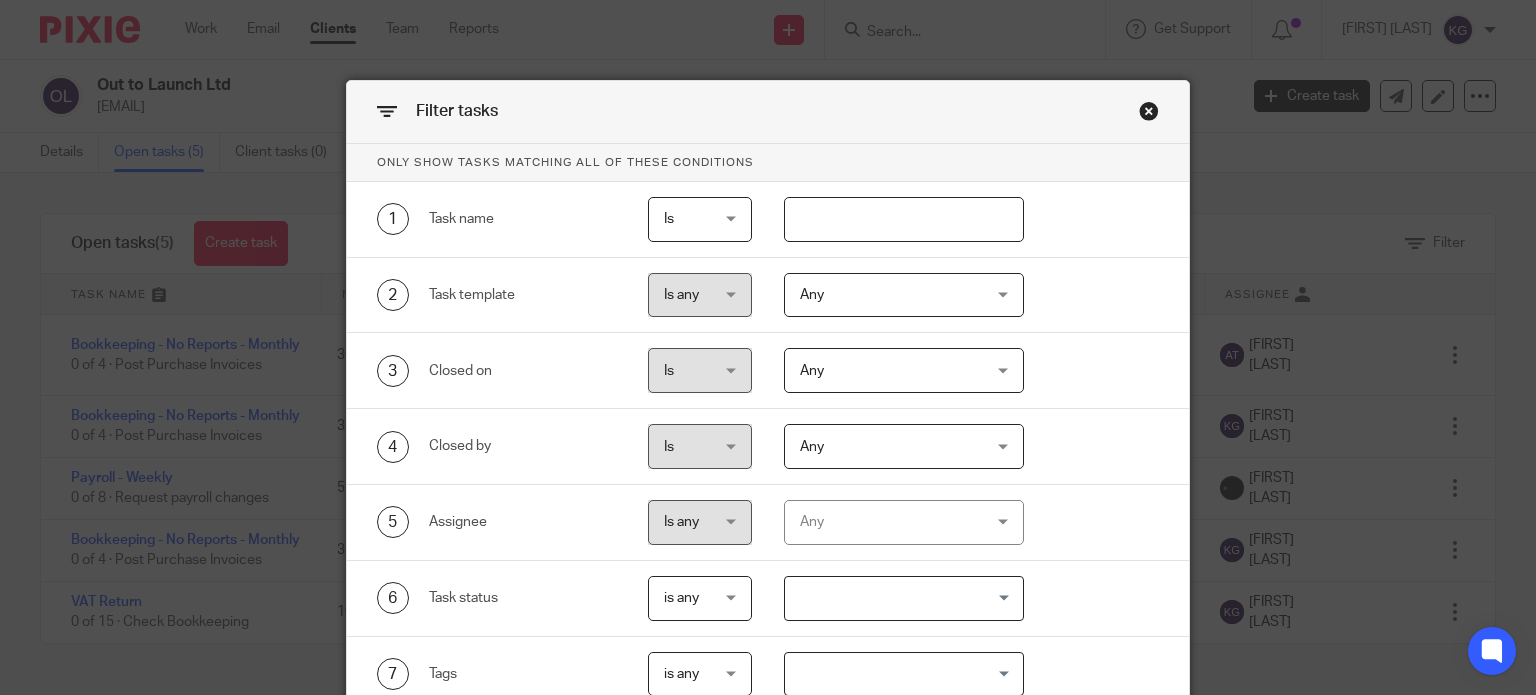 click on "Any" at bounding box center [904, 522] 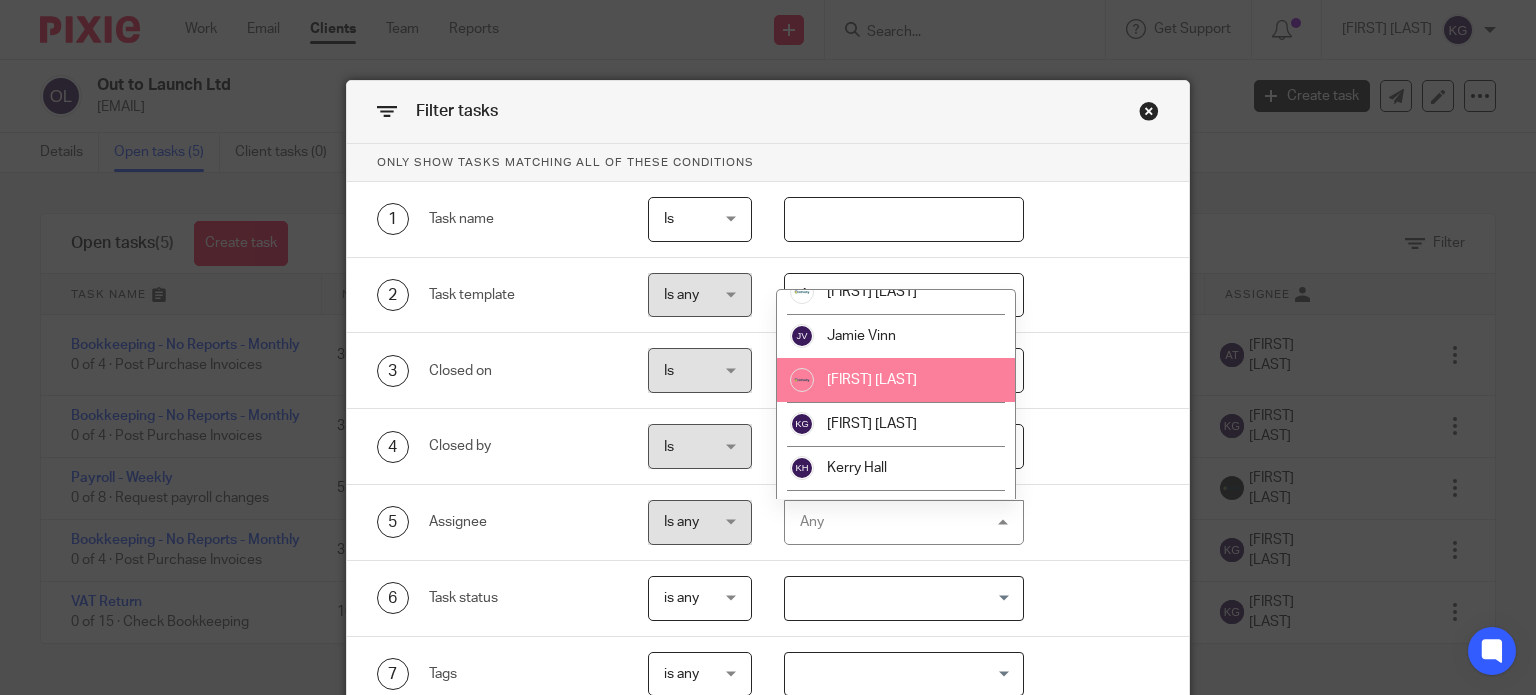 scroll, scrollTop: 272, scrollLeft: 0, axis: vertical 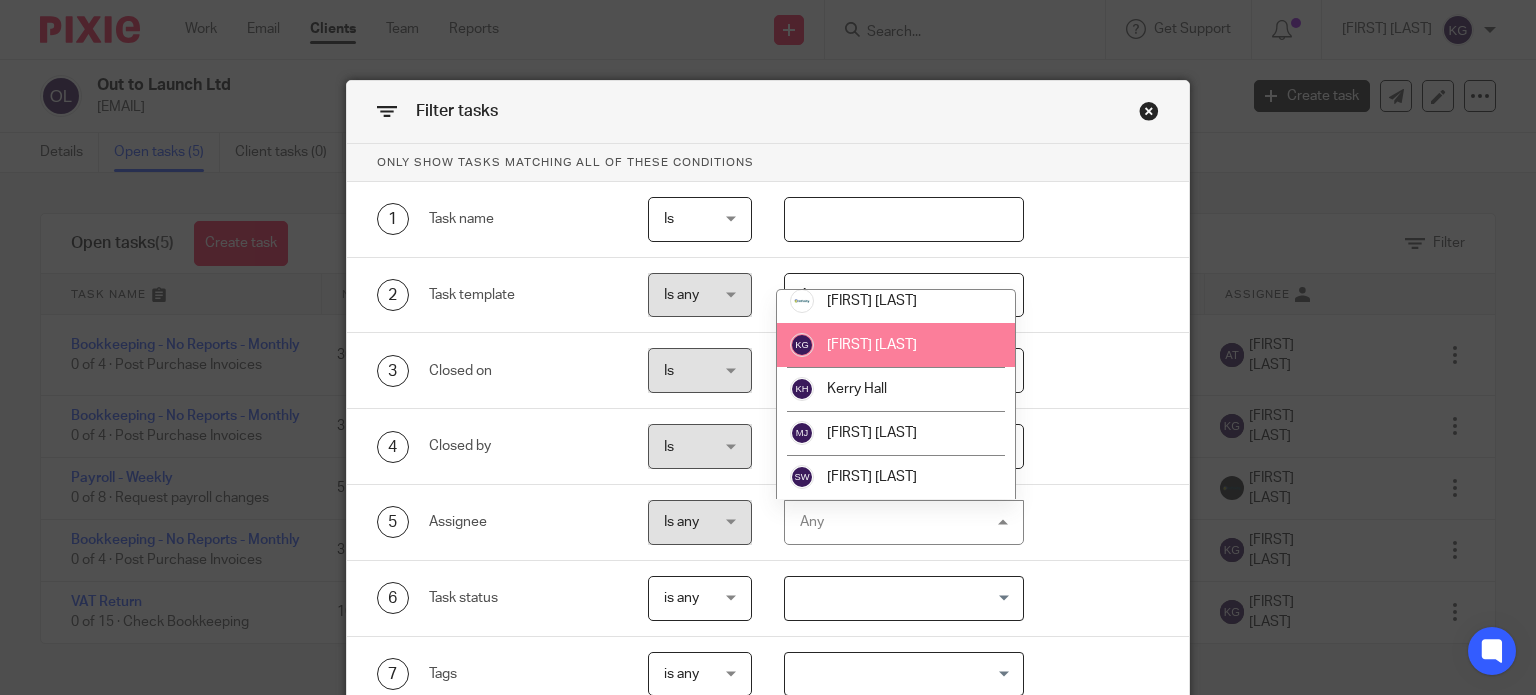 click on "[FIRST] [LAST]" at bounding box center (896, 345) 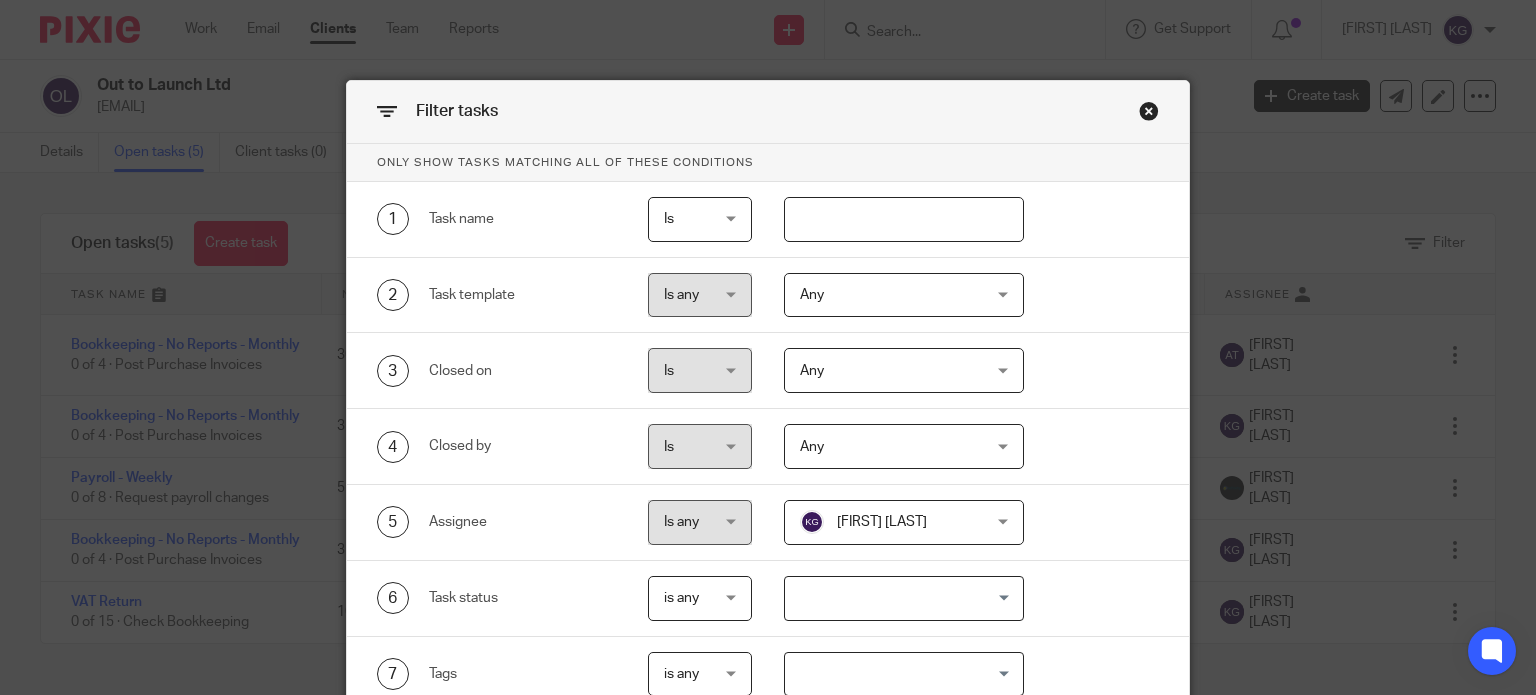 click on "5
Assignee
Is any
Is any
Is any
Is not
is_any
Kelly Gutteridge
Kelly Gutteridge
Any
Aimee Tamburrini
Emma Coleman
Eve Parker
Imogen Jarvis
Jamie Vinn
Karl Newman
Kelly Gutteridge
Kerry Hall
Melissa Jones
Sarah Wills
18" at bounding box center [768, 523] 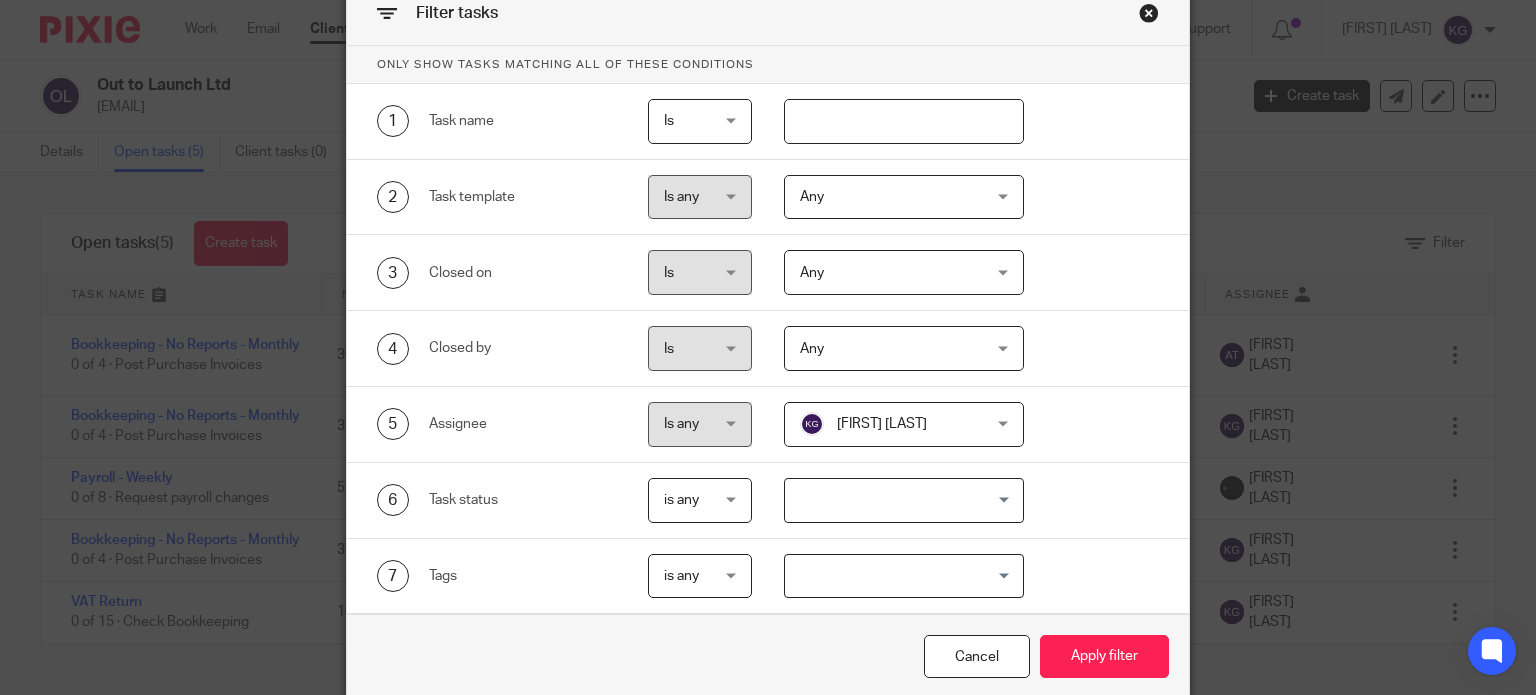 scroll, scrollTop: 180, scrollLeft: 0, axis: vertical 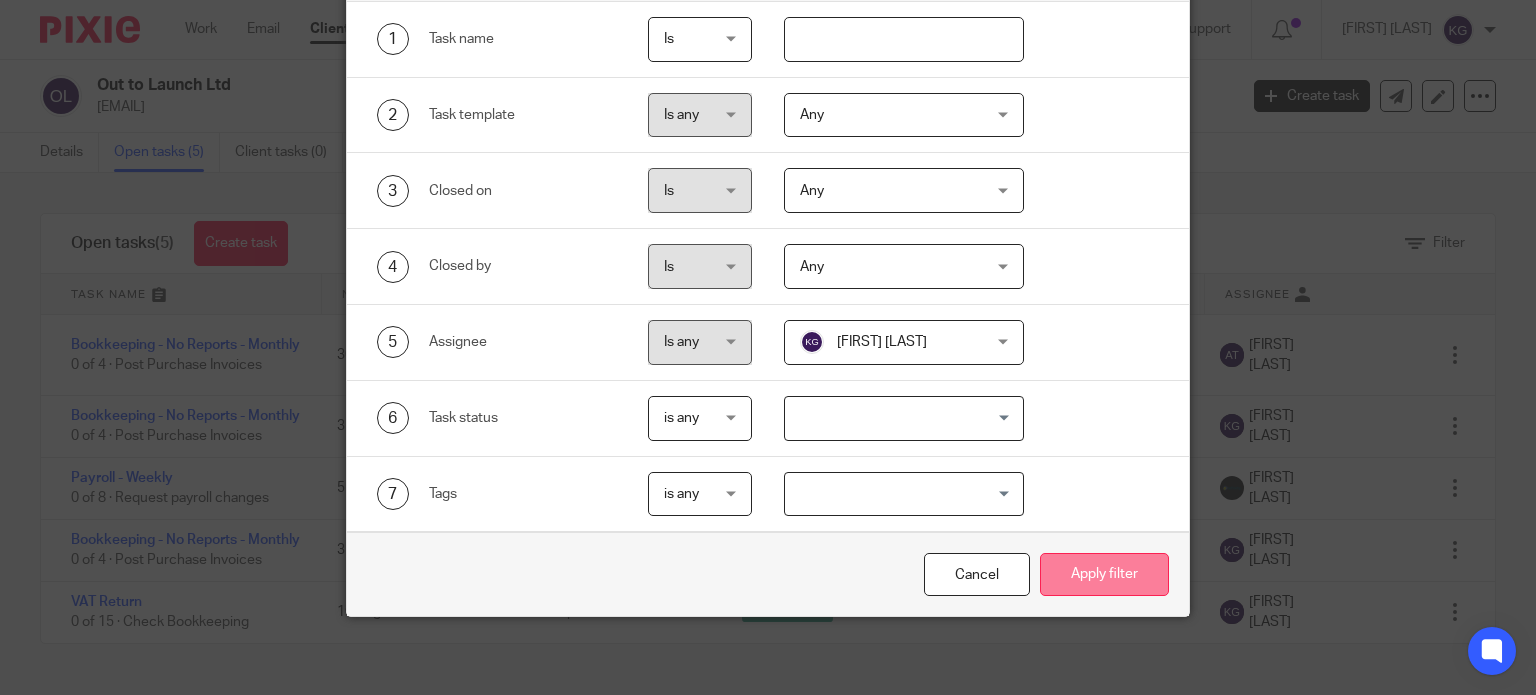 click on "Apply filter" at bounding box center (1104, 574) 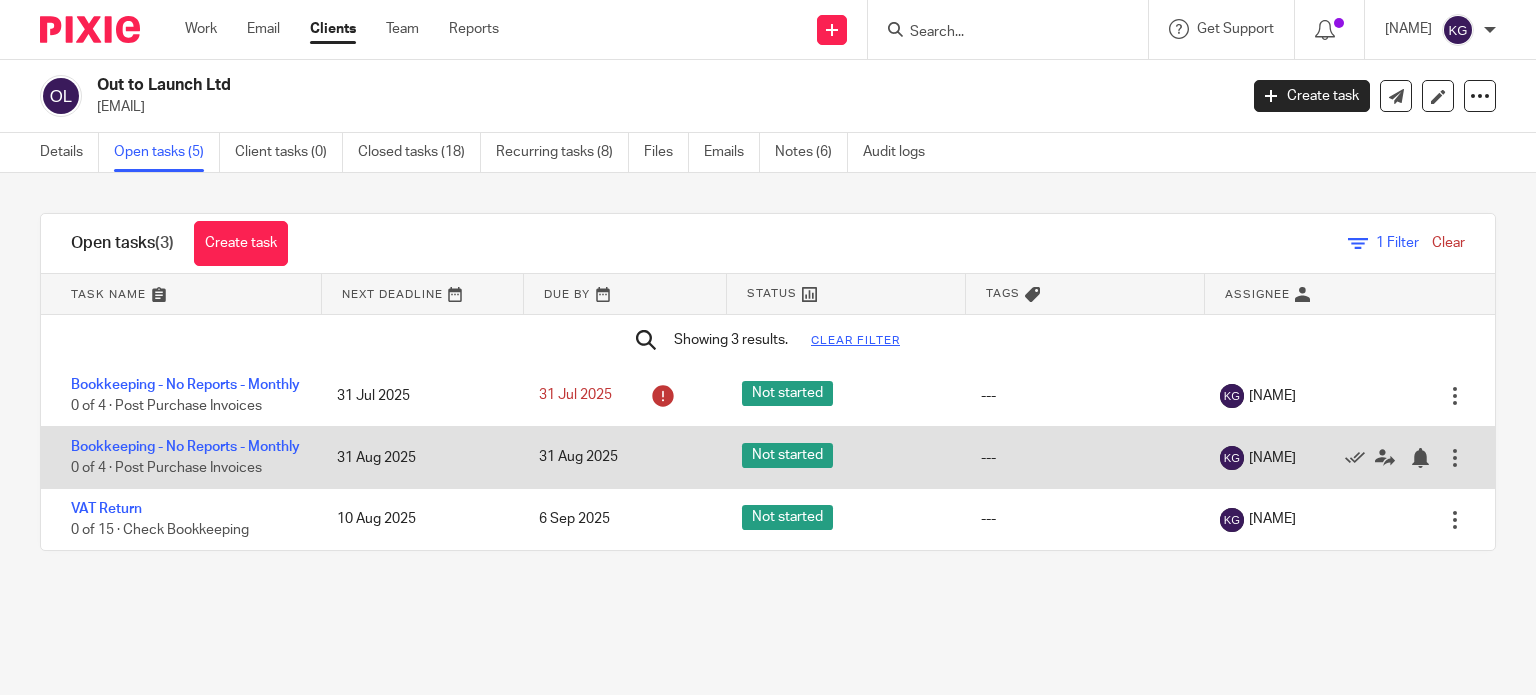 scroll, scrollTop: 0, scrollLeft: 0, axis: both 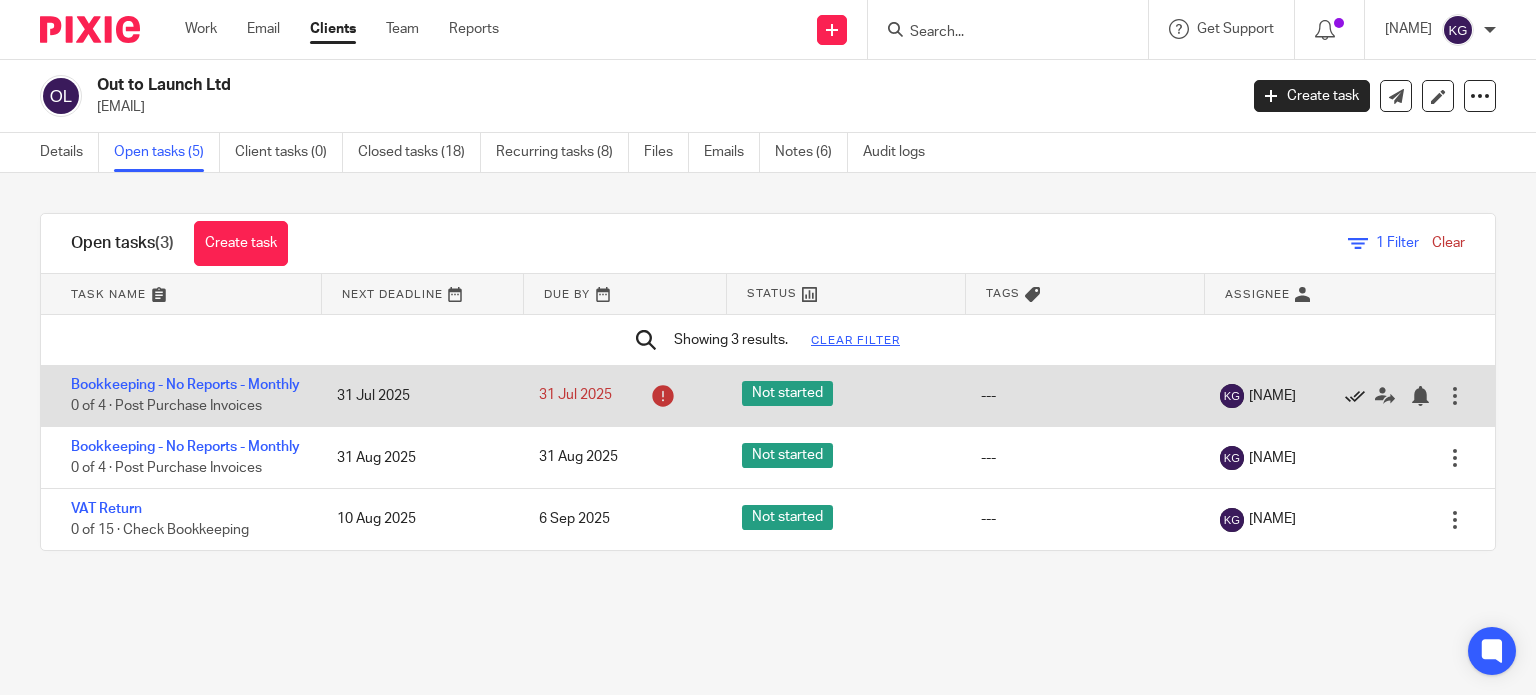 click at bounding box center [1355, 396] 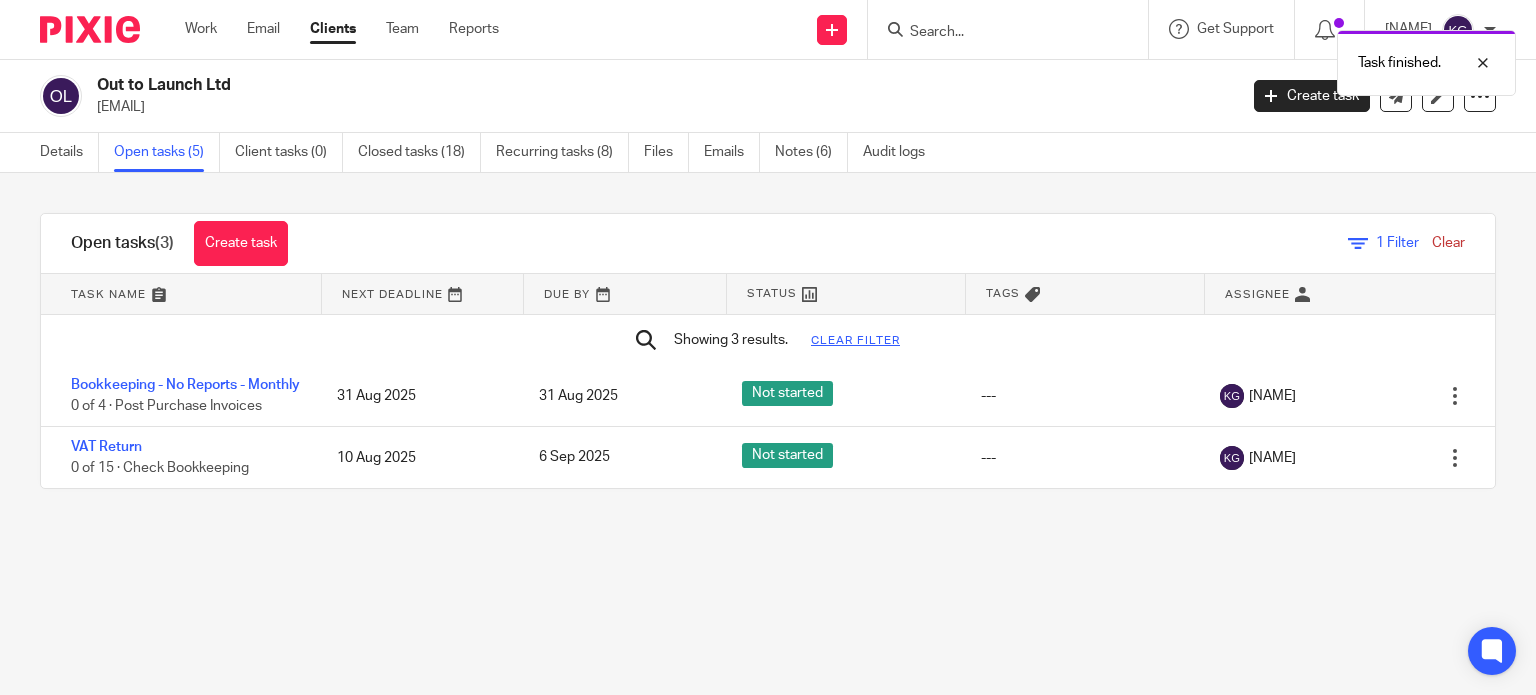 drag, startPoint x: 199, startPoint y: 23, endPoint x: 357, endPoint y: 111, distance: 180.85353 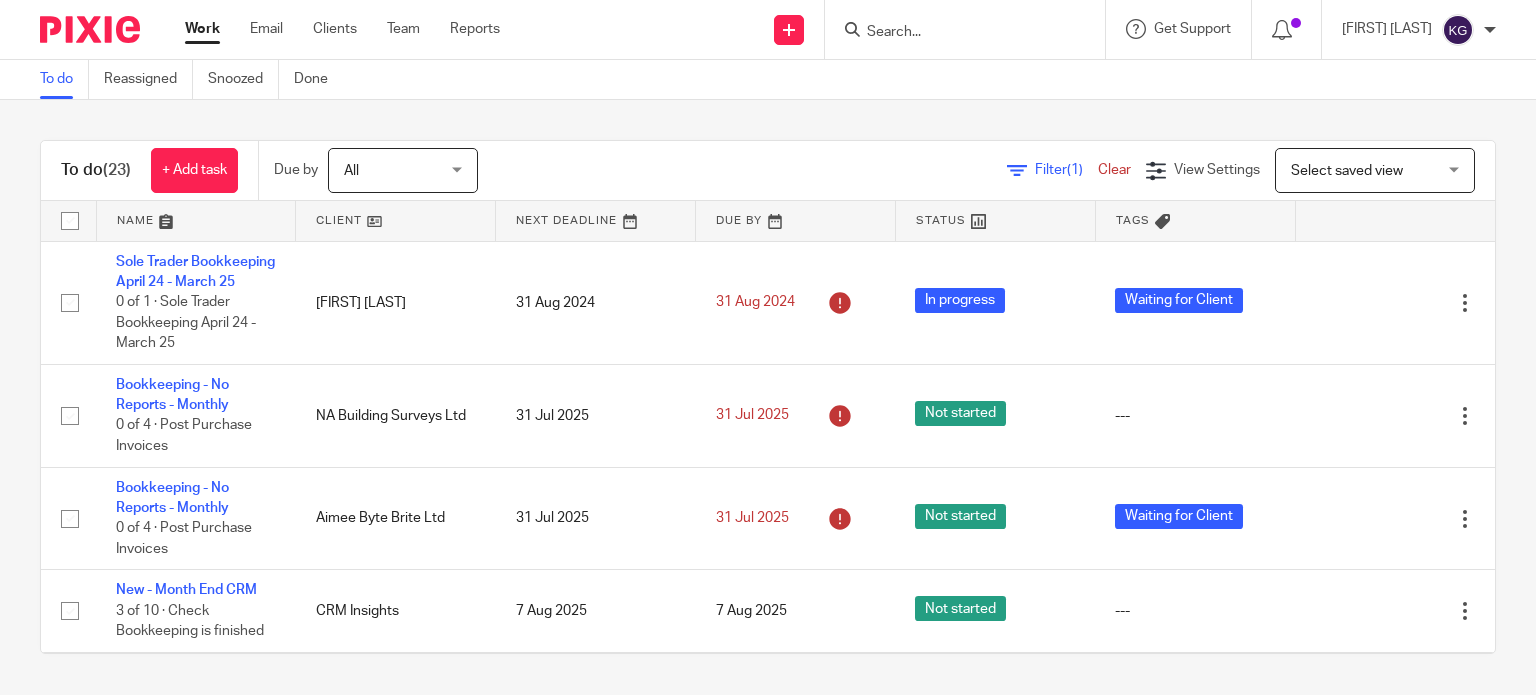 scroll, scrollTop: 0, scrollLeft: 0, axis: both 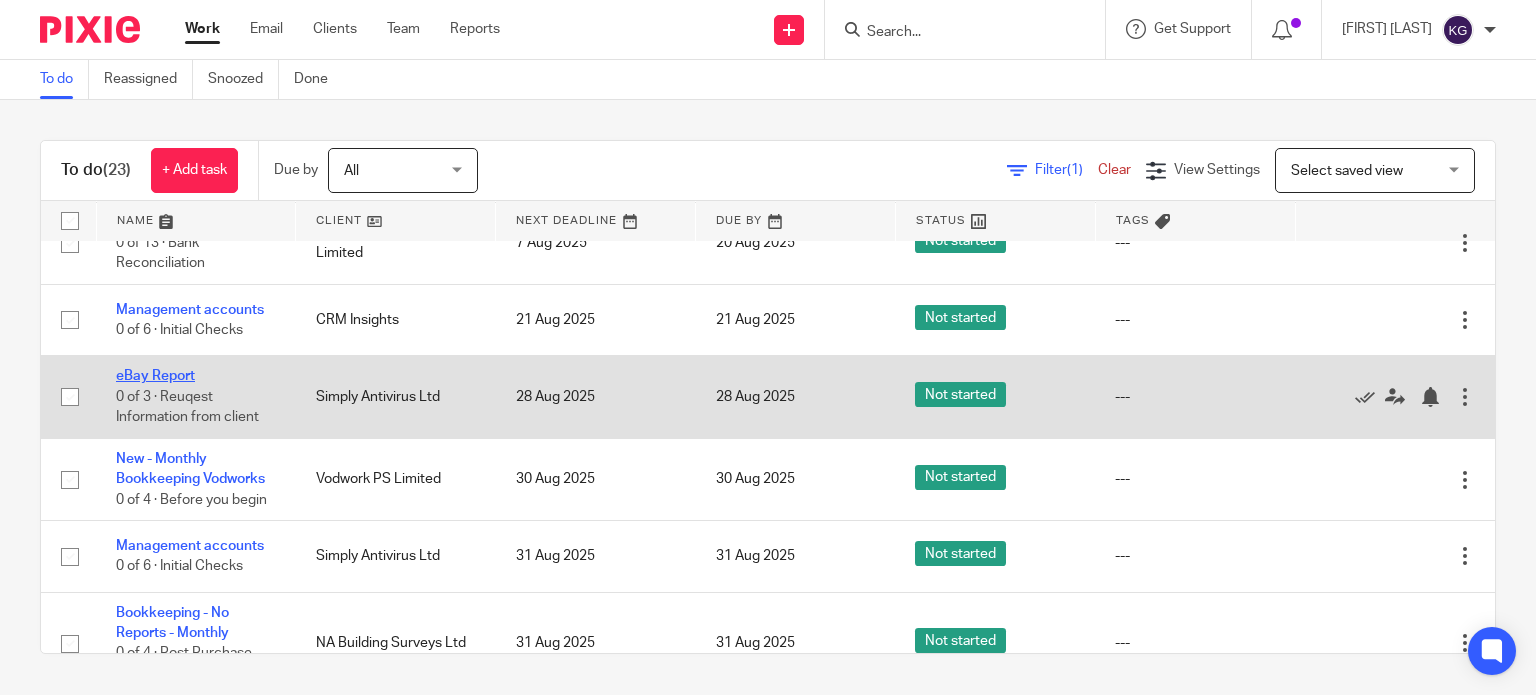 click on "eBay Report" 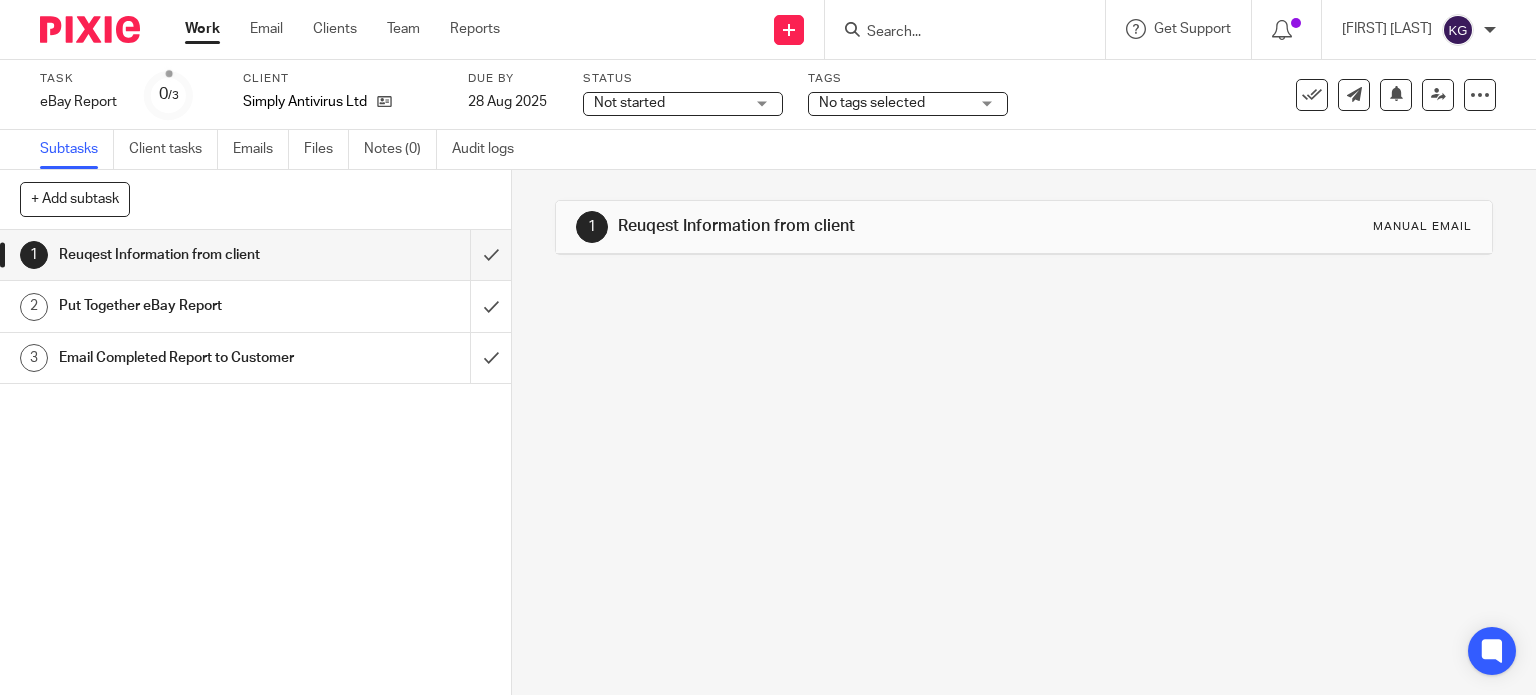 scroll, scrollTop: 0, scrollLeft: 0, axis: both 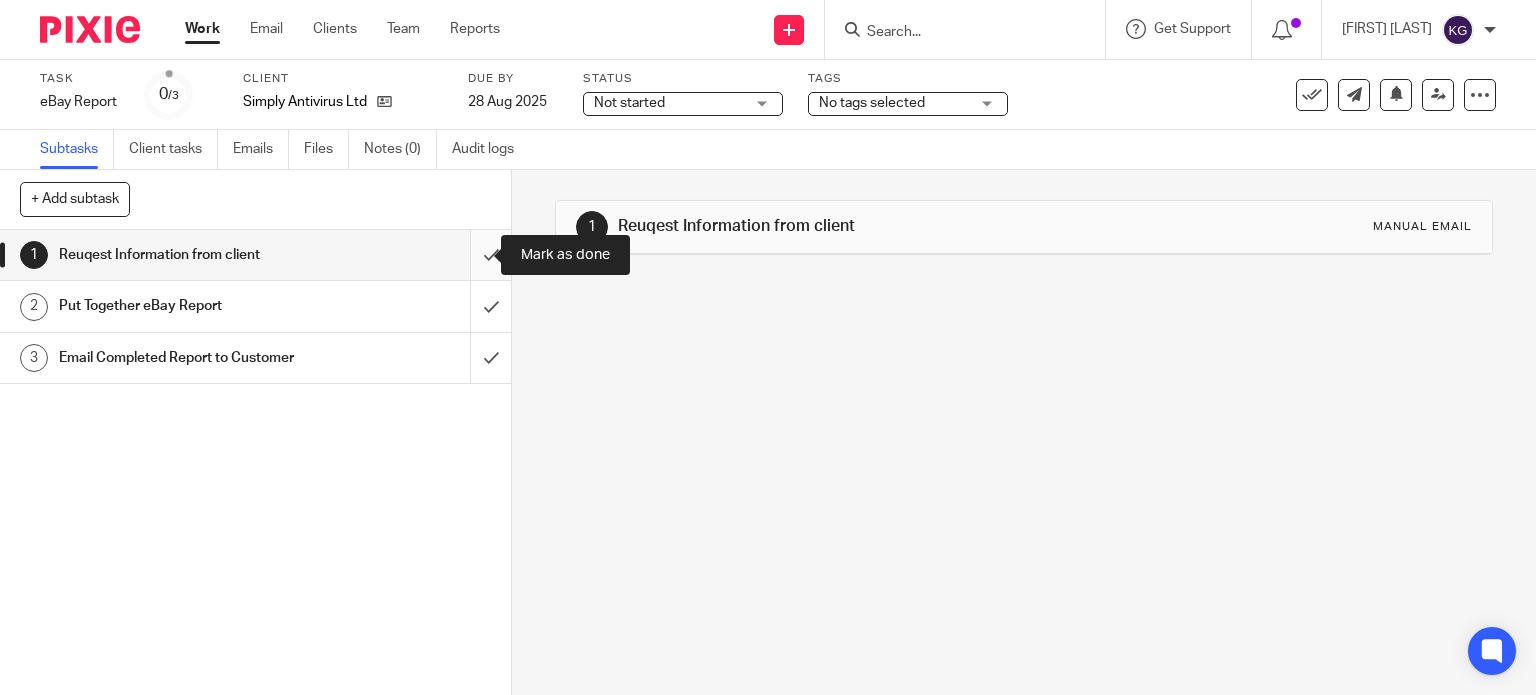 click at bounding box center (255, 255) 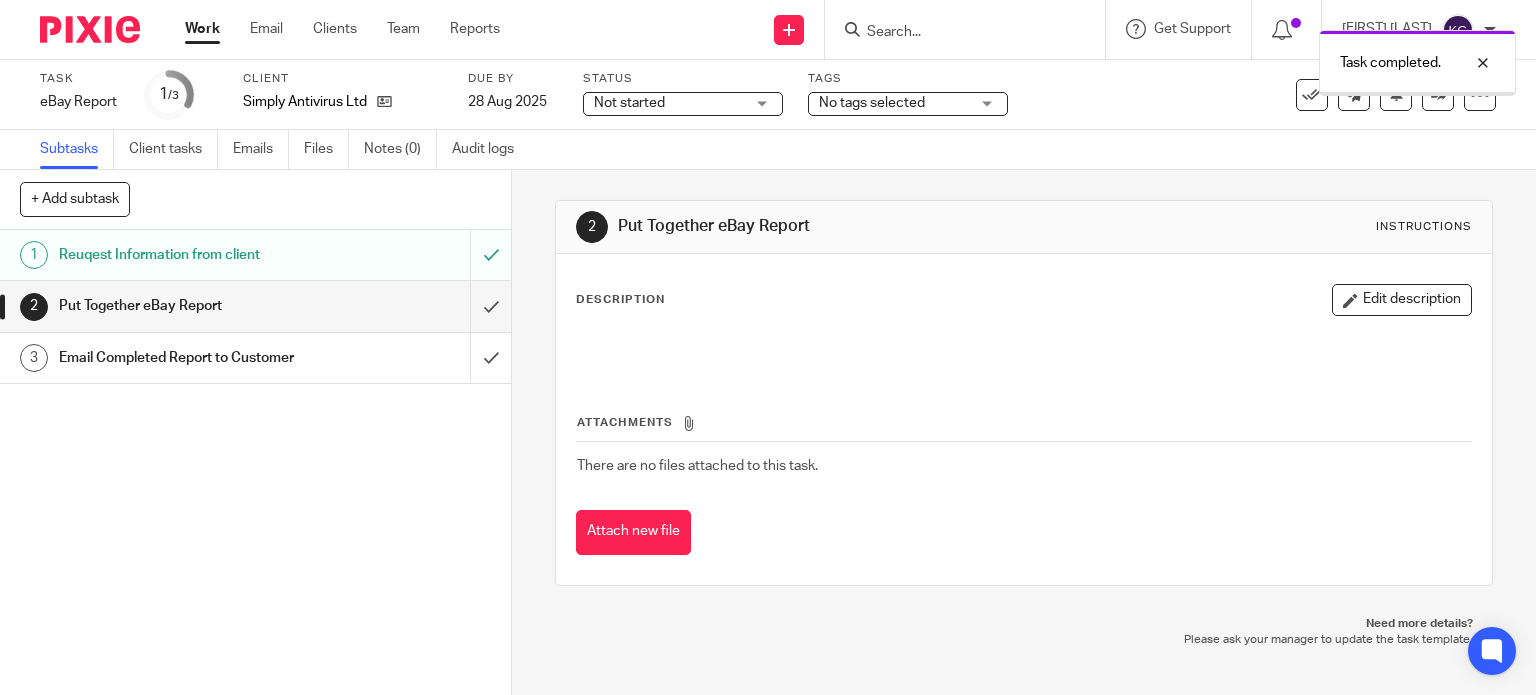 scroll, scrollTop: 0, scrollLeft: 0, axis: both 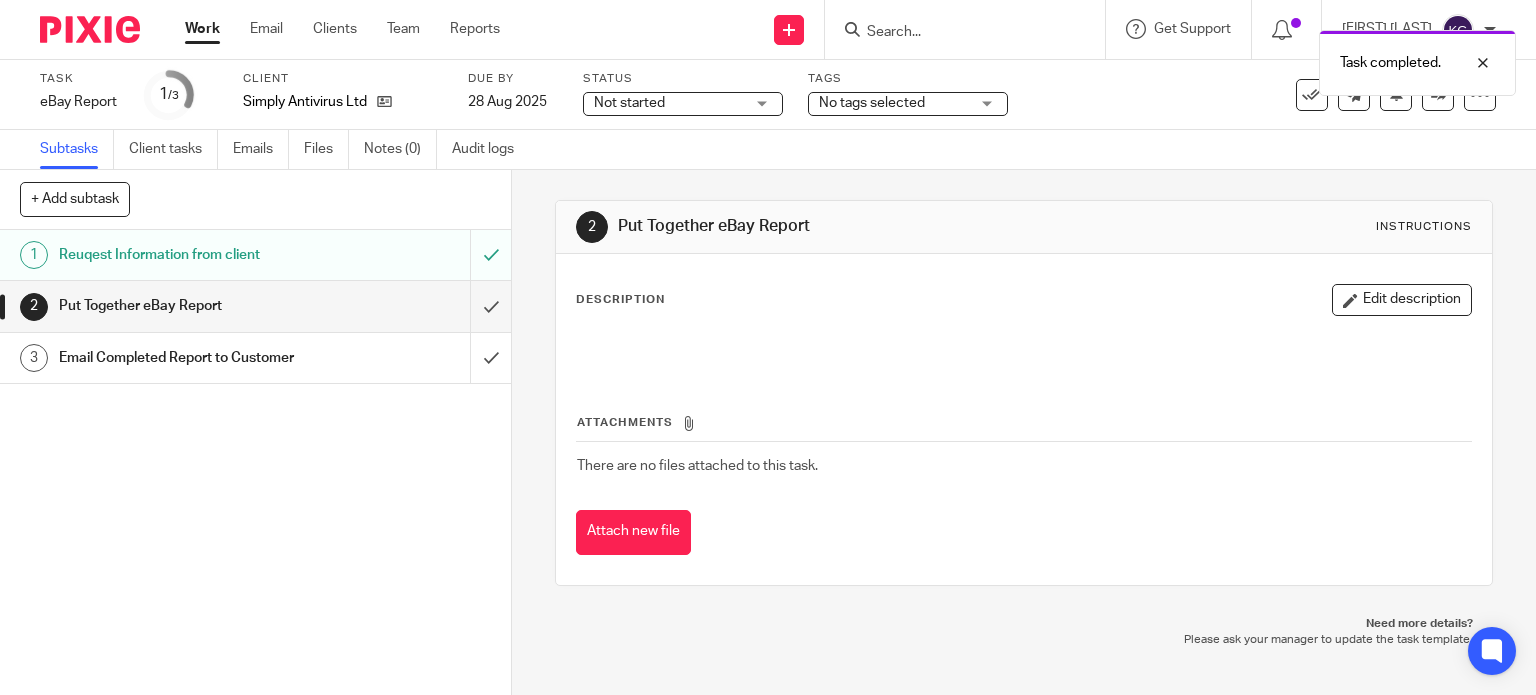 click on "Reuqest Information from client" at bounding box center [254, 255] 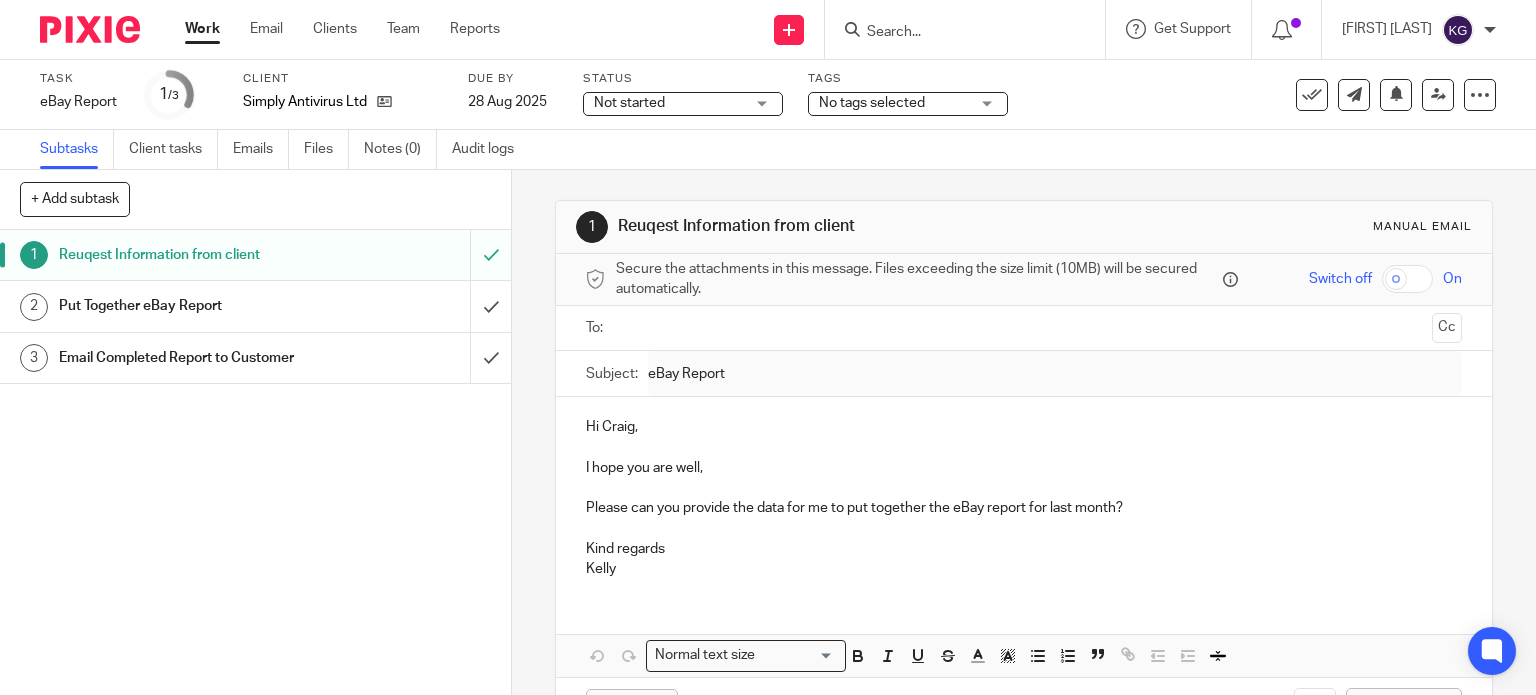scroll, scrollTop: 0, scrollLeft: 0, axis: both 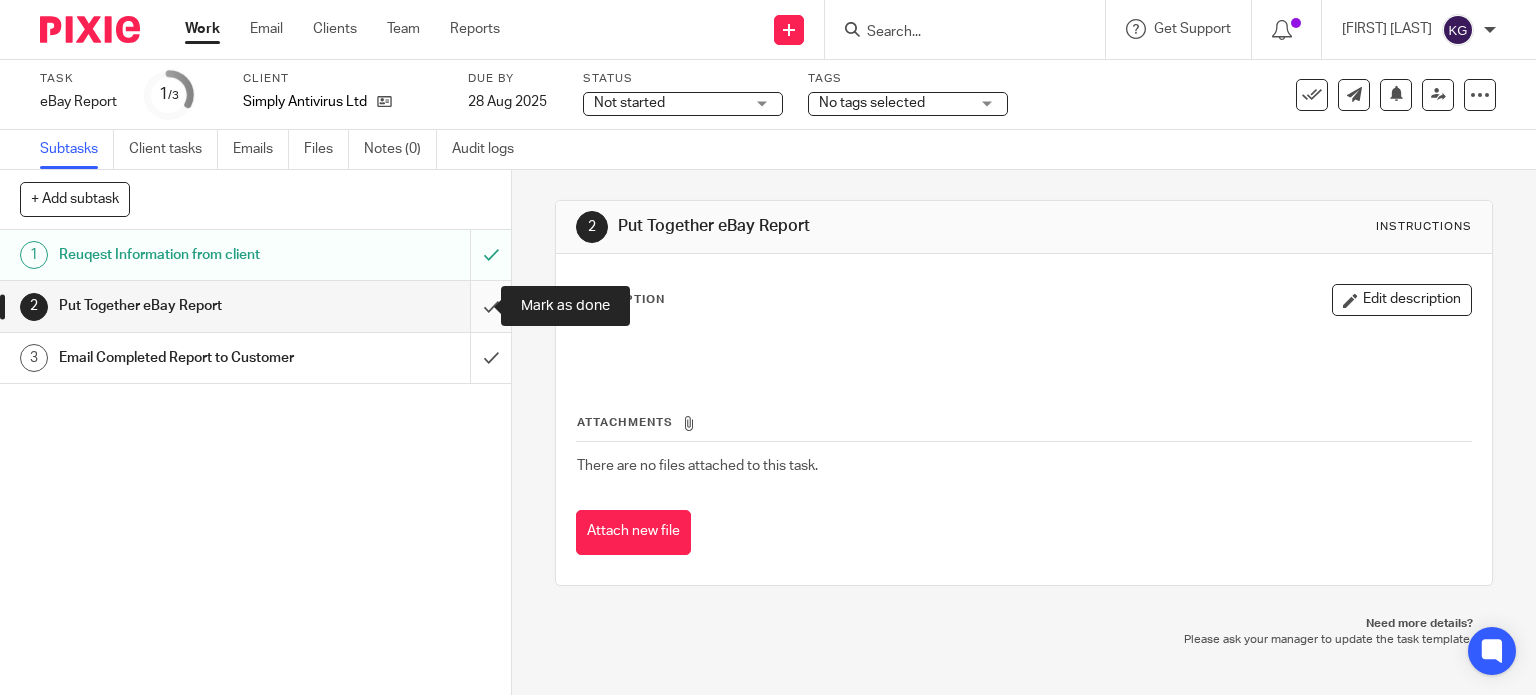 click at bounding box center (255, 306) 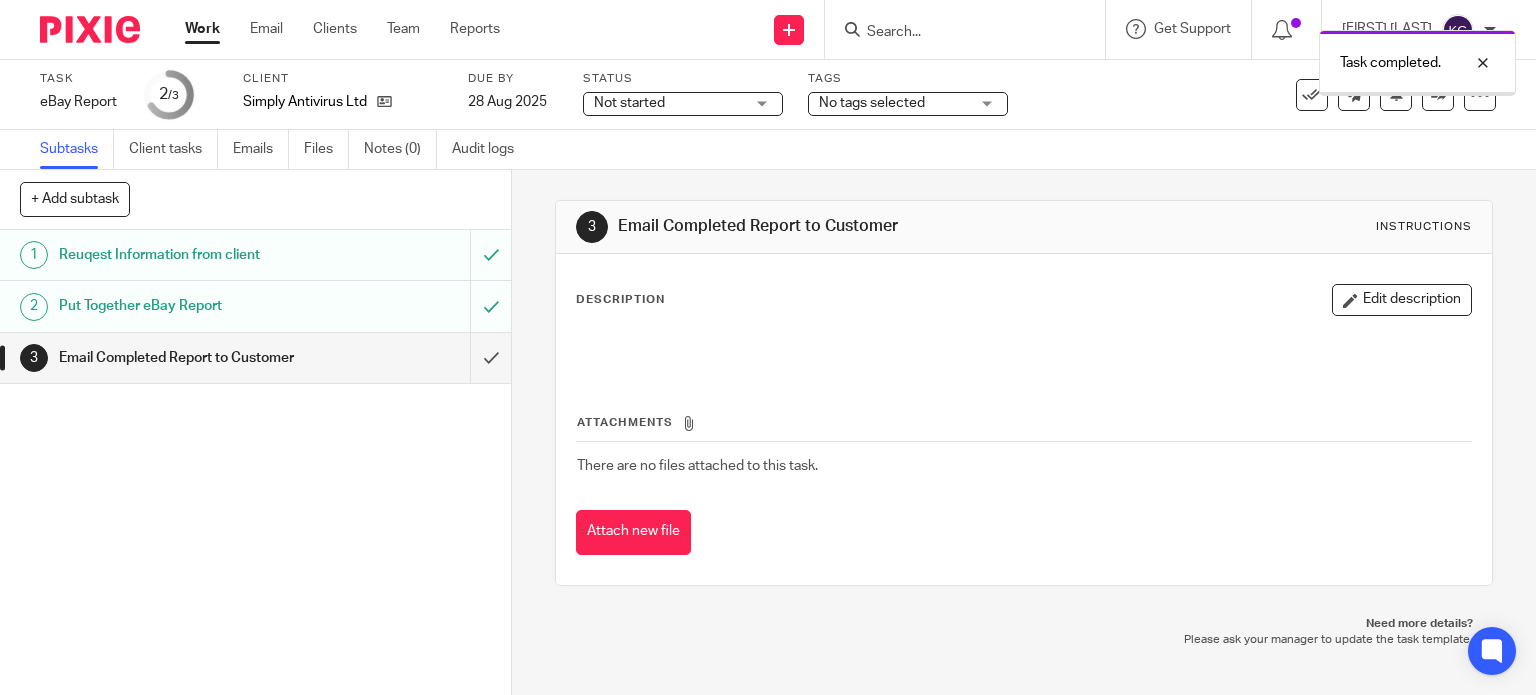 scroll, scrollTop: 0, scrollLeft: 0, axis: both 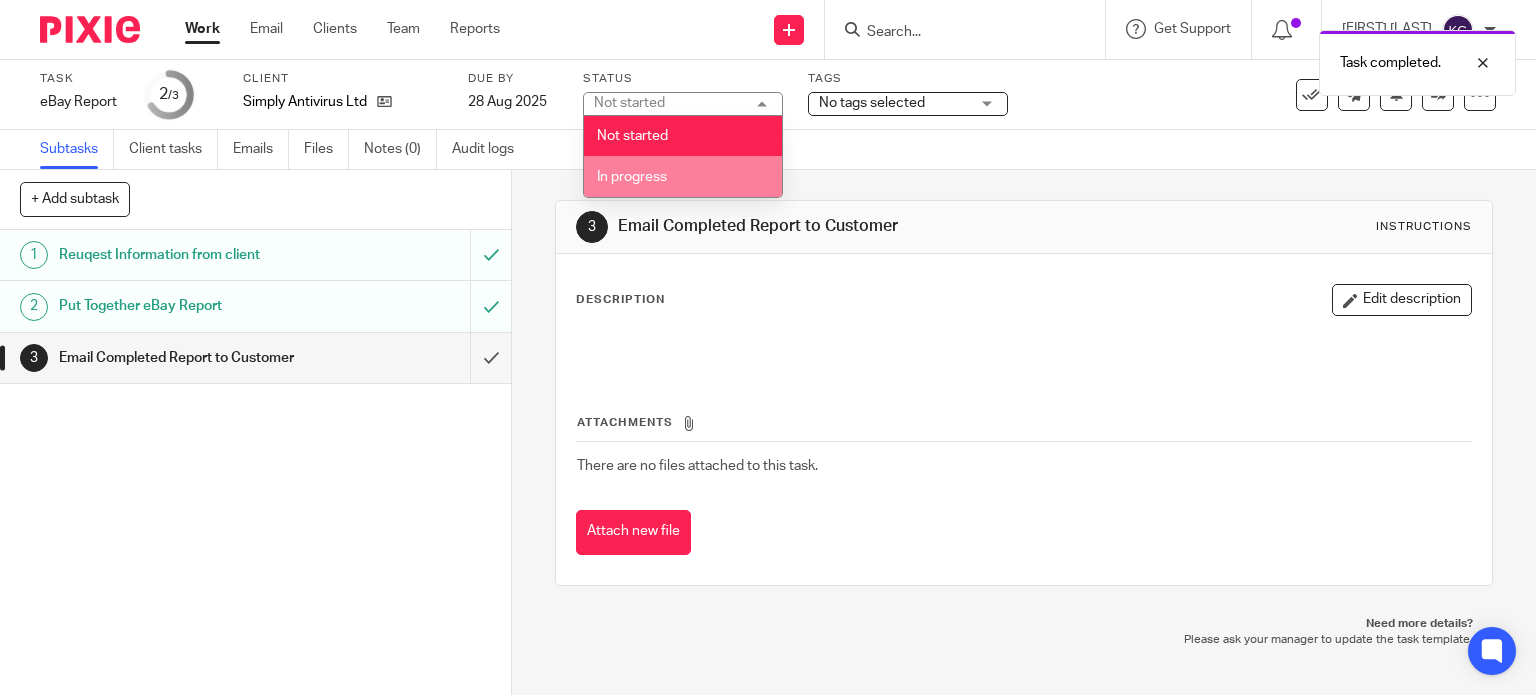 click on "In progress" at bounding box center (683, 176) 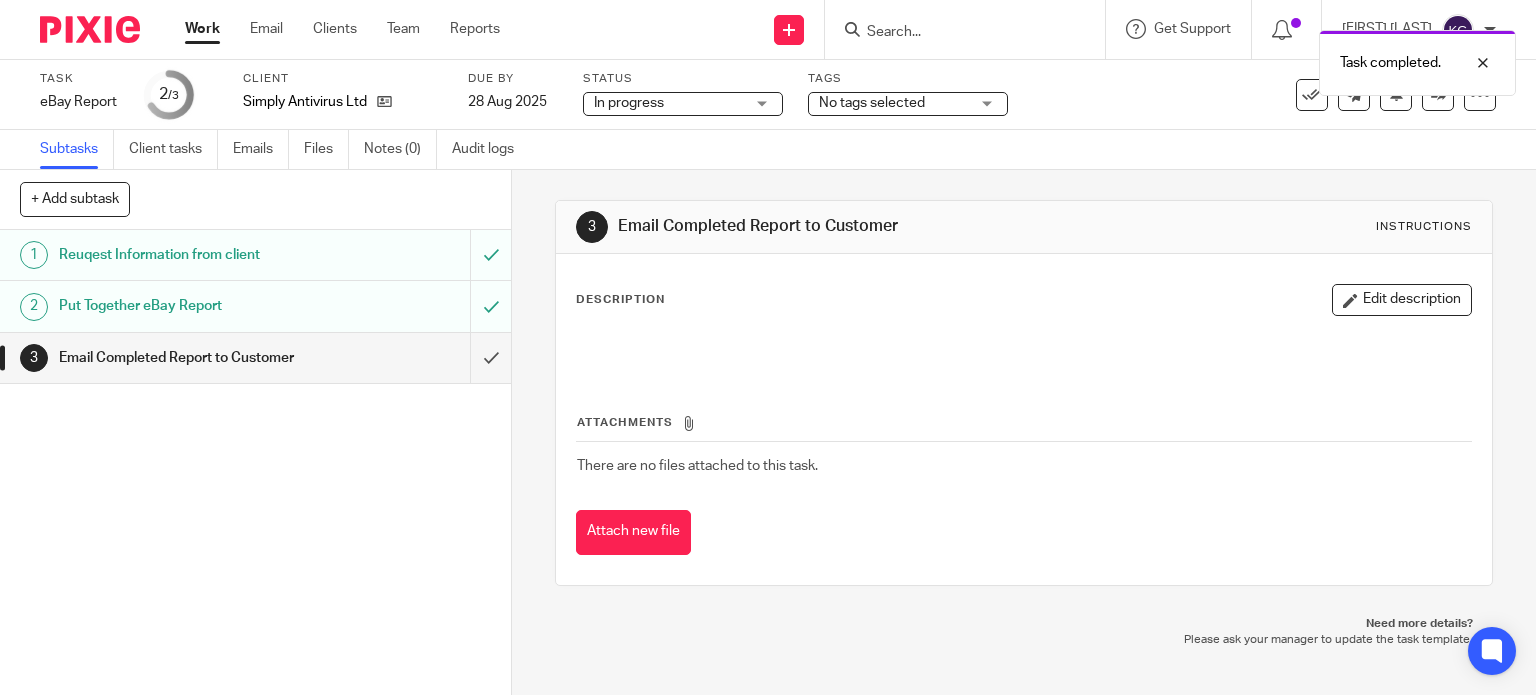 click on "Task completed." at bounding box center [1142, 58] 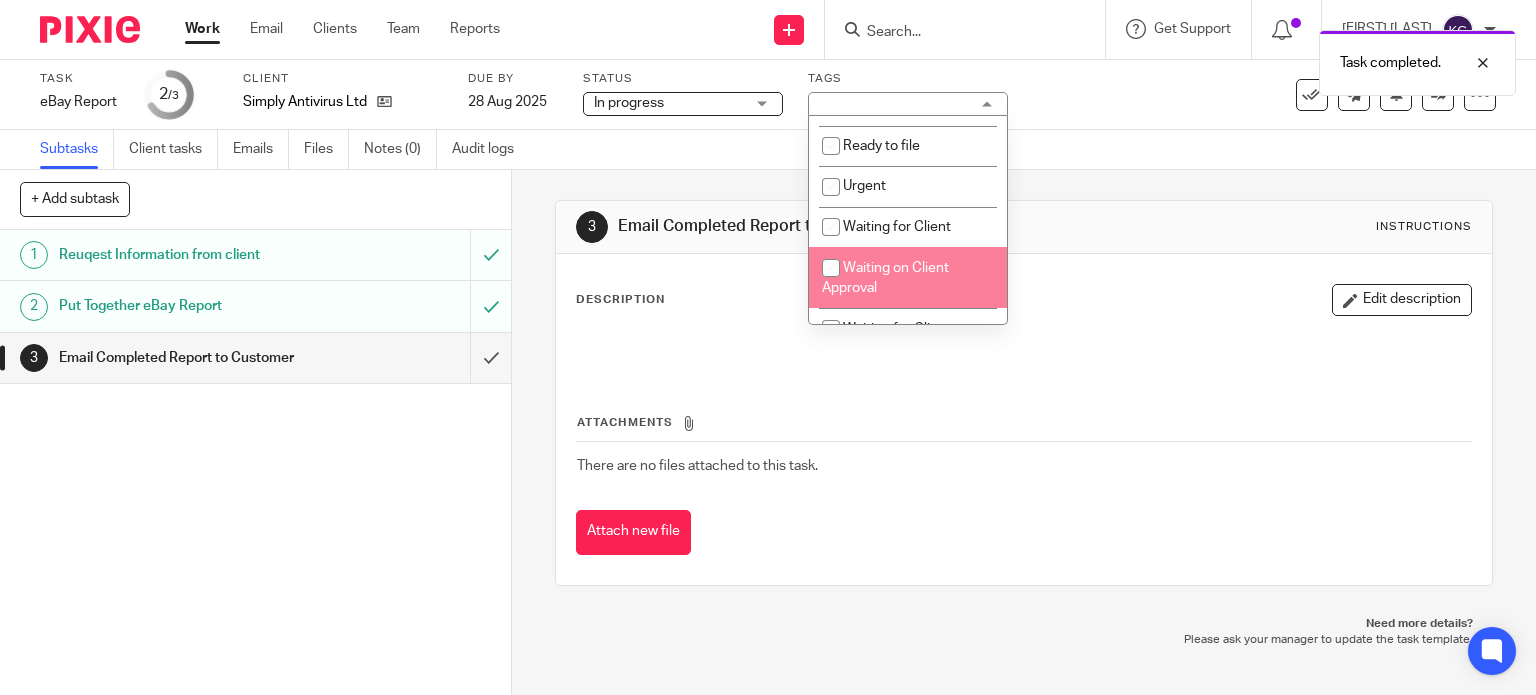scroll, scrollTop: 700, scrollLeft: 0, axis: vertical 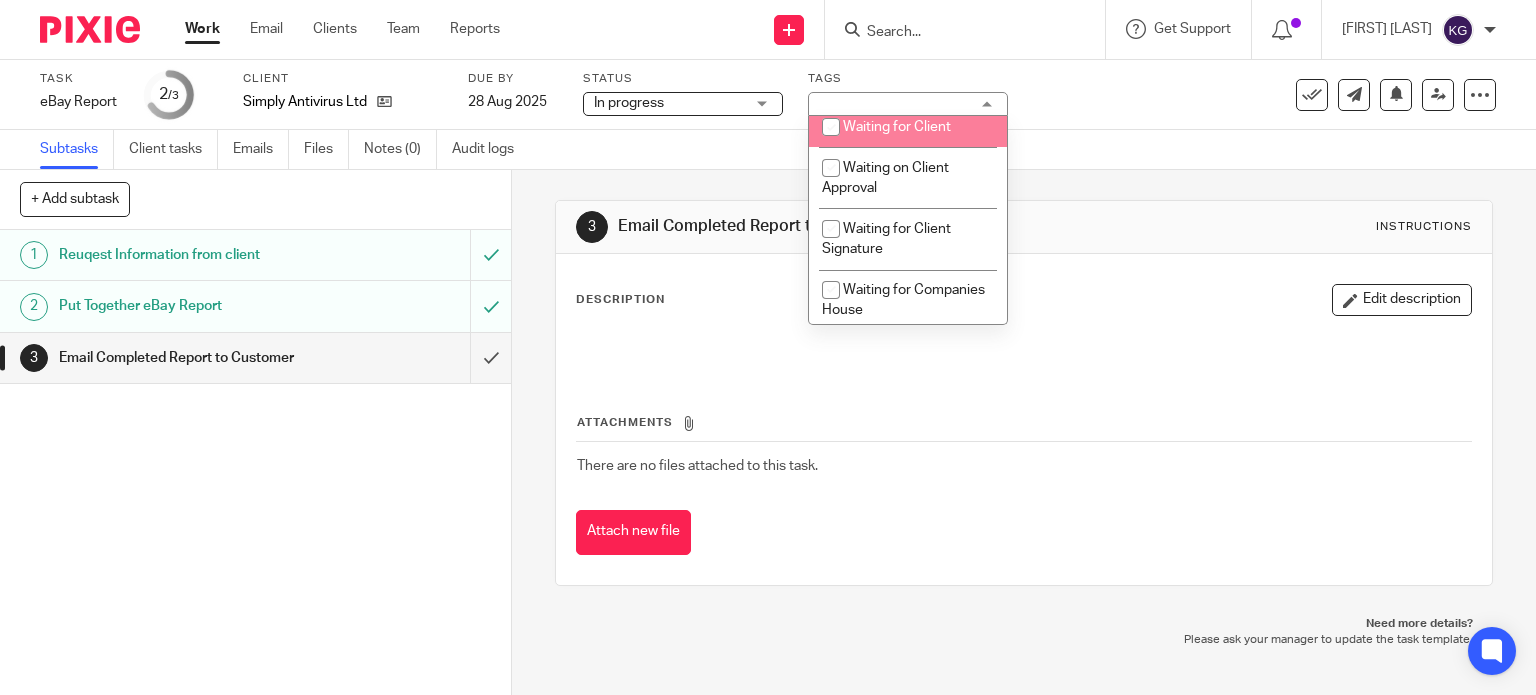 click on "Waiting for Client" at bounding box center [908, 127] 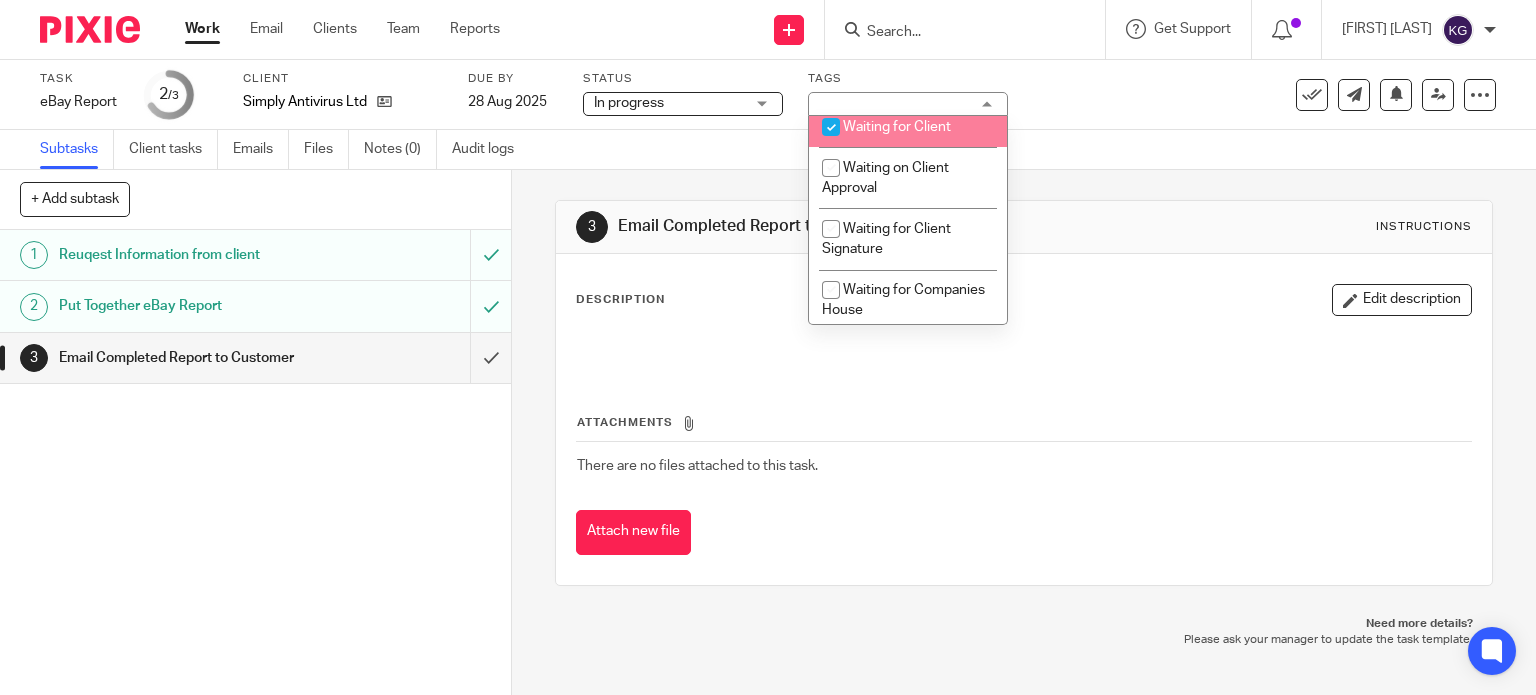checkbox on "true" 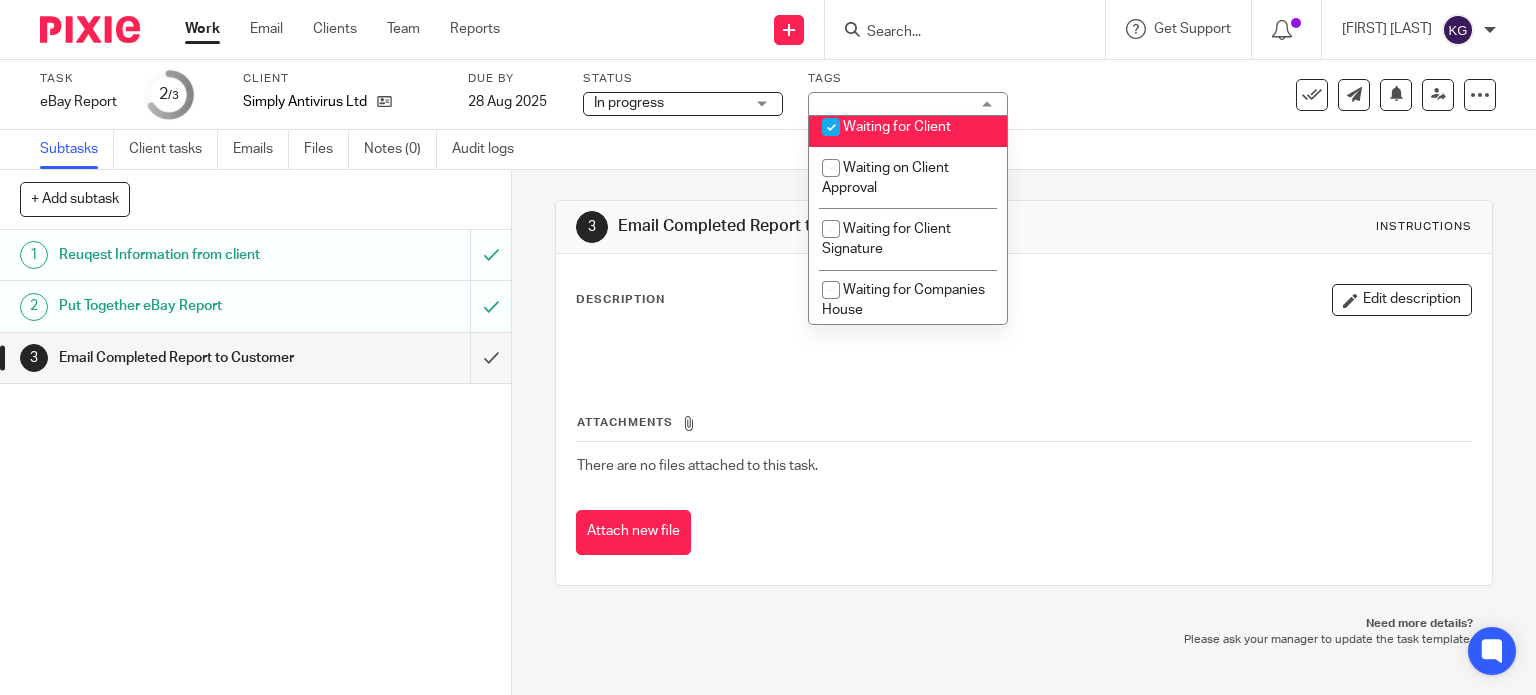 click on "Subtasks
Client tasks
Emails
Files
Notes (0)
Audit logs" at bounding box center (768, 150) 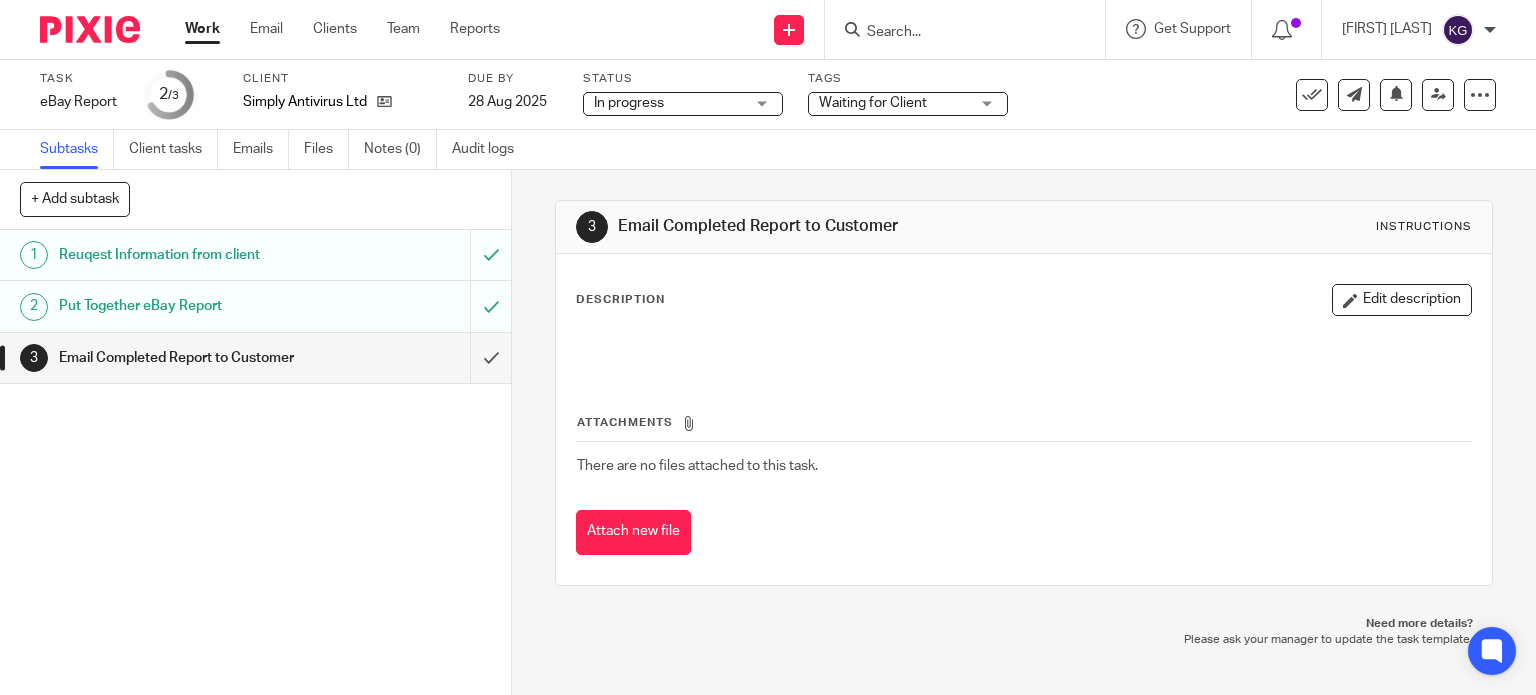 click on "Work" at bounding box center (202, 29) 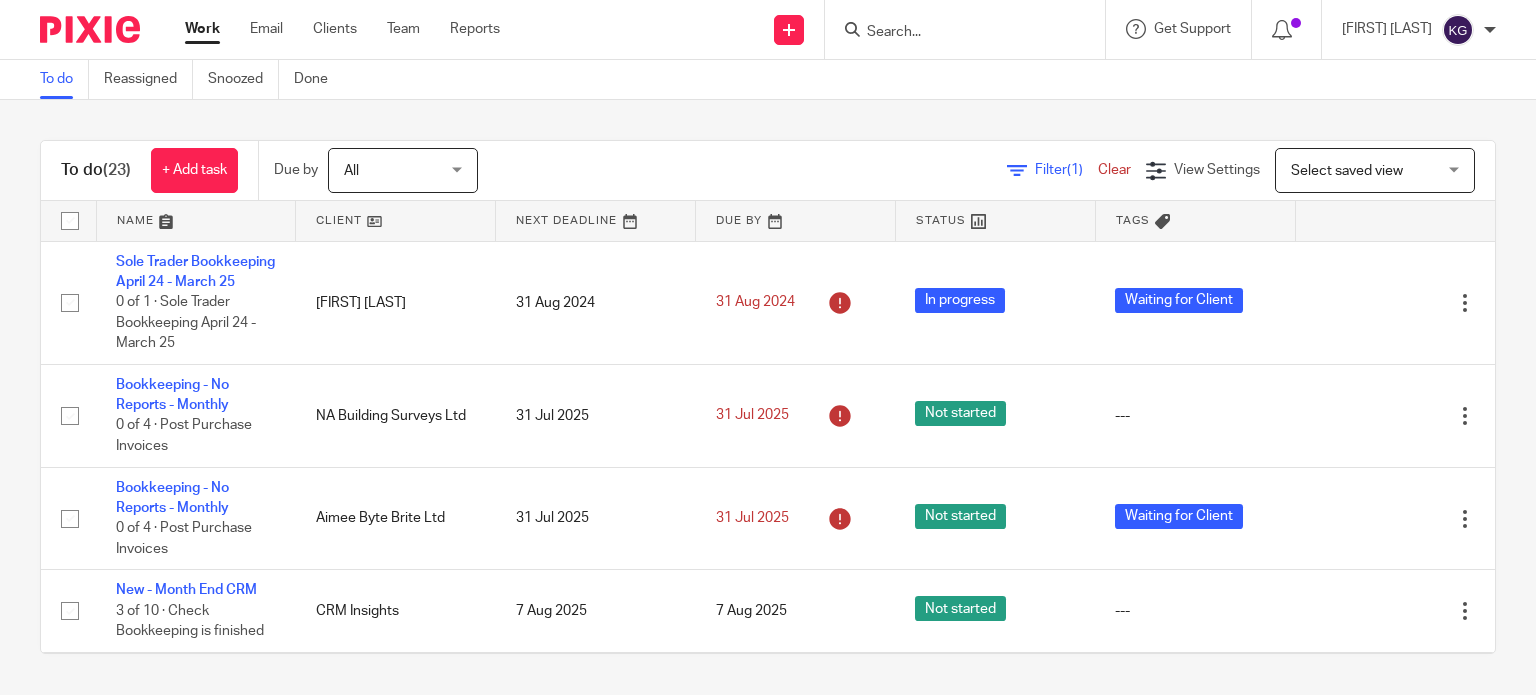 scroll, scrollTop: 0, scrollLeft: 0, axis: both 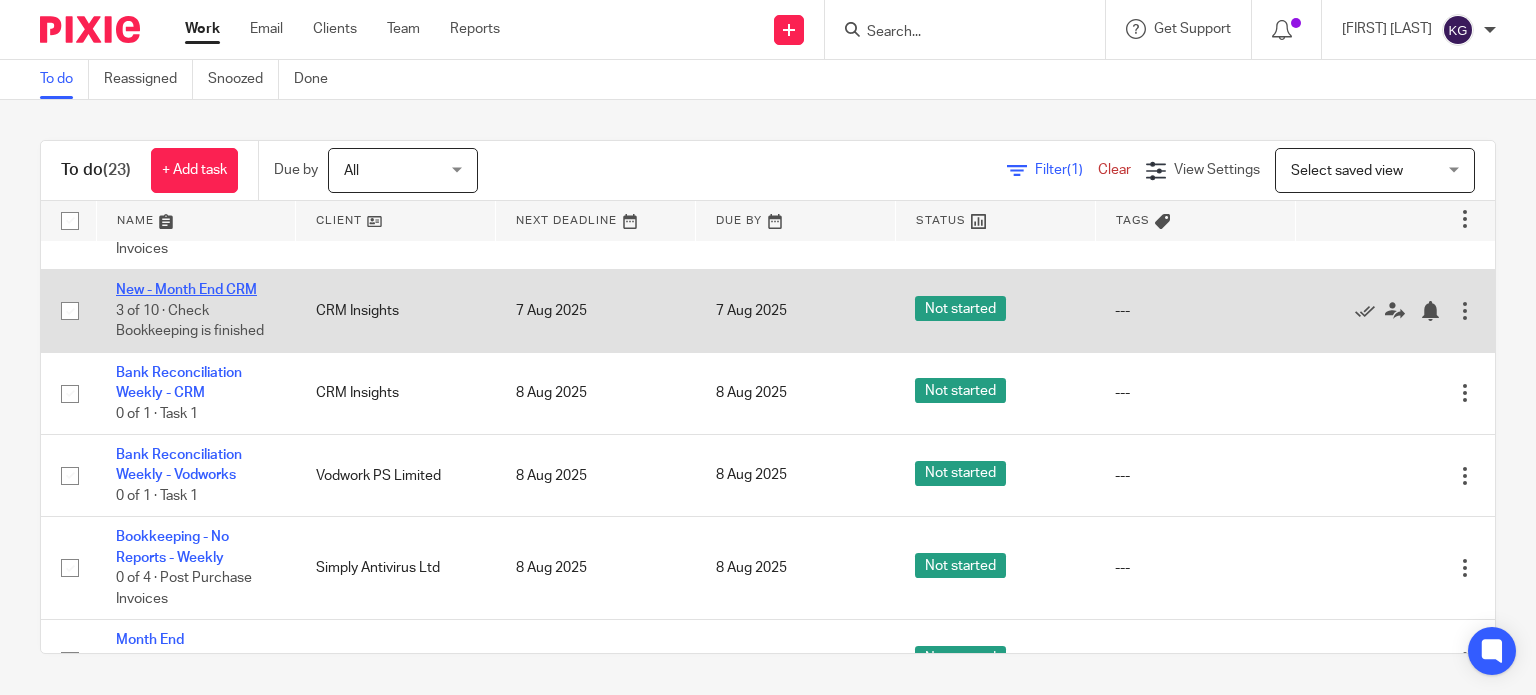 click on "New - Month End CRM" 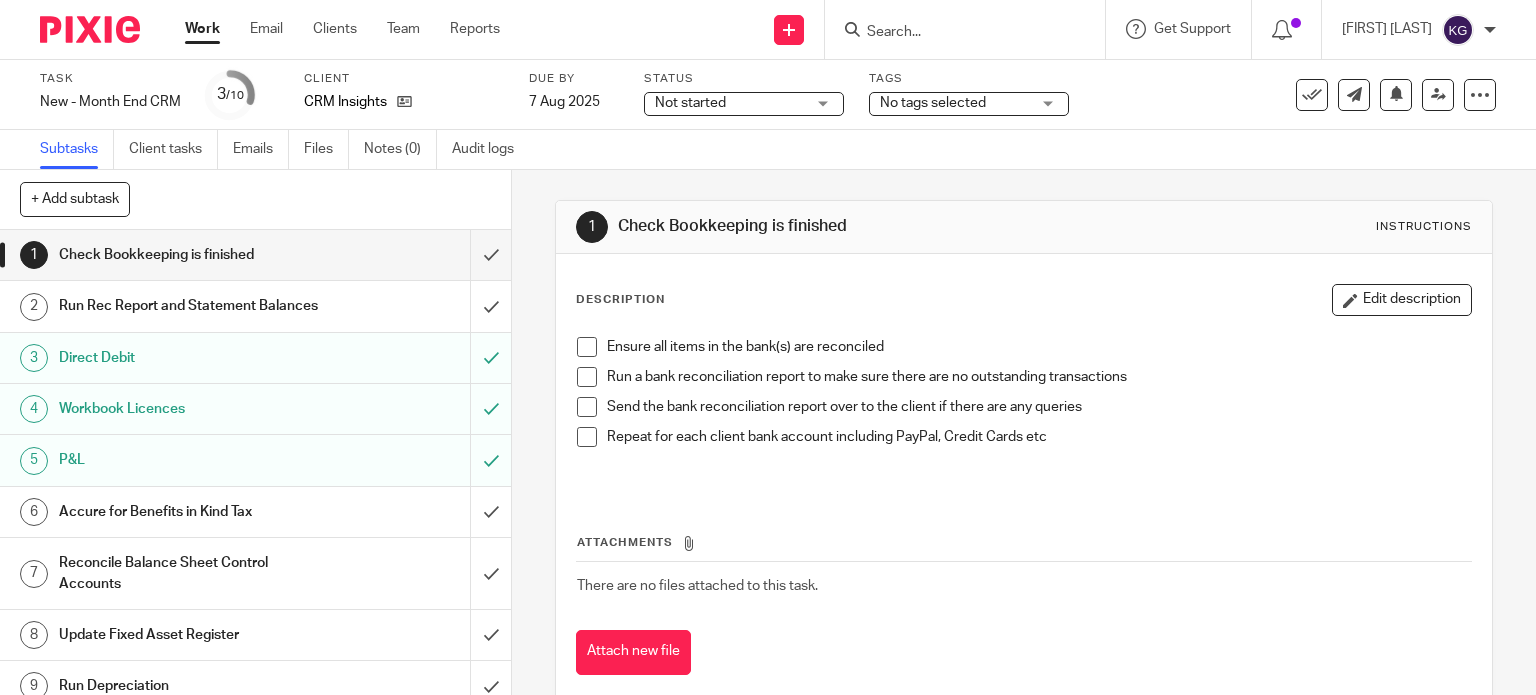 scroll, scrollTop: 0, scrollLeft: 0, axis: both 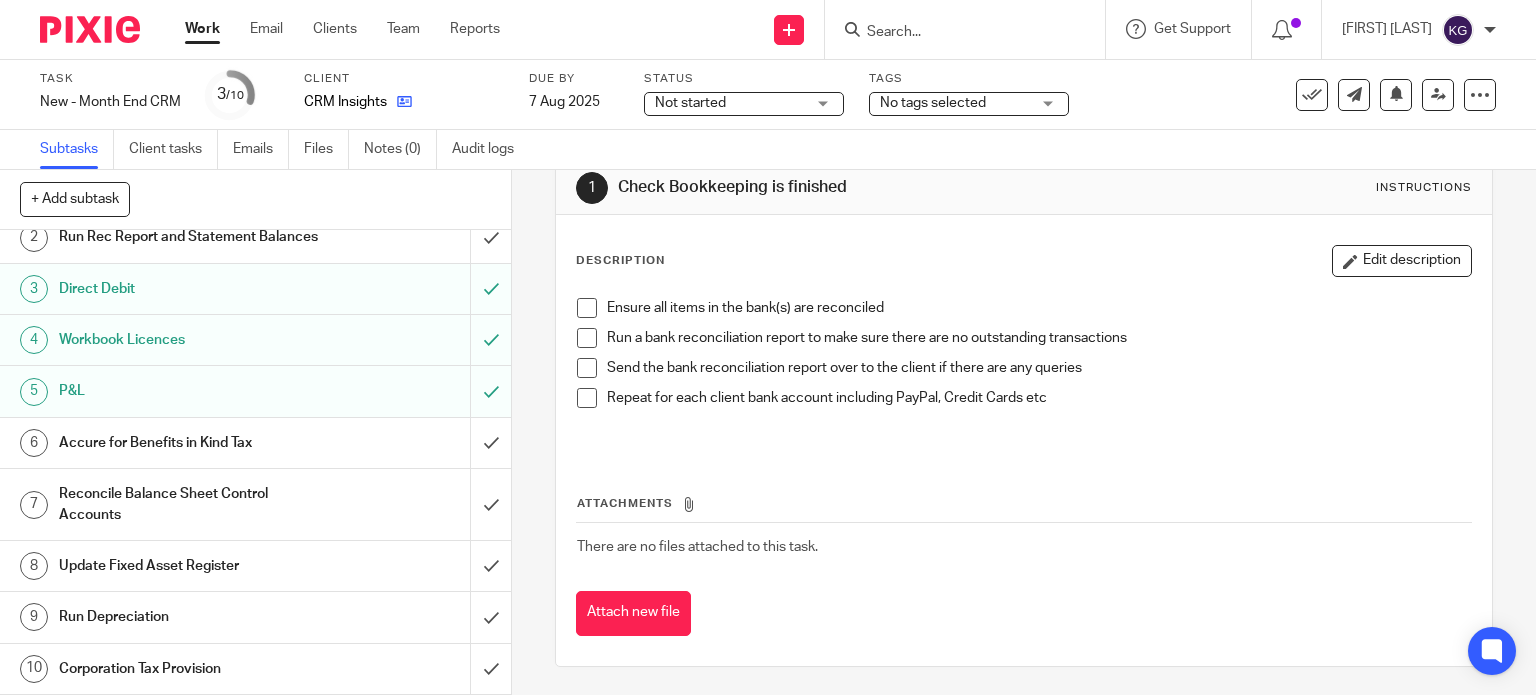 click at bounding box center [399, 102] 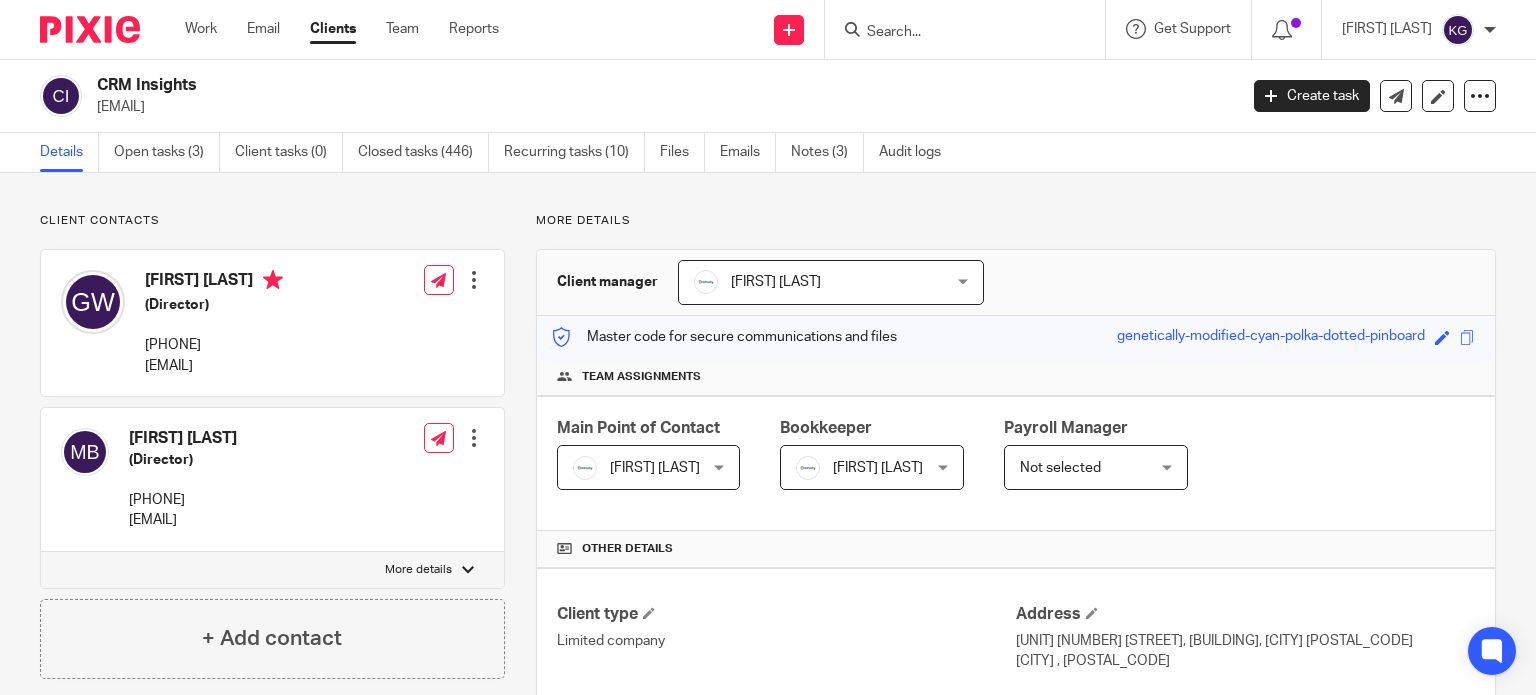 scroll, scrollTop: 0, scrollLeft: 0, axis: both 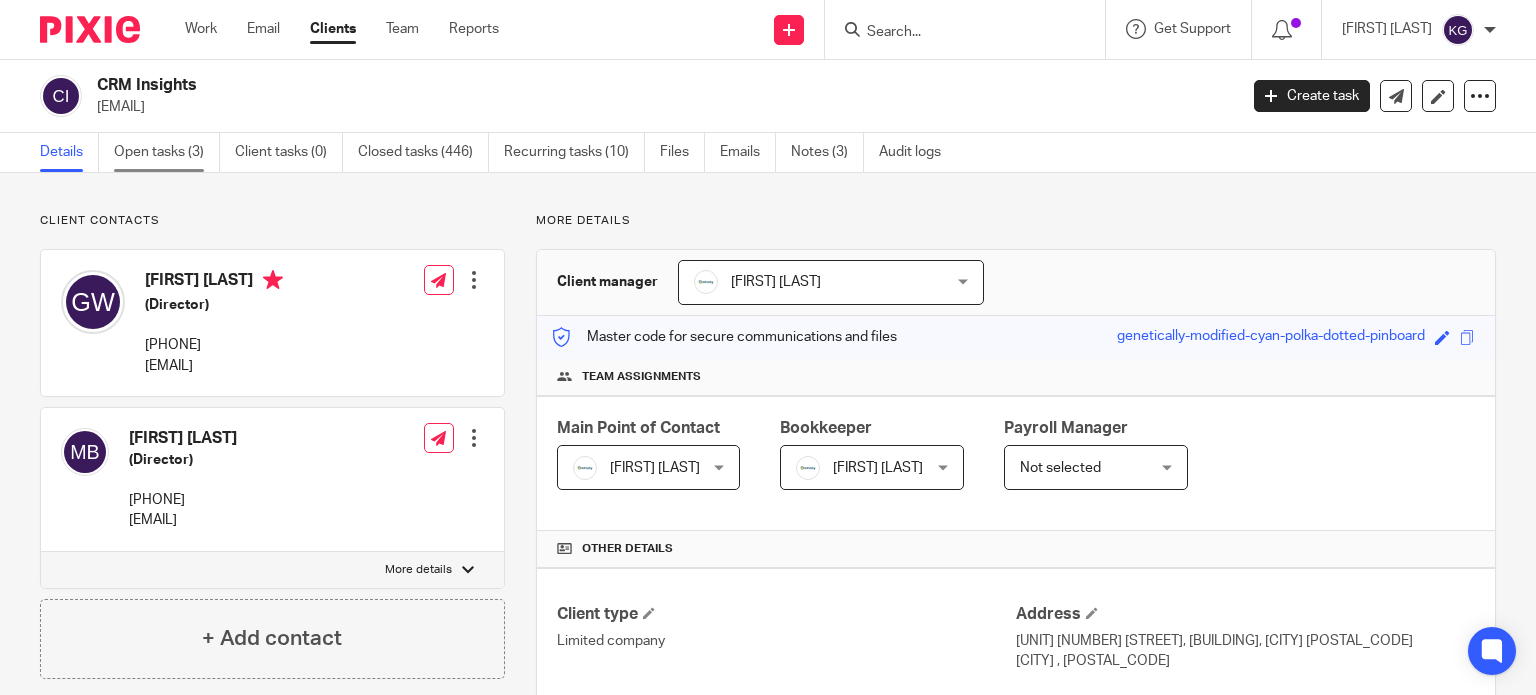 click on "Open tasks (3)" at bounding box center (167, 152) 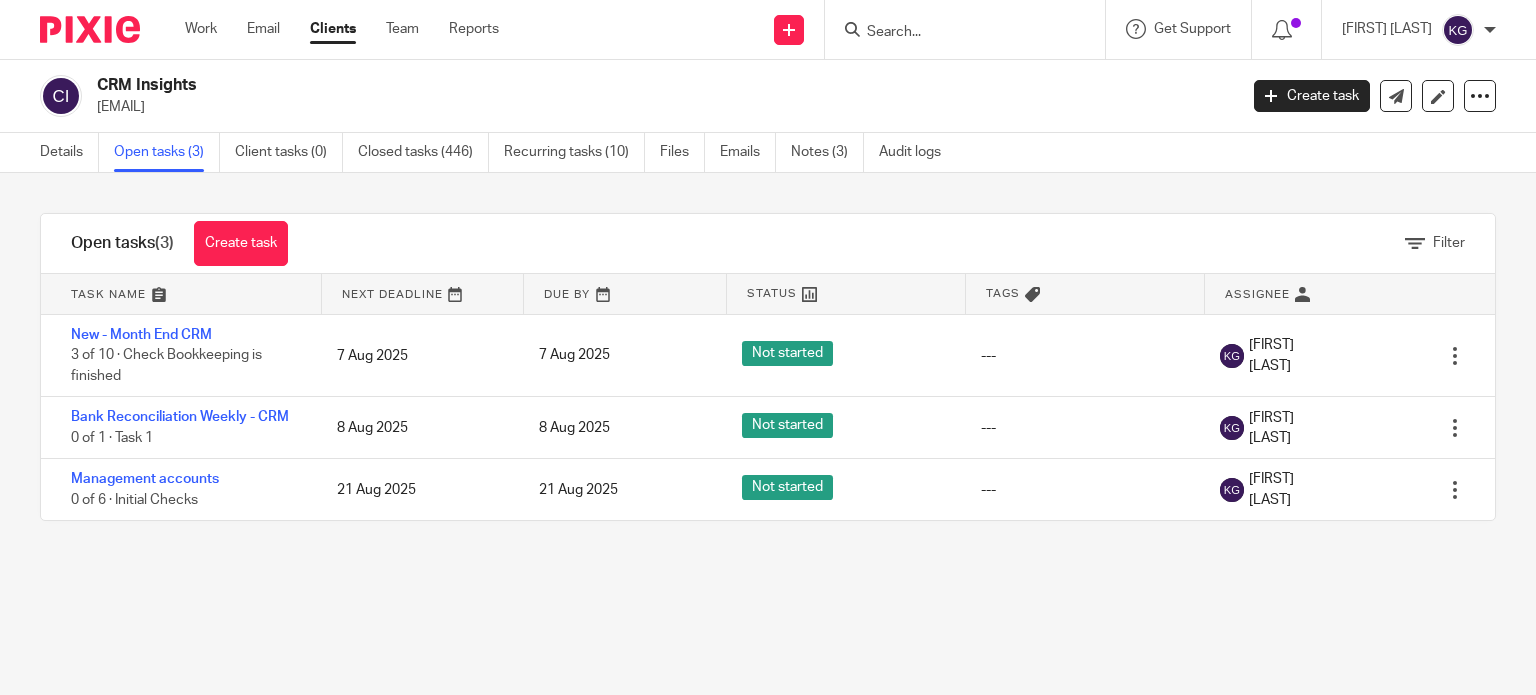 scroll, scrollTop: 0, scrollLeft: 0, axis: both 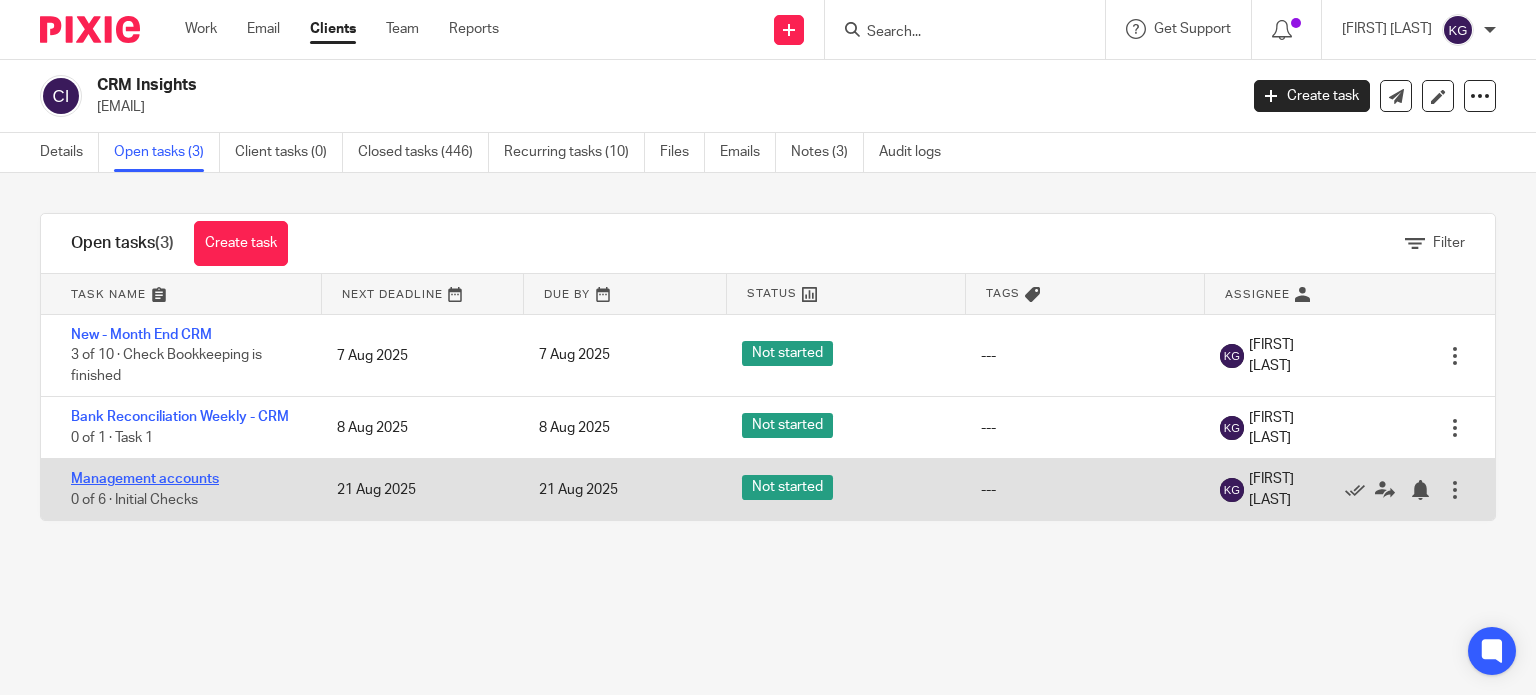 click on "Management accounts" at bounding box center (145, 479) 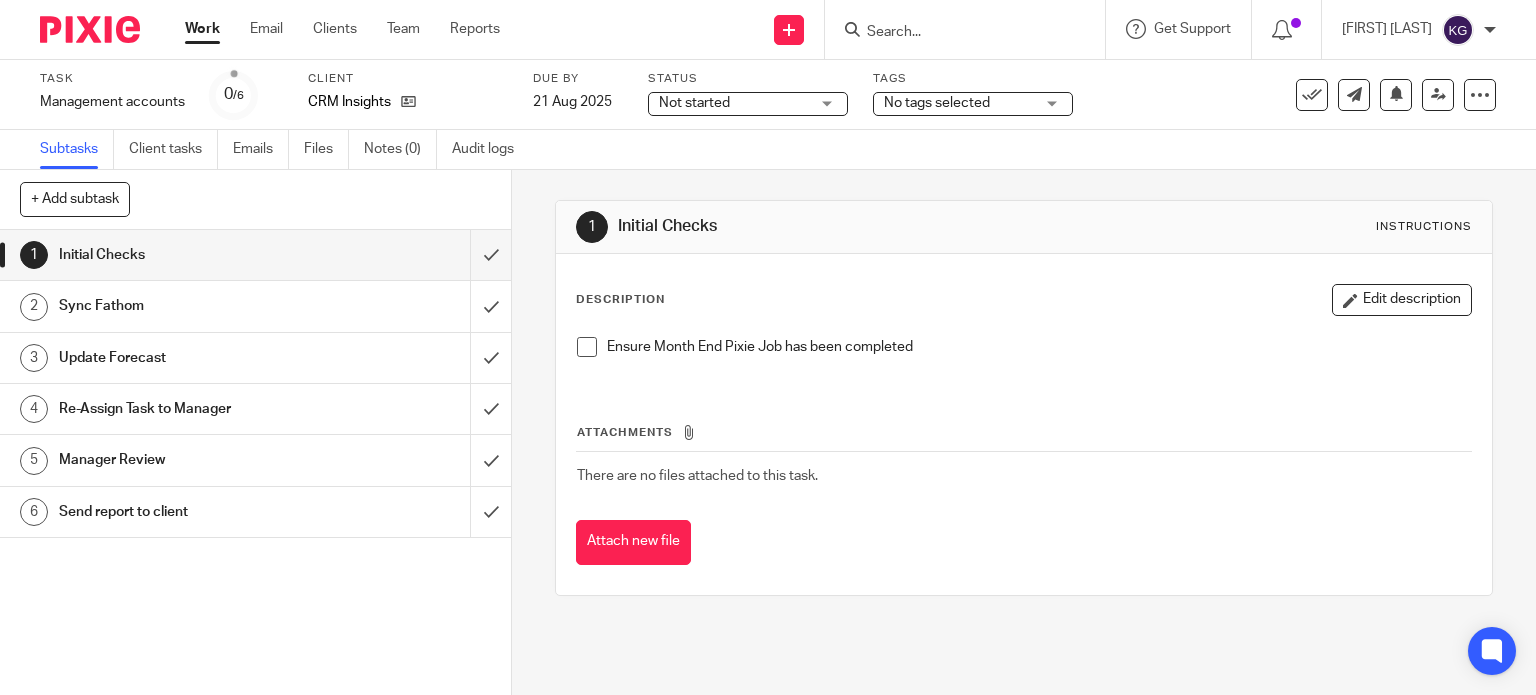 scroll, scrollTop: 0, scrollLeft: 0, axis: both 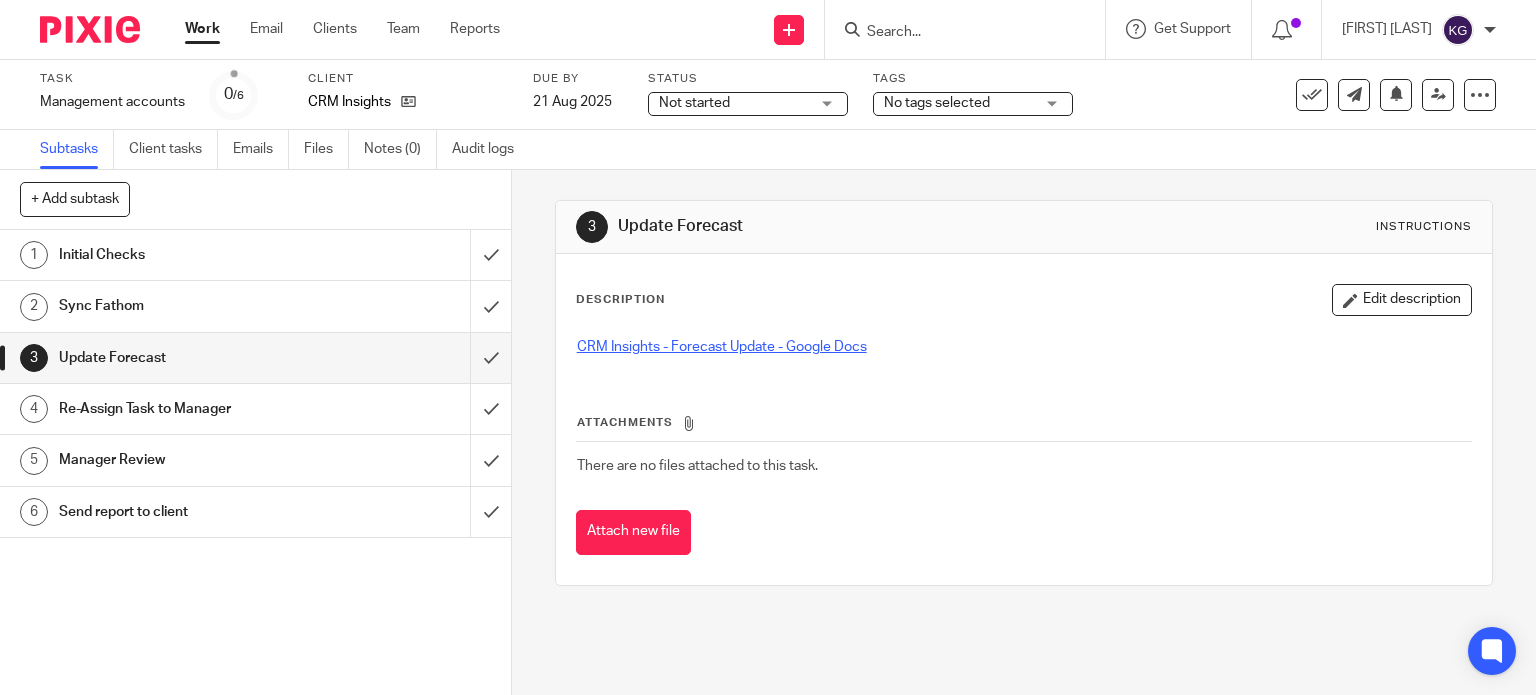 click on "CRM Insights - Forecast Update - Google Docs" at bounding box center (722, 347) 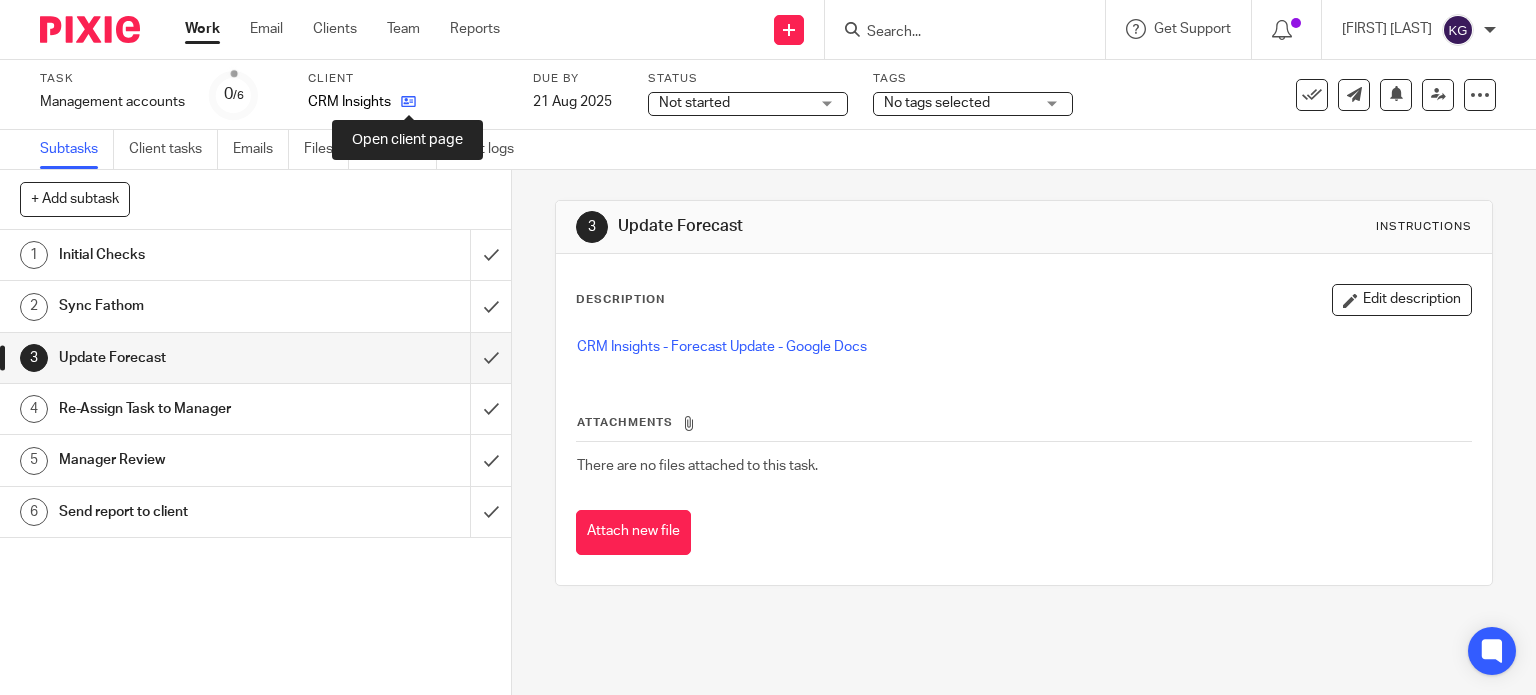 click at bounding box center [408, 101] 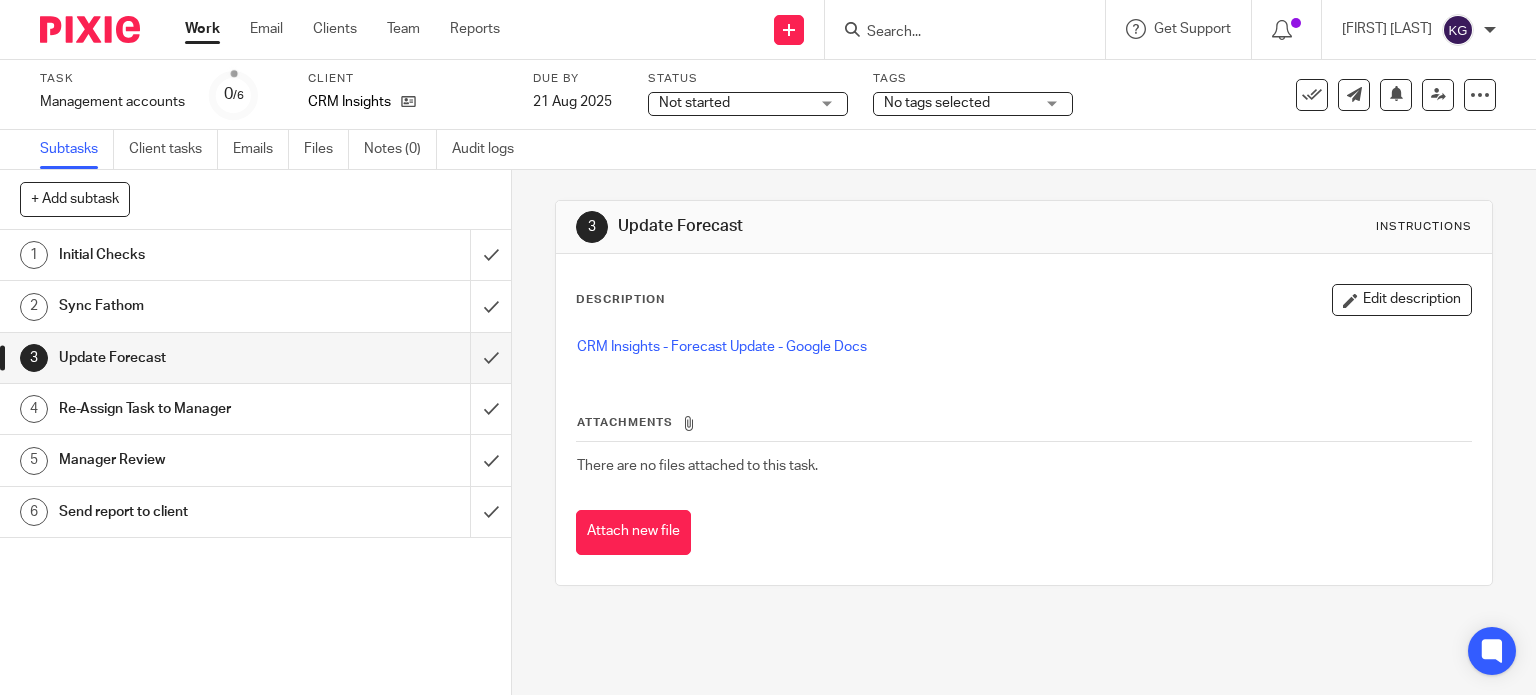 click on "Work" at bounding box center [202, 29] 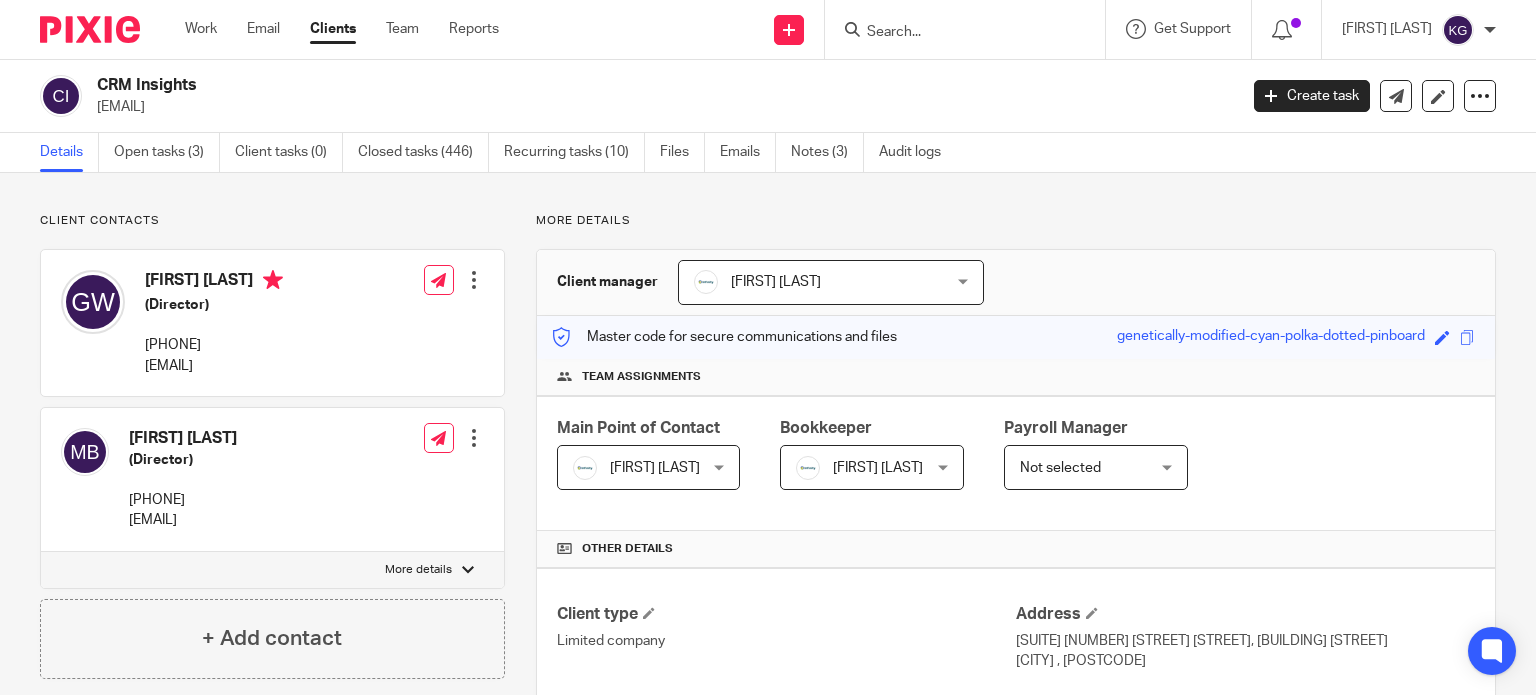 scroll, scrollTop: 0, scrollLeft: 0, axis: both 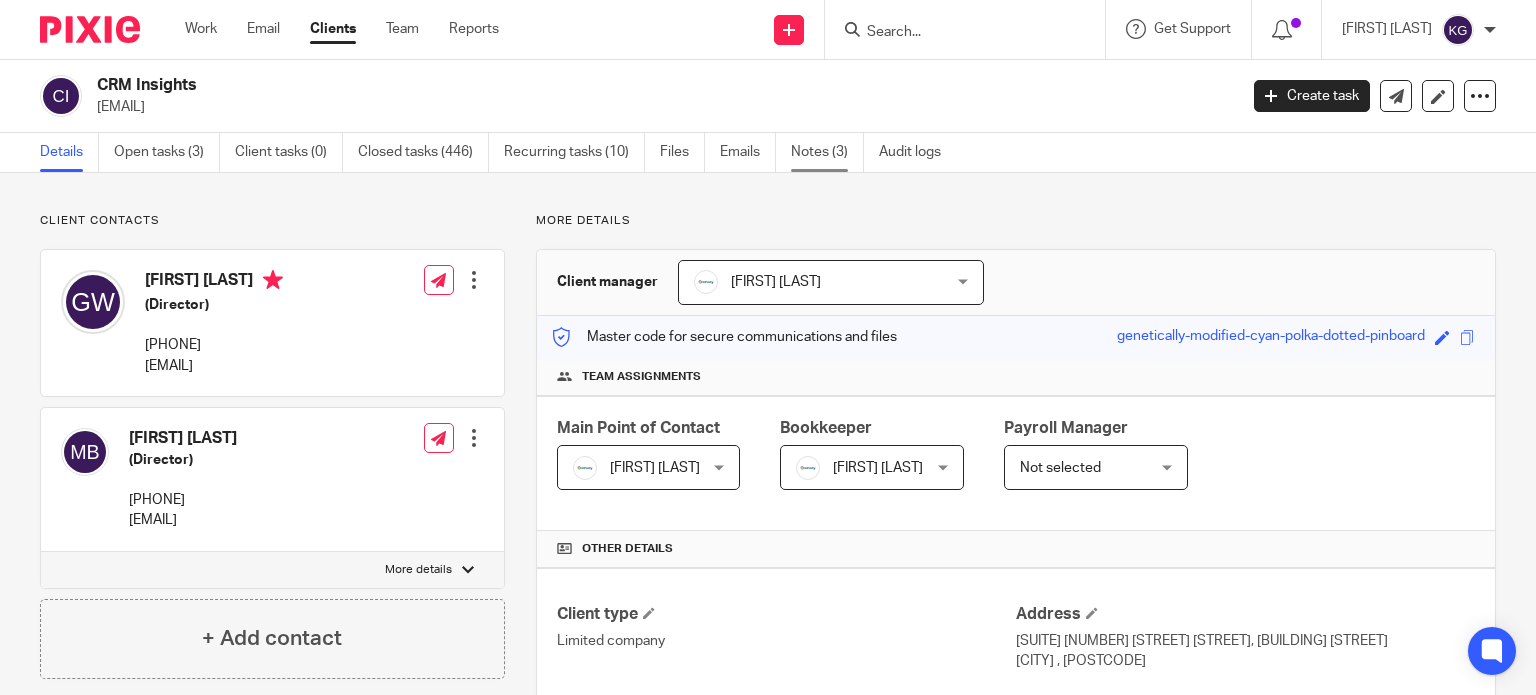 click on "Notes (3)" at bounding box center [827, 152] 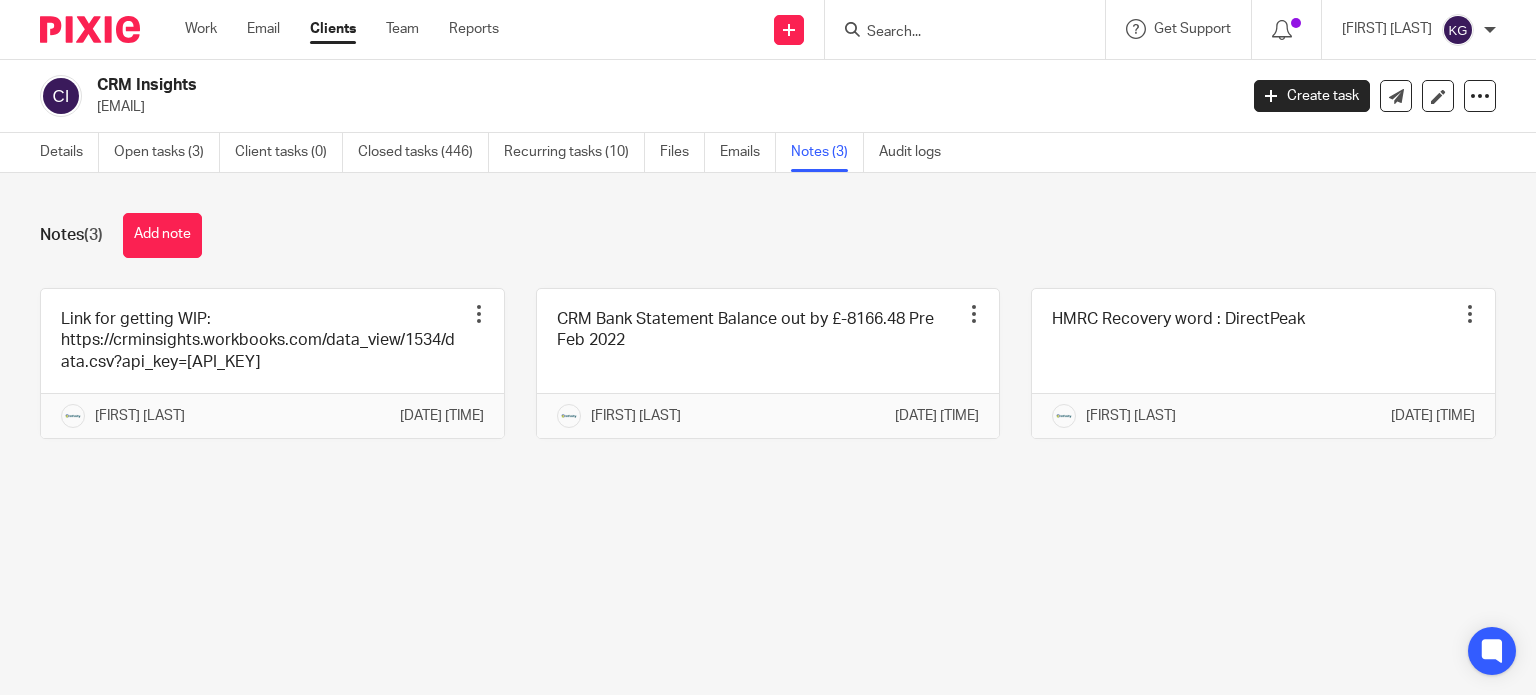 scroll, scrollTop: 0, scrollLeft: 0, axis: both 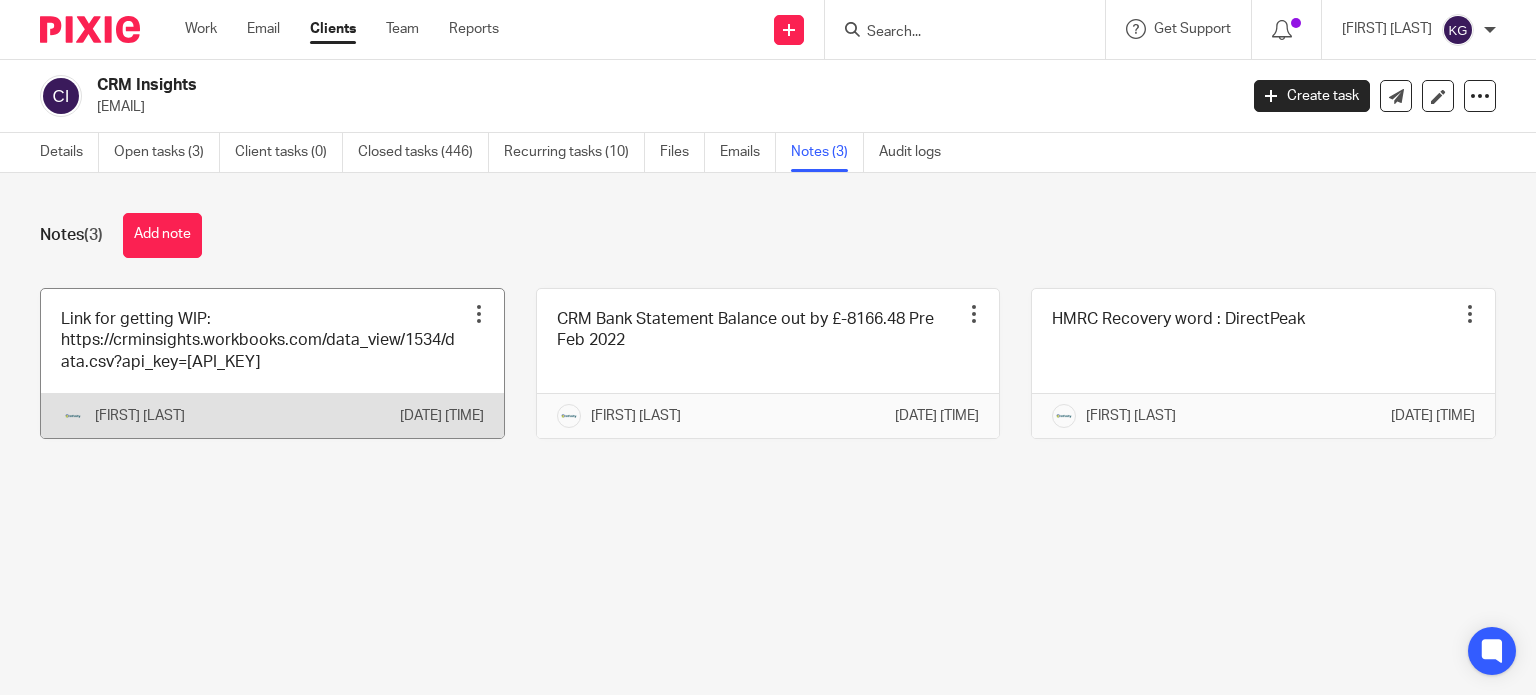 click at bounding box center (272, 363) 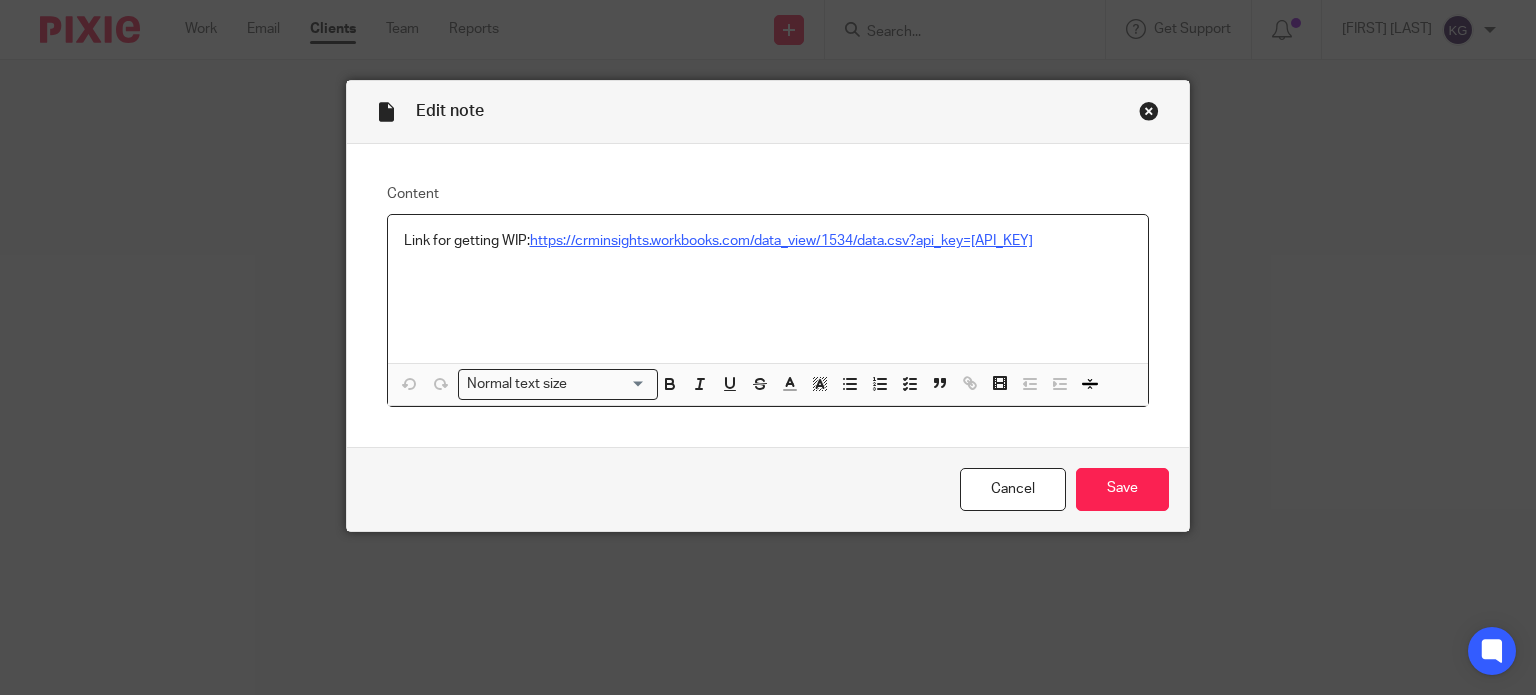 scroll, scrollTop: 0, scrollLeft: 0, axis: both 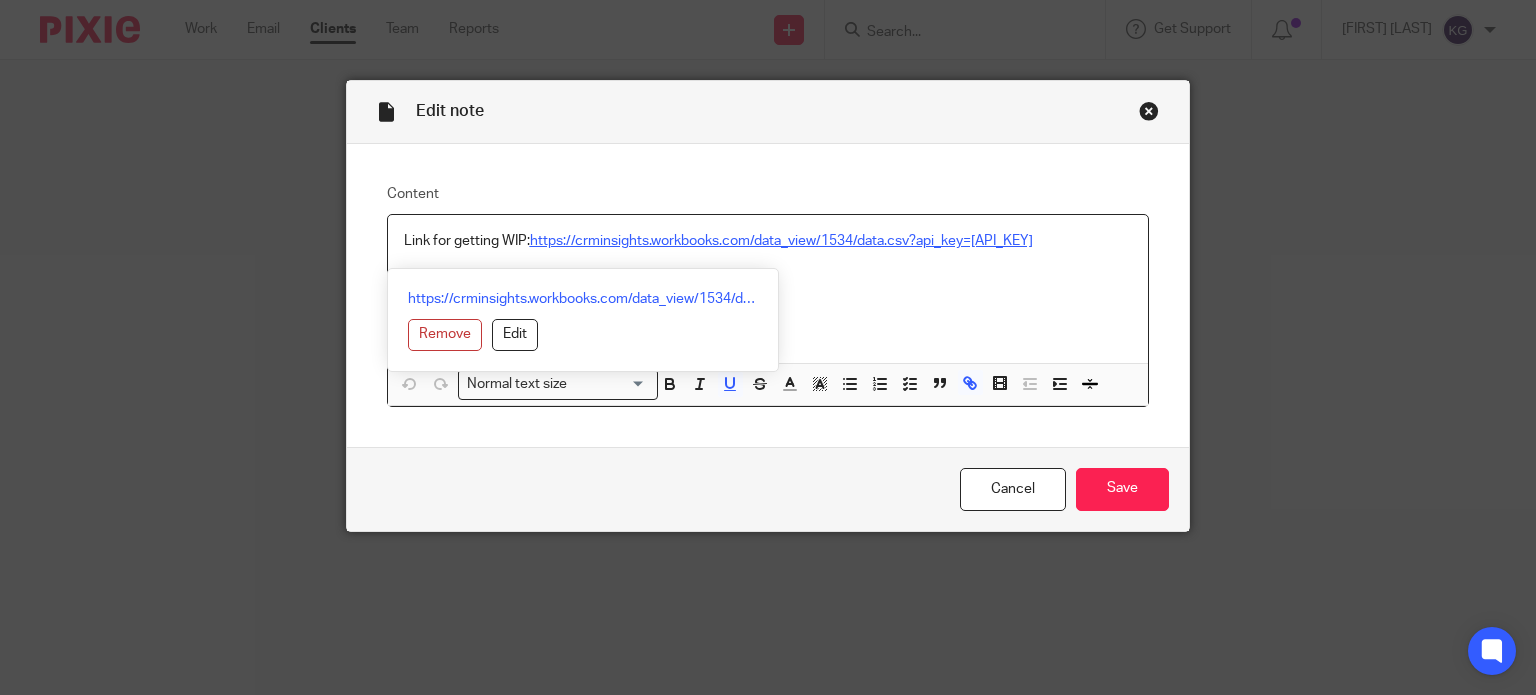 drag, startPoint x: 626, startPoint y: 263, endPoint x: 524, endPoint y: 244, distance: 103.75452 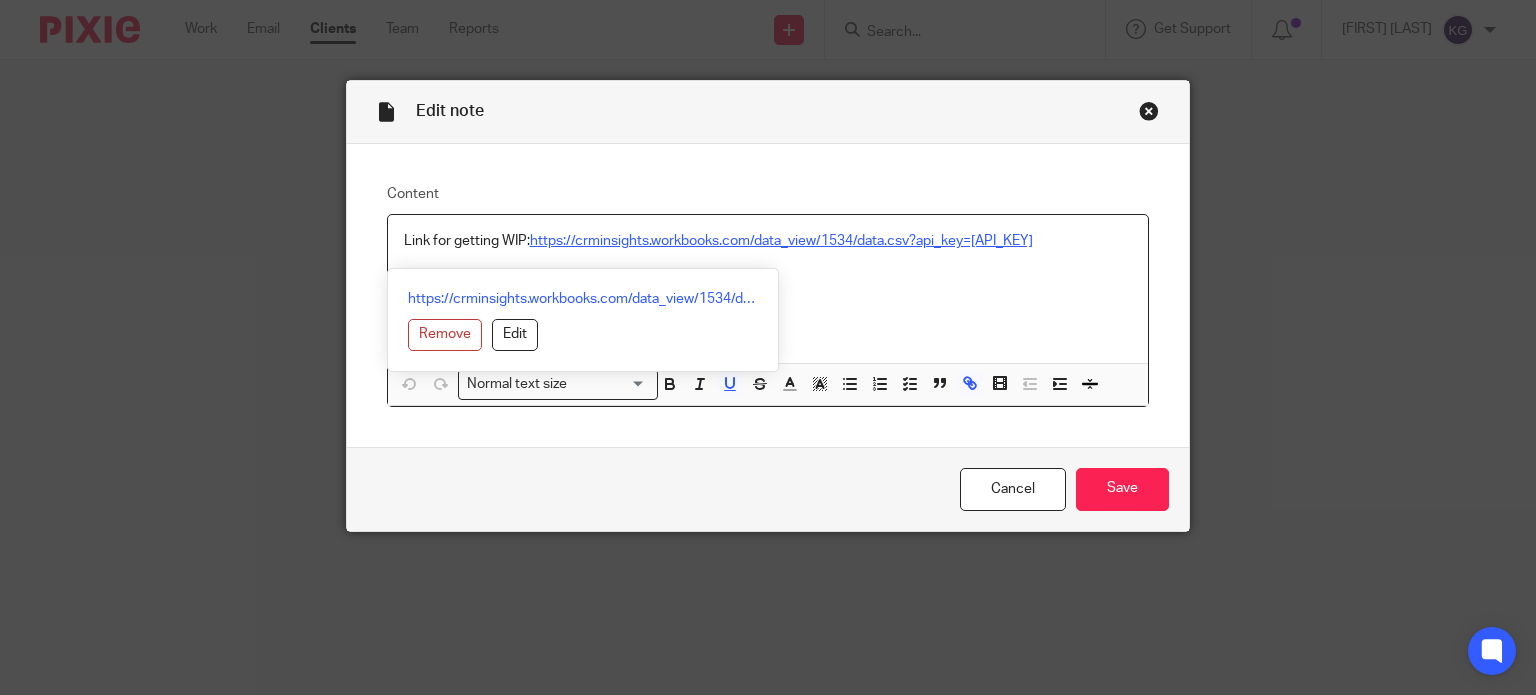 copy on "https://crminsights.workbooks.com/data_view/1534/data.csv?api_key=[API_KEY]" 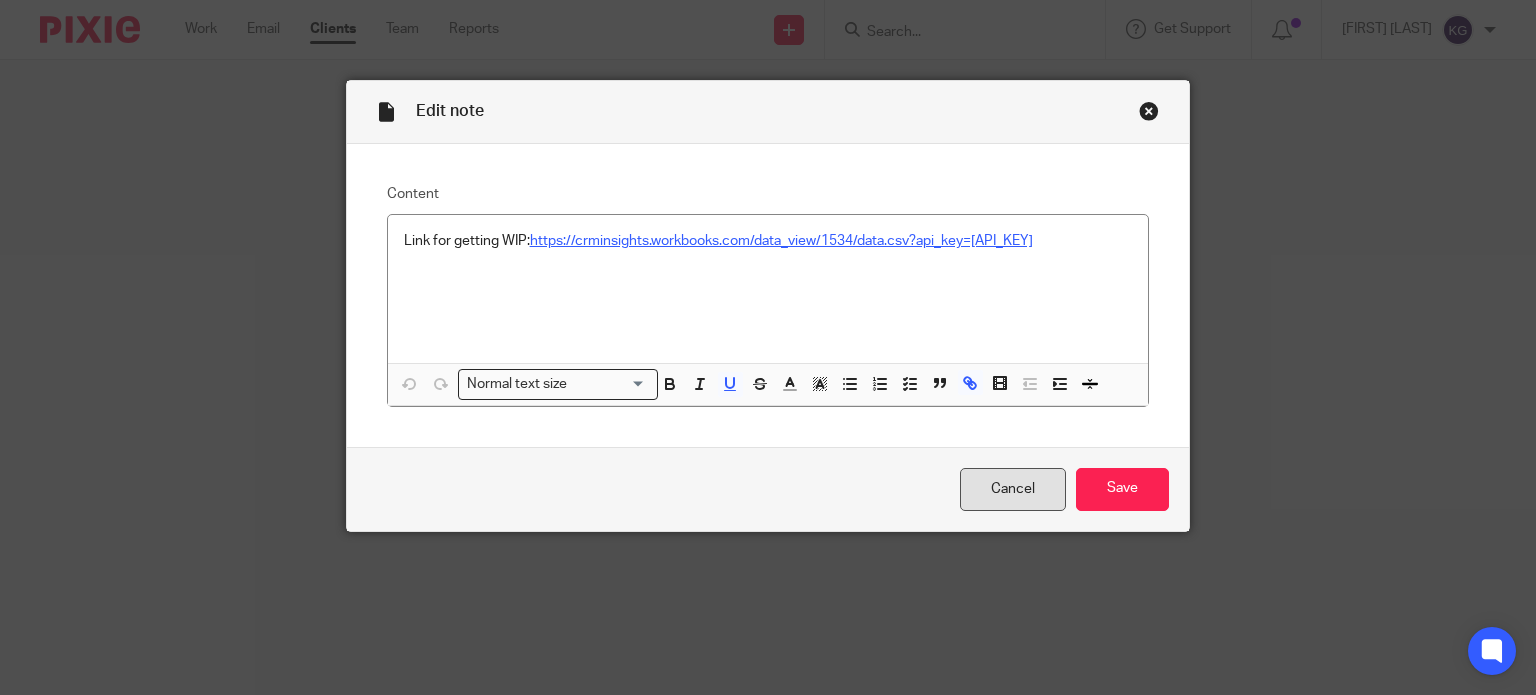 click on "Cancel" at bounding box center [1013, 489] 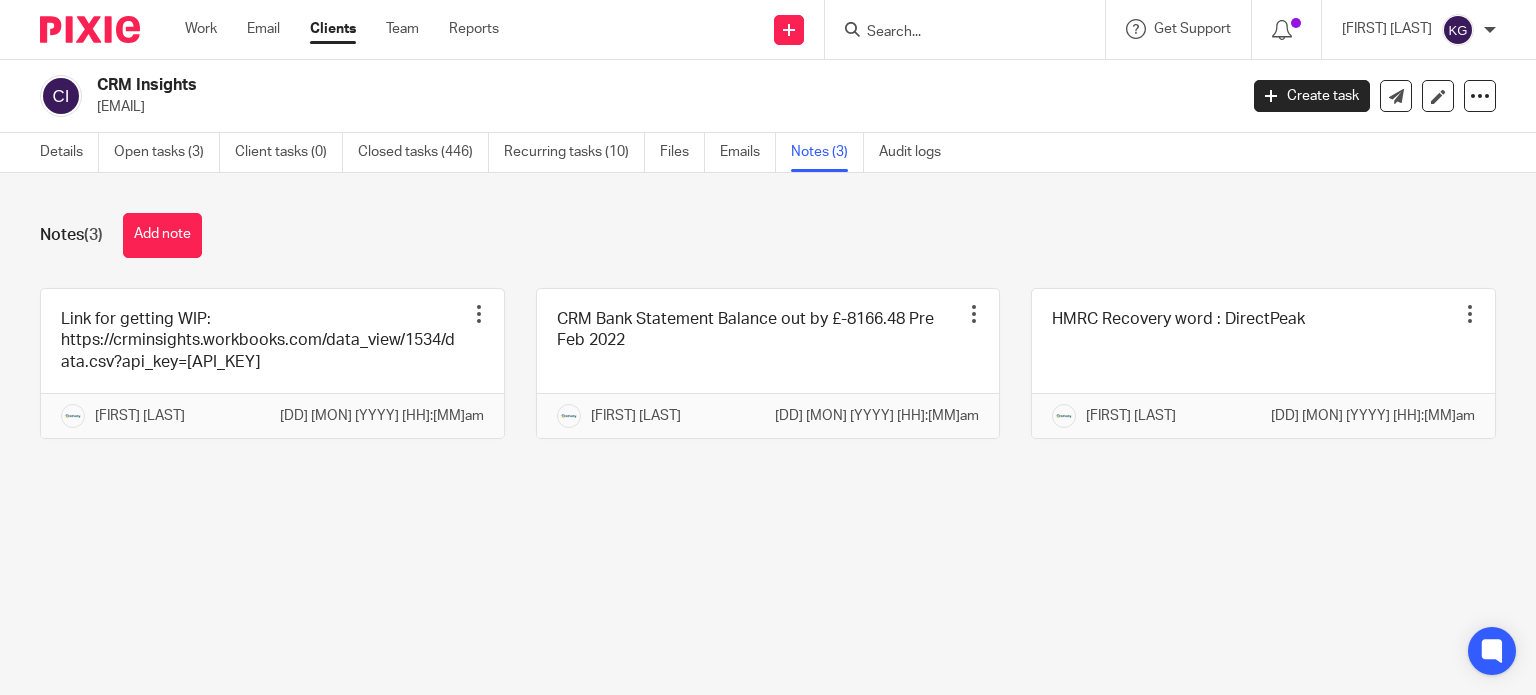 scroll, scrollTop: 0, scrollLeft: 0, axis: both 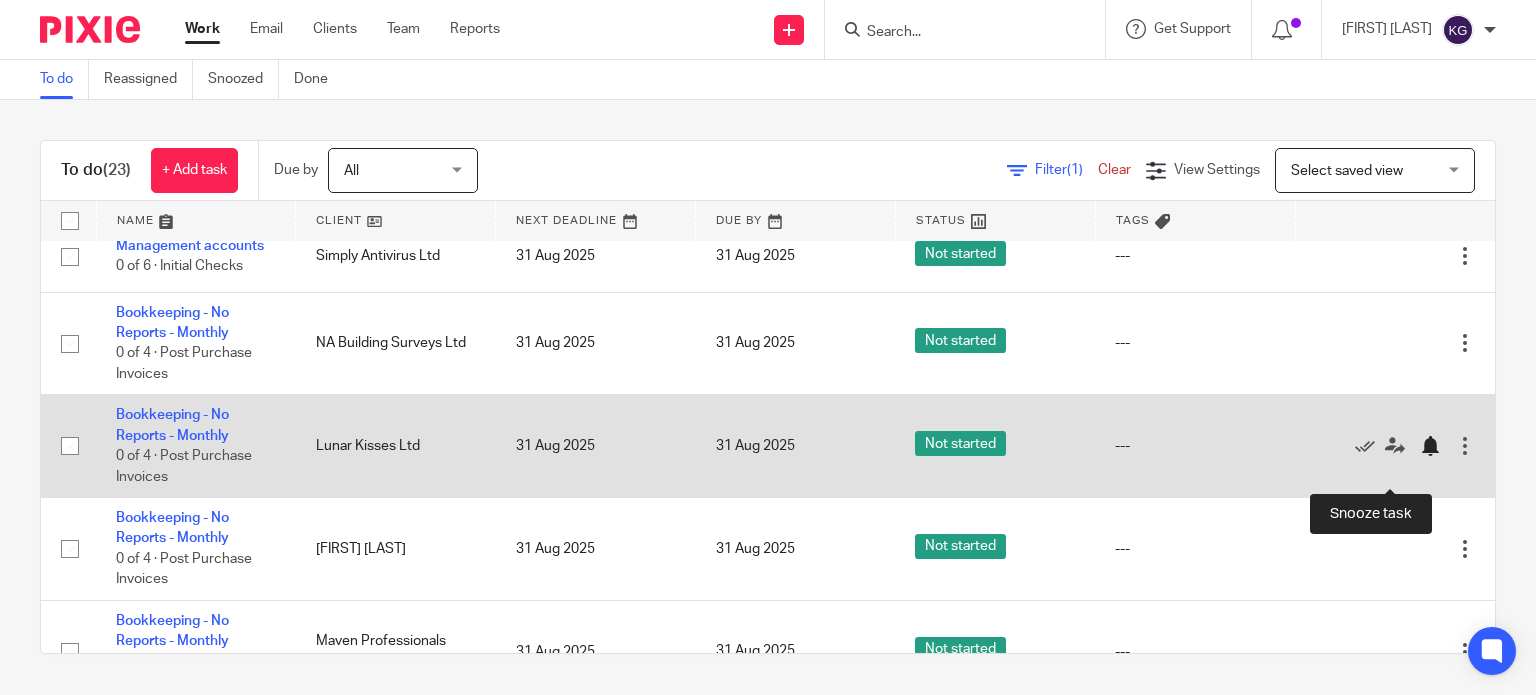 click 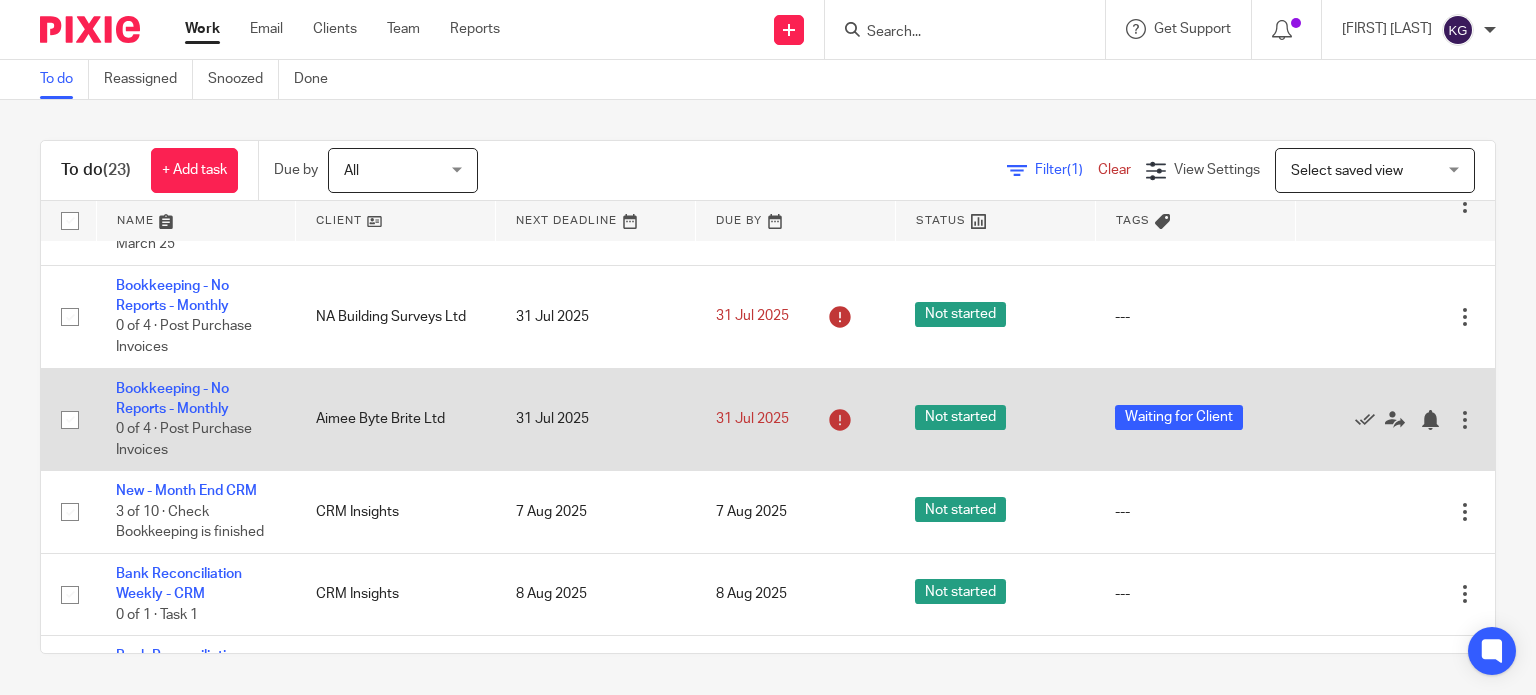 scroll, scrollTop: 100, scrollLeft: 0, axis: vertical 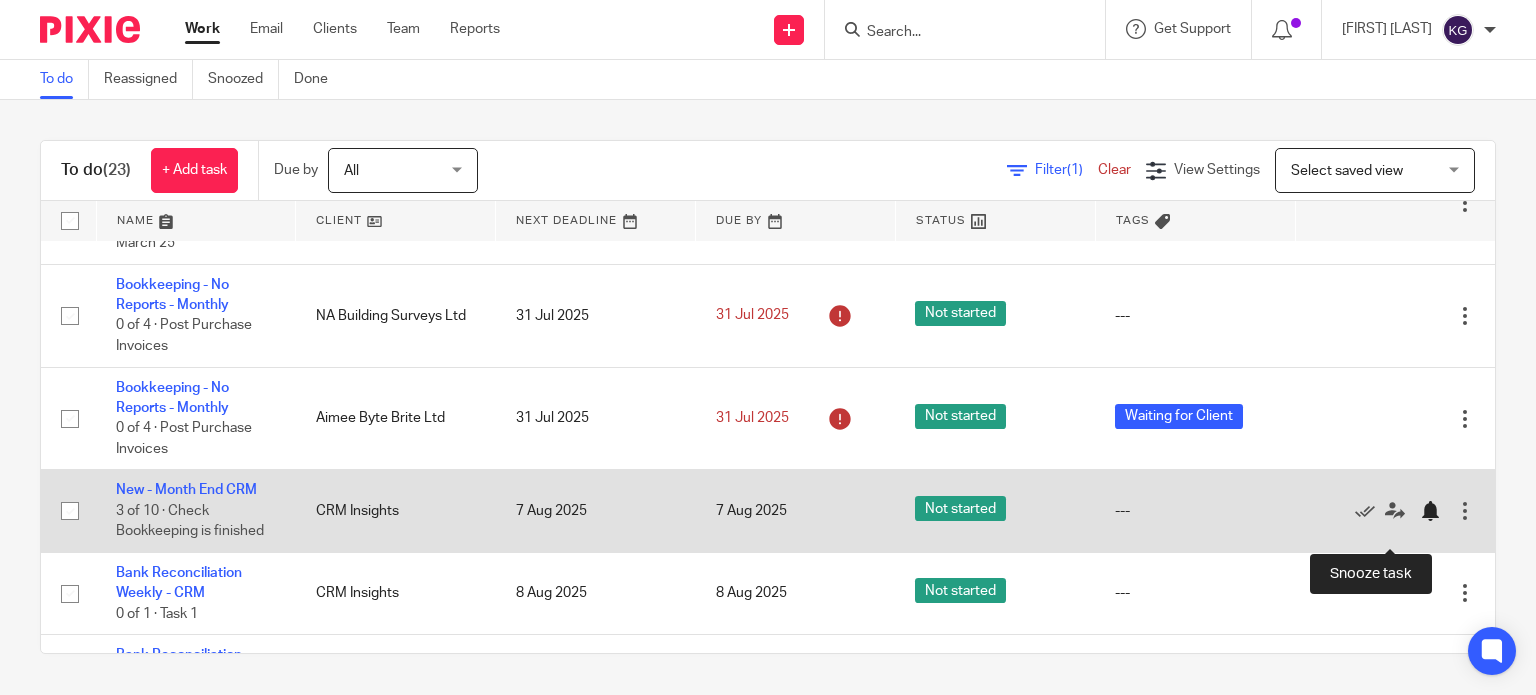 click 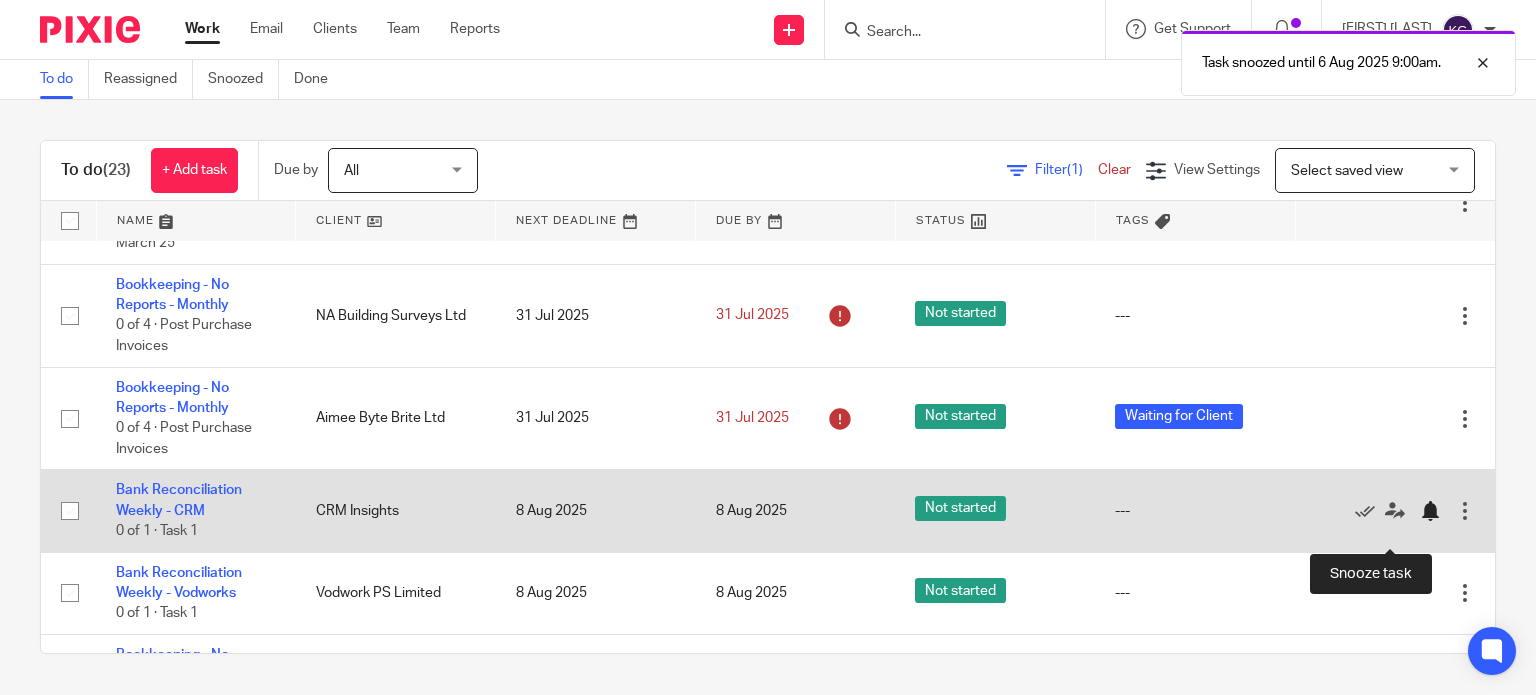 click 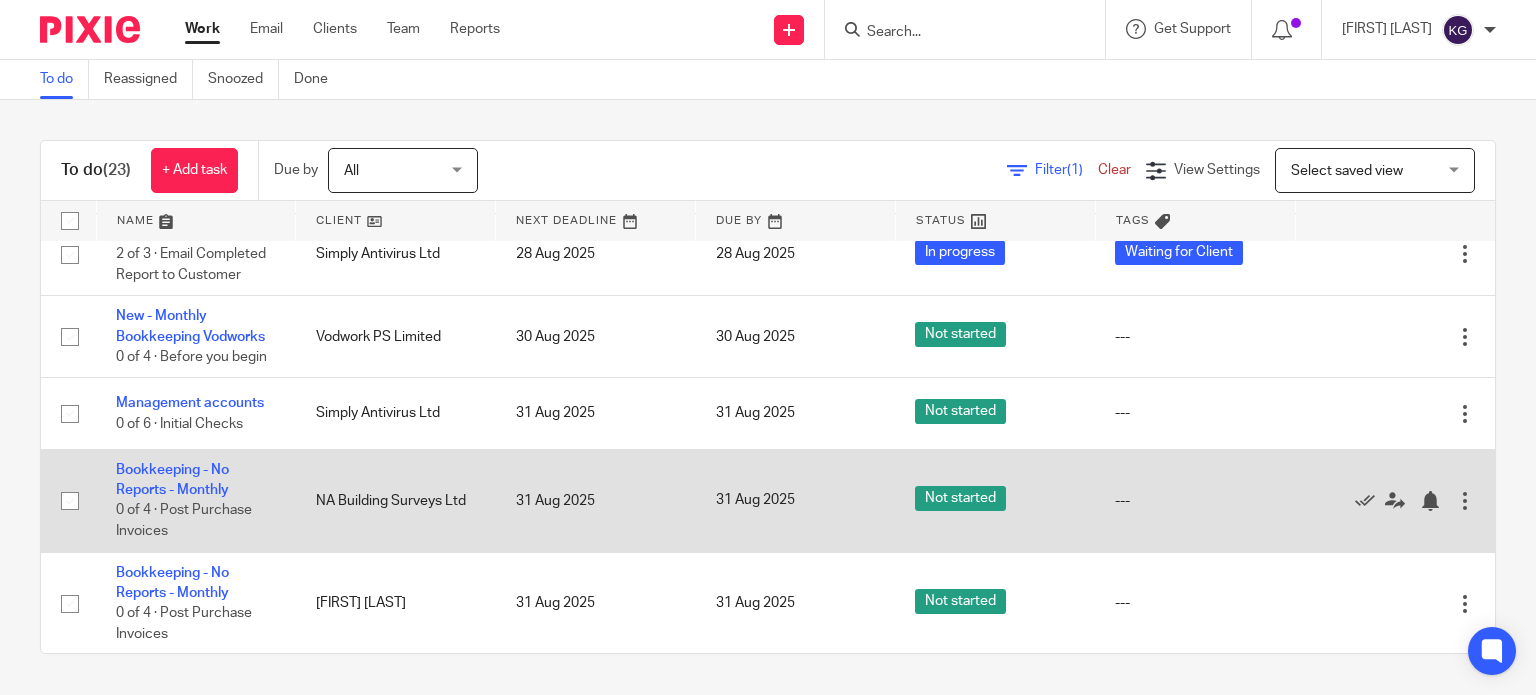 scroll, scrollTop: 578, scrollLeft: 0, axis: vertical 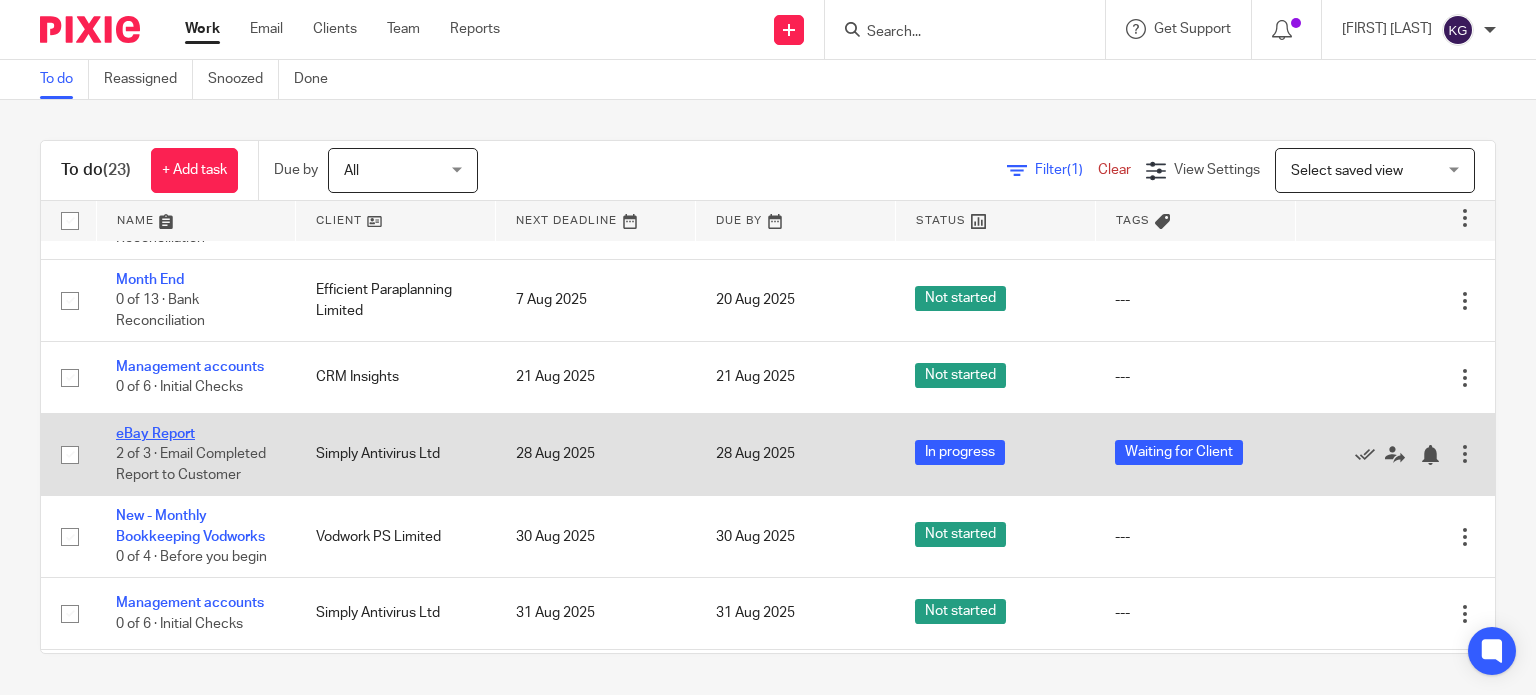click on "eBay Report" 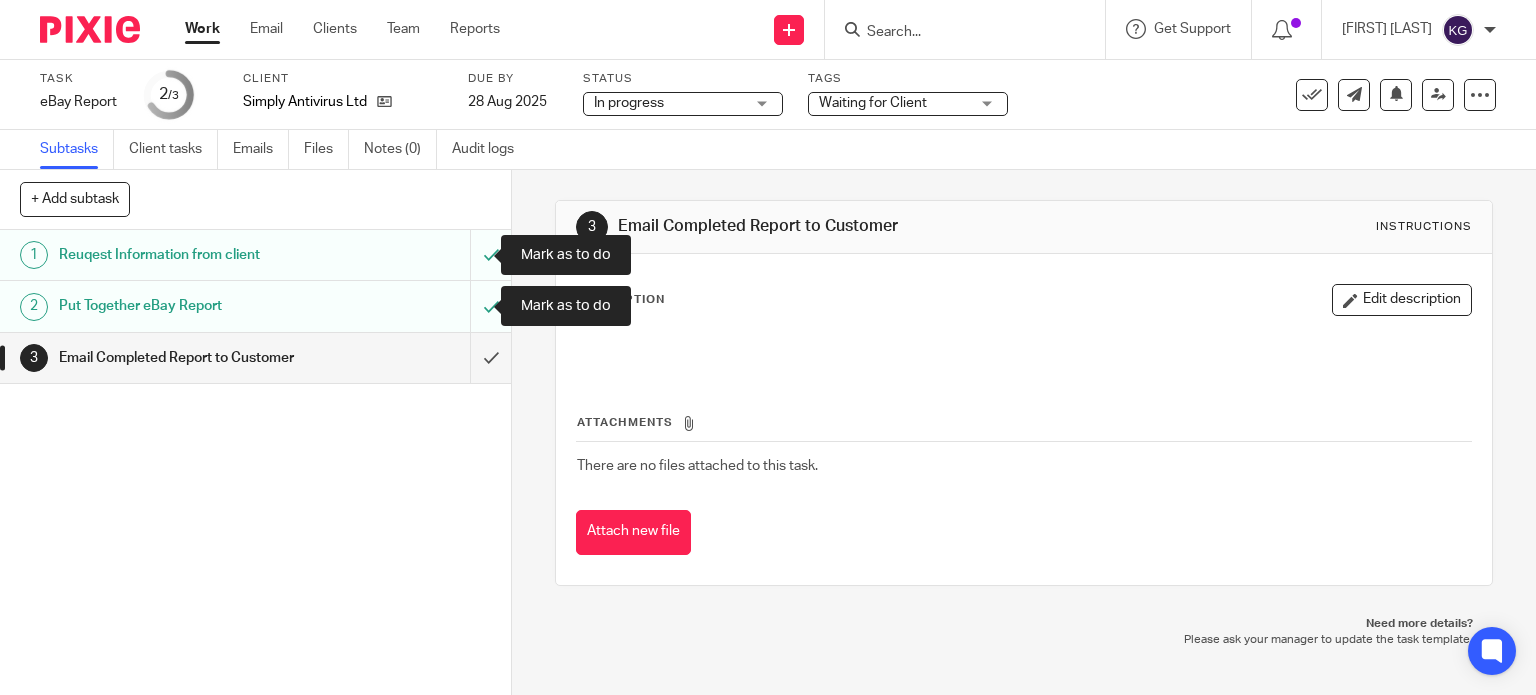 scroll, scrollTop: 0, scrollLeft: 0, axis: both 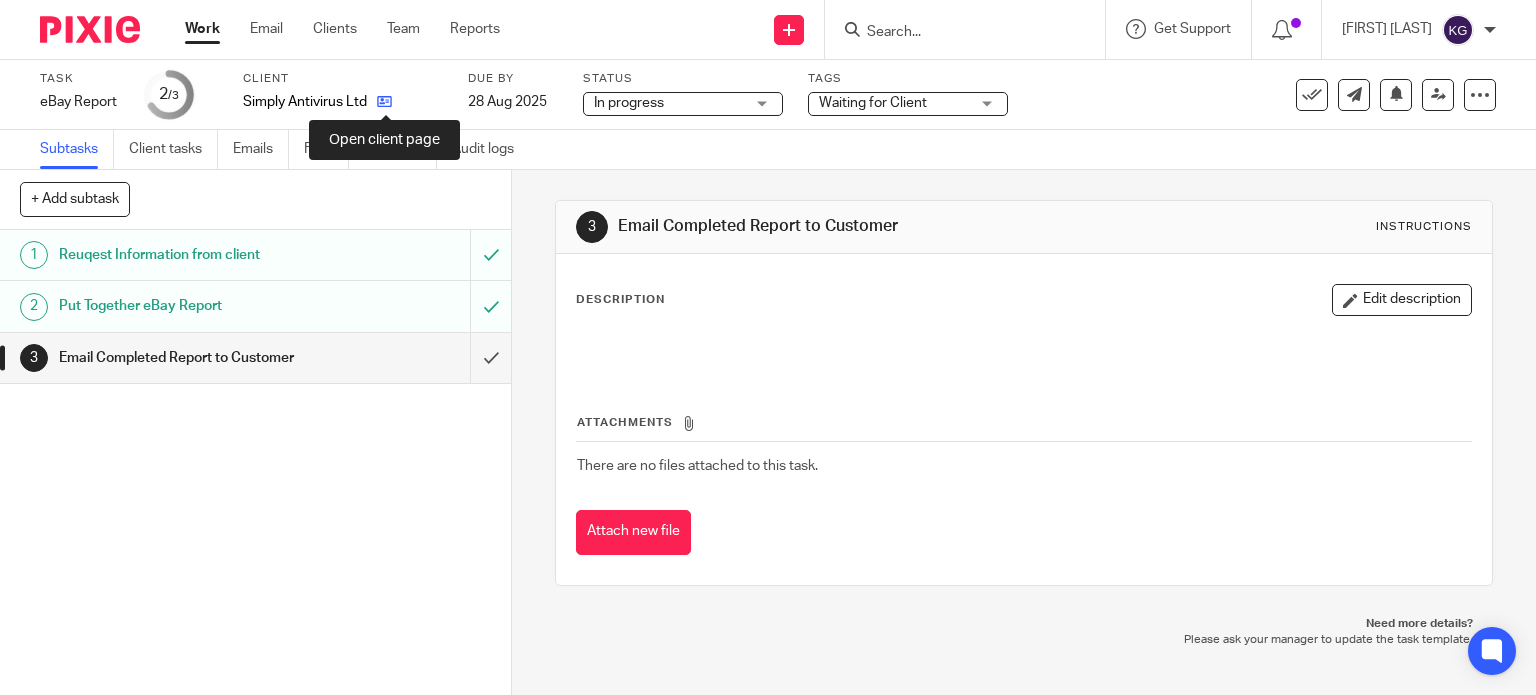 click at bounding box center (384, 101) 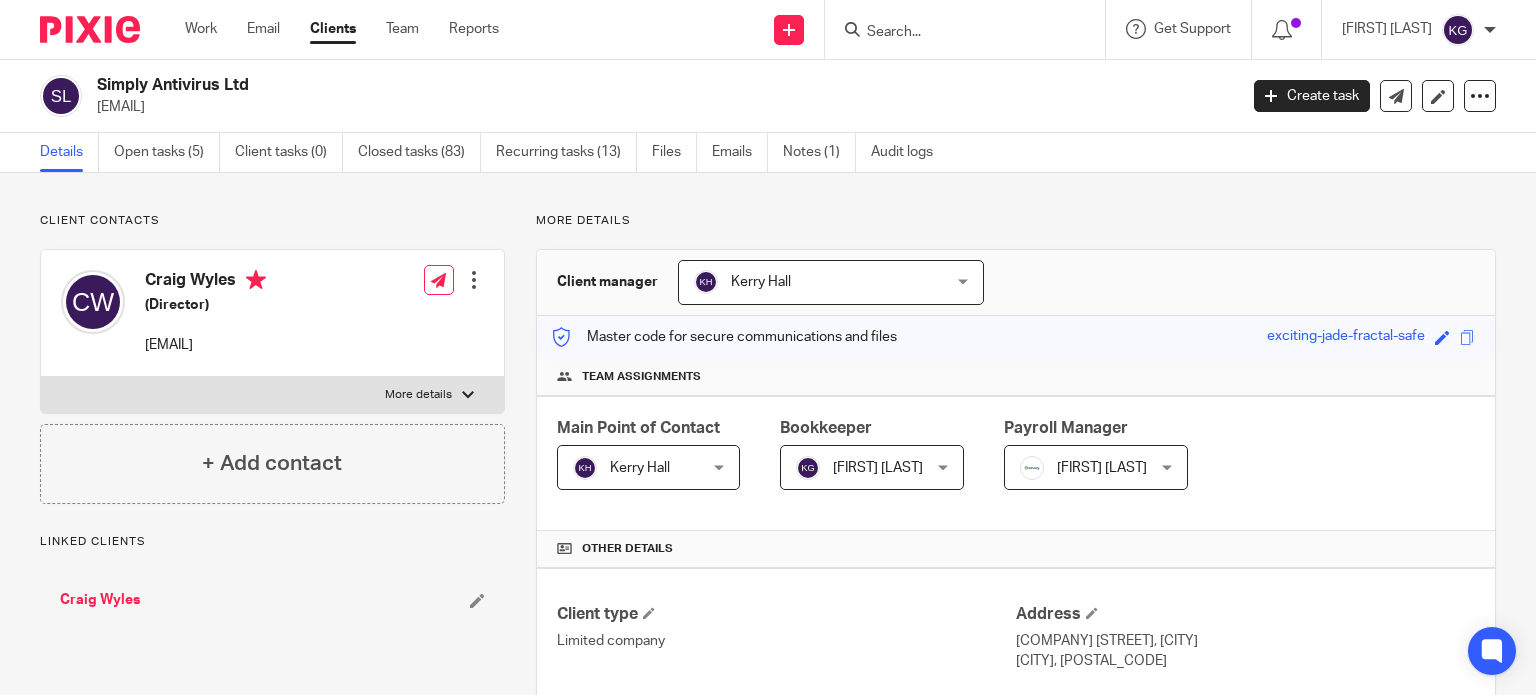 scroll, scrollTop: 0, scrollLeft: 0, axis: both 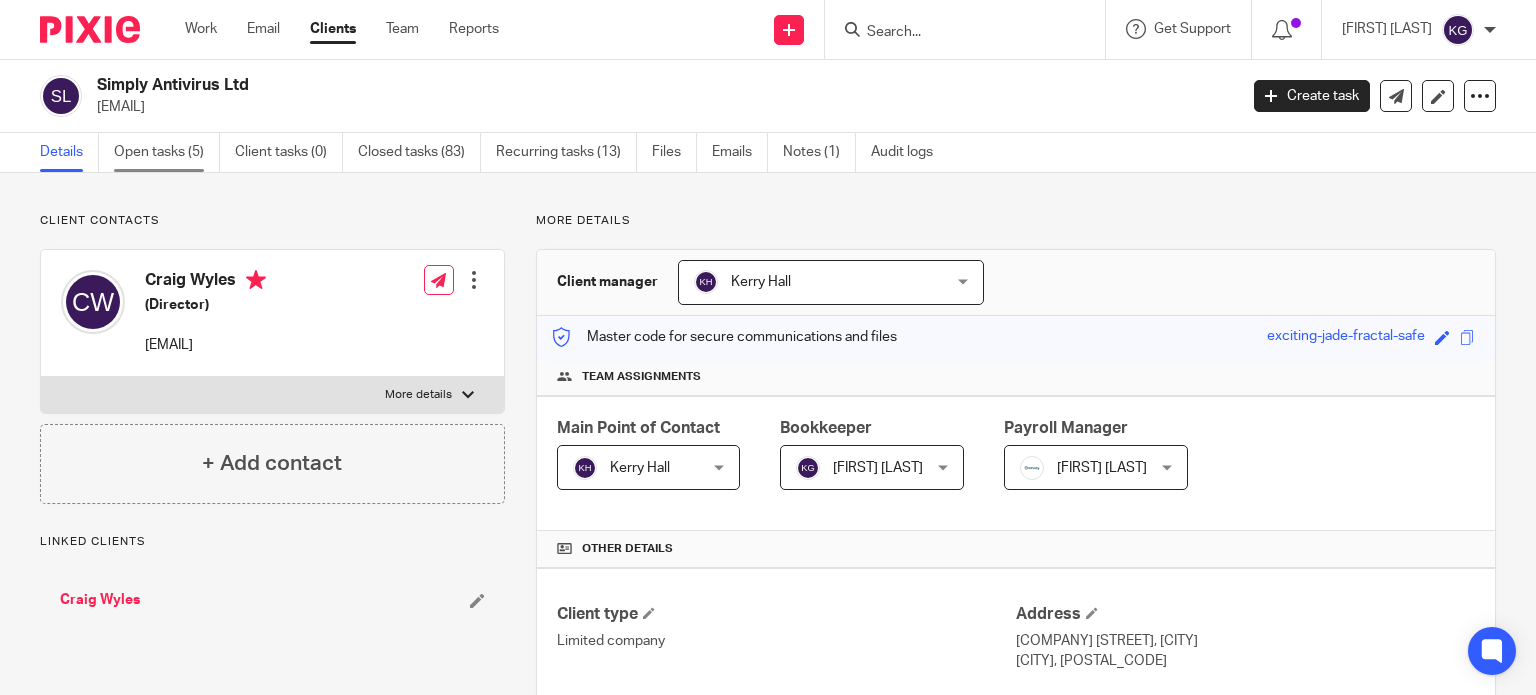 click on "Open tasks (5)" at bounding box center (167, 152) 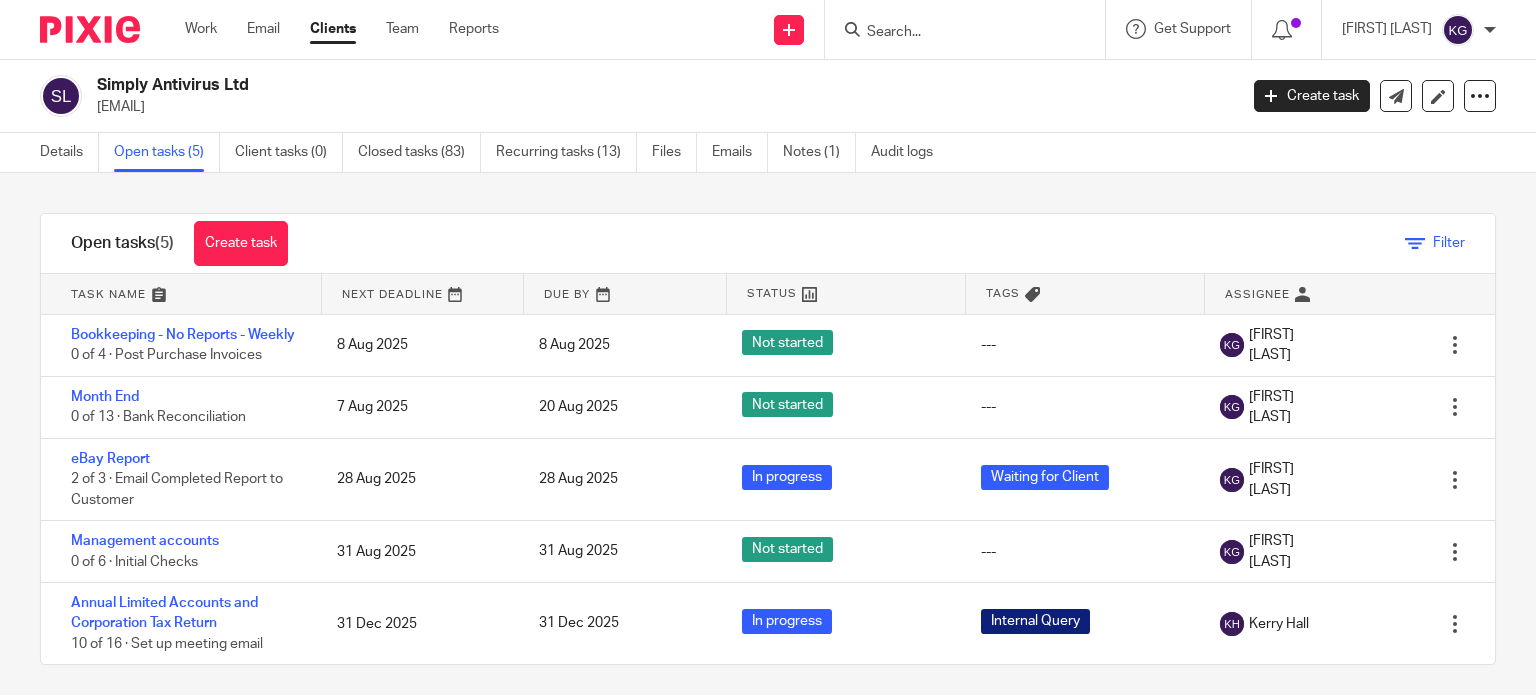 scroll, scrollTop: 0, scrollLeft: 0, axis: both 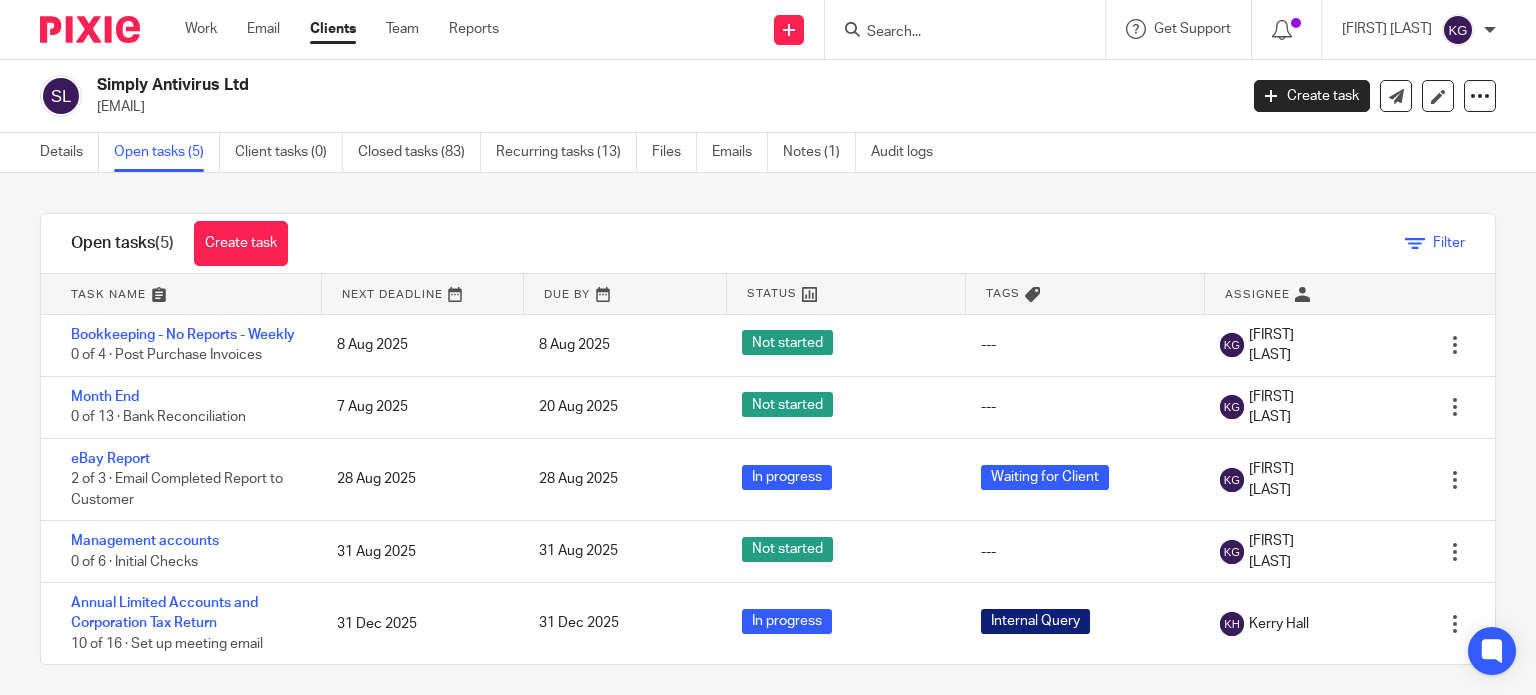 click on "Filter" at bounding box center [1449, 243] 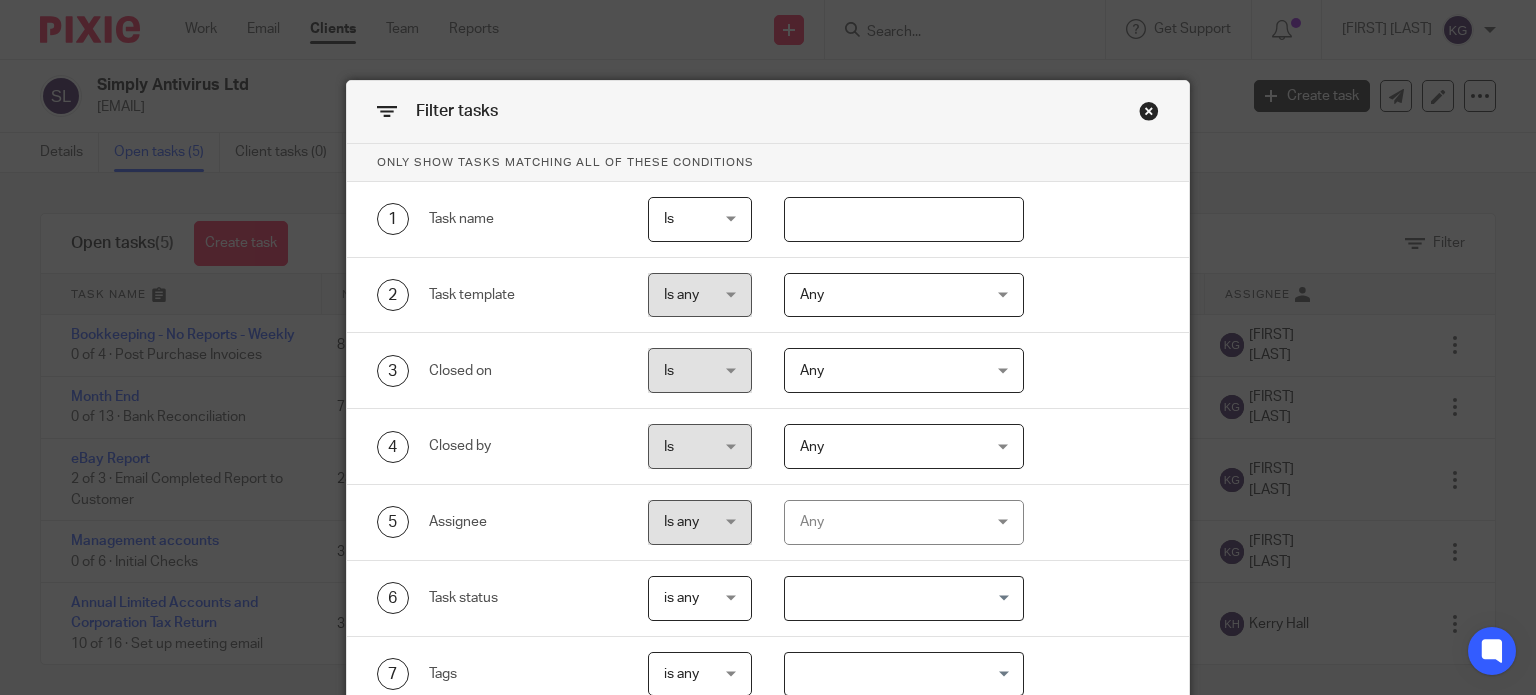 click on "Any" at bounding box center [889, 522] 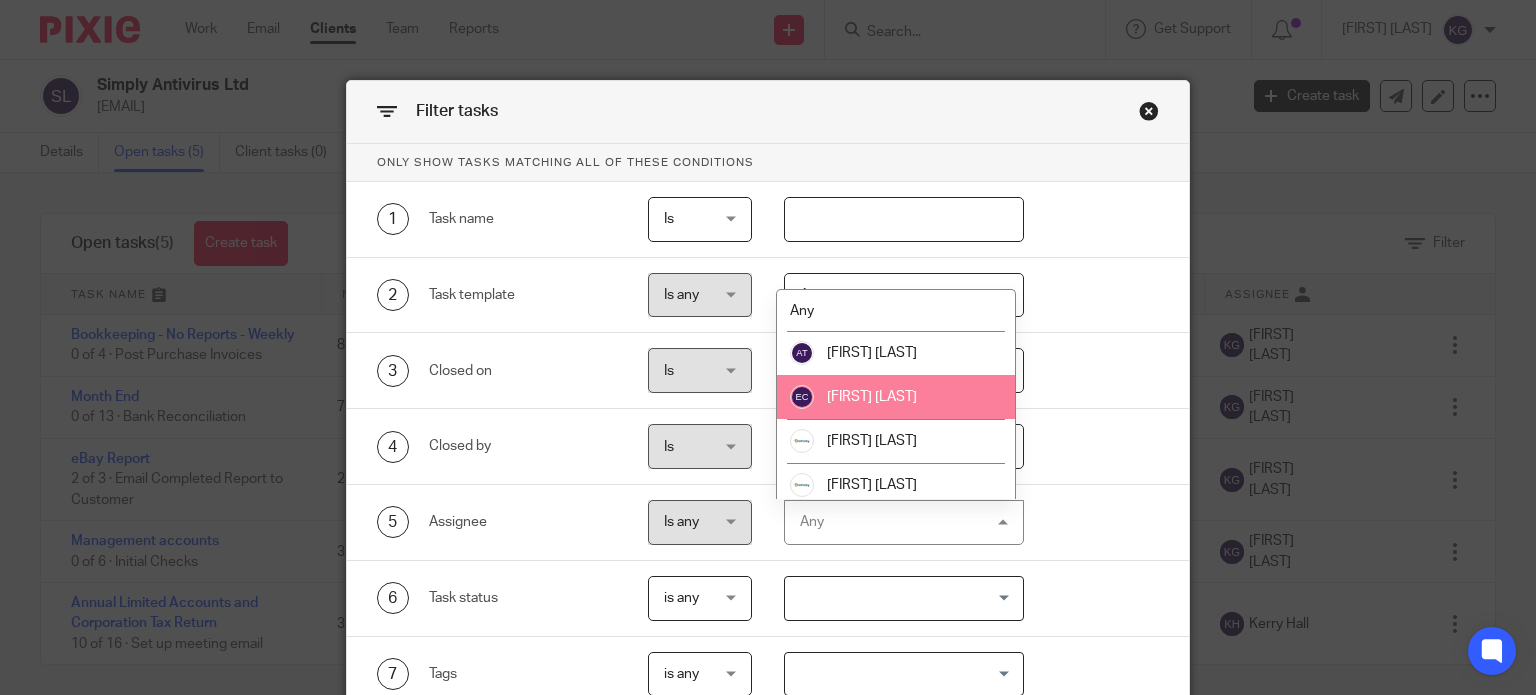 scroll, scrollTop: 200, scrollLeft: 0, axis: vertical 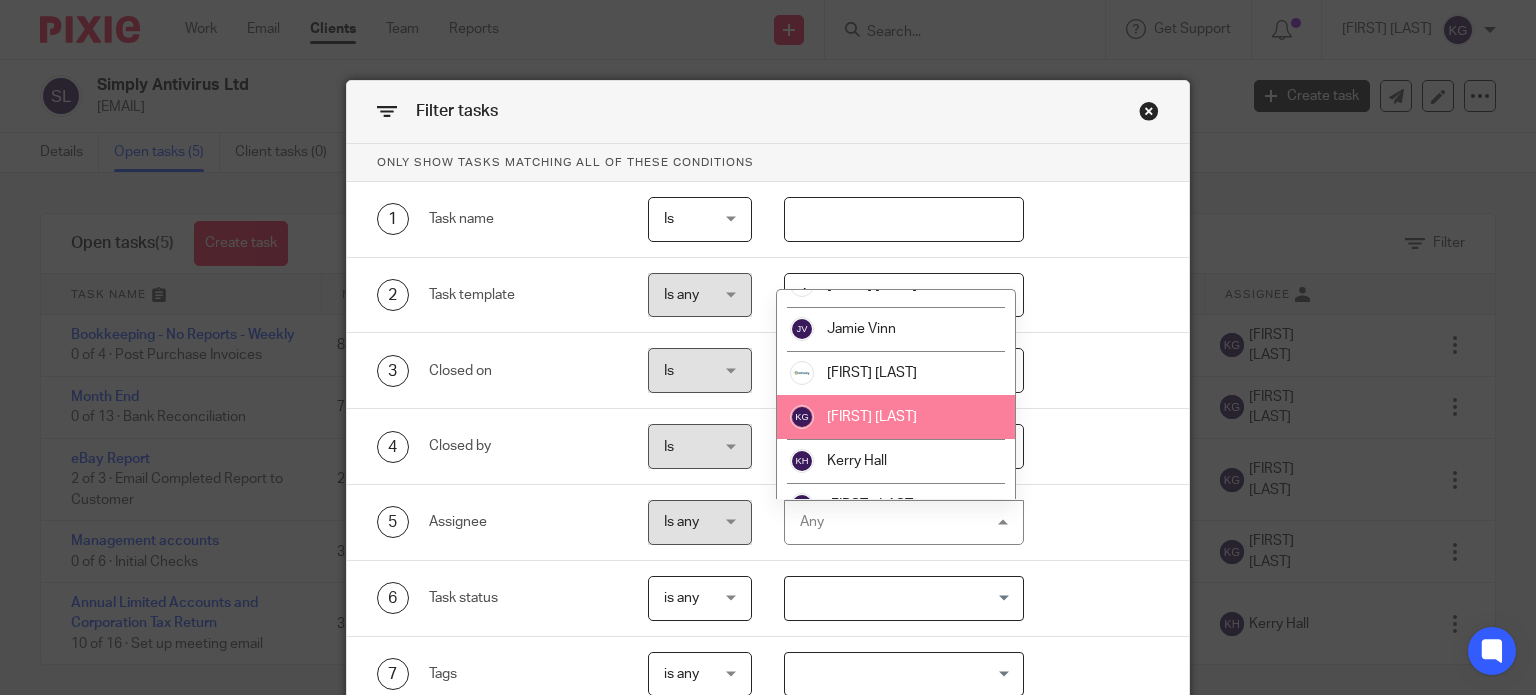click on "[FIRST] [LAST]" at bounding box center (896, 417) 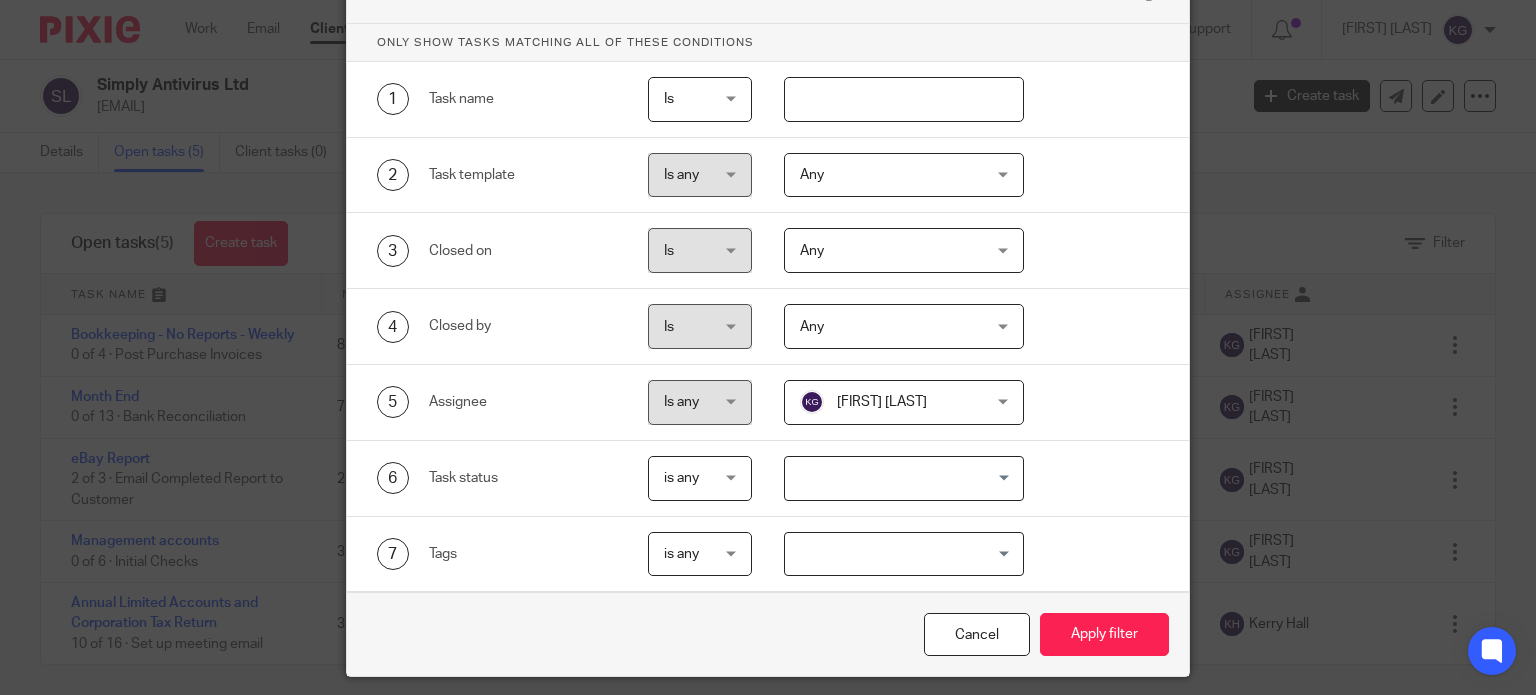 scroll, scrollTop: 180, scrollLeft: 0, axis: vertical 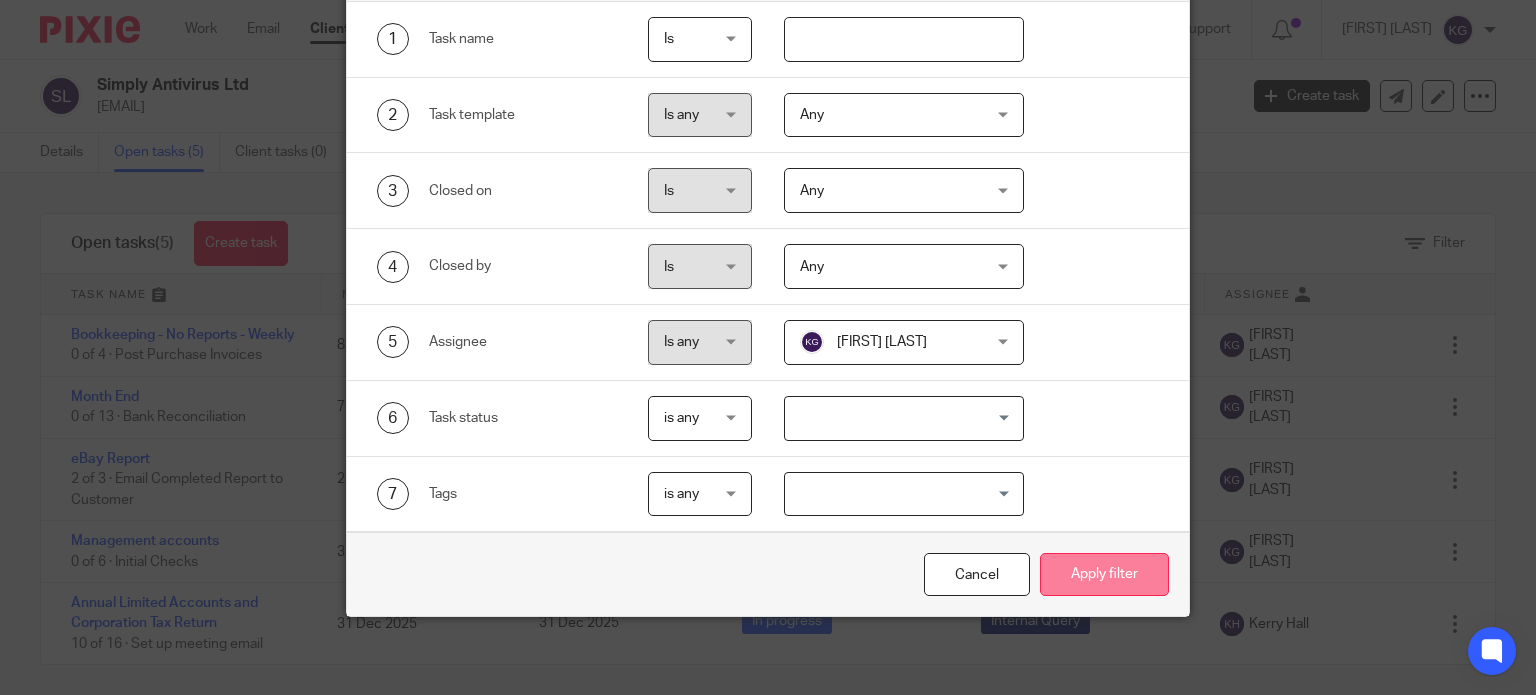 click on "Apply filter" at bounding box center (1104, 574) 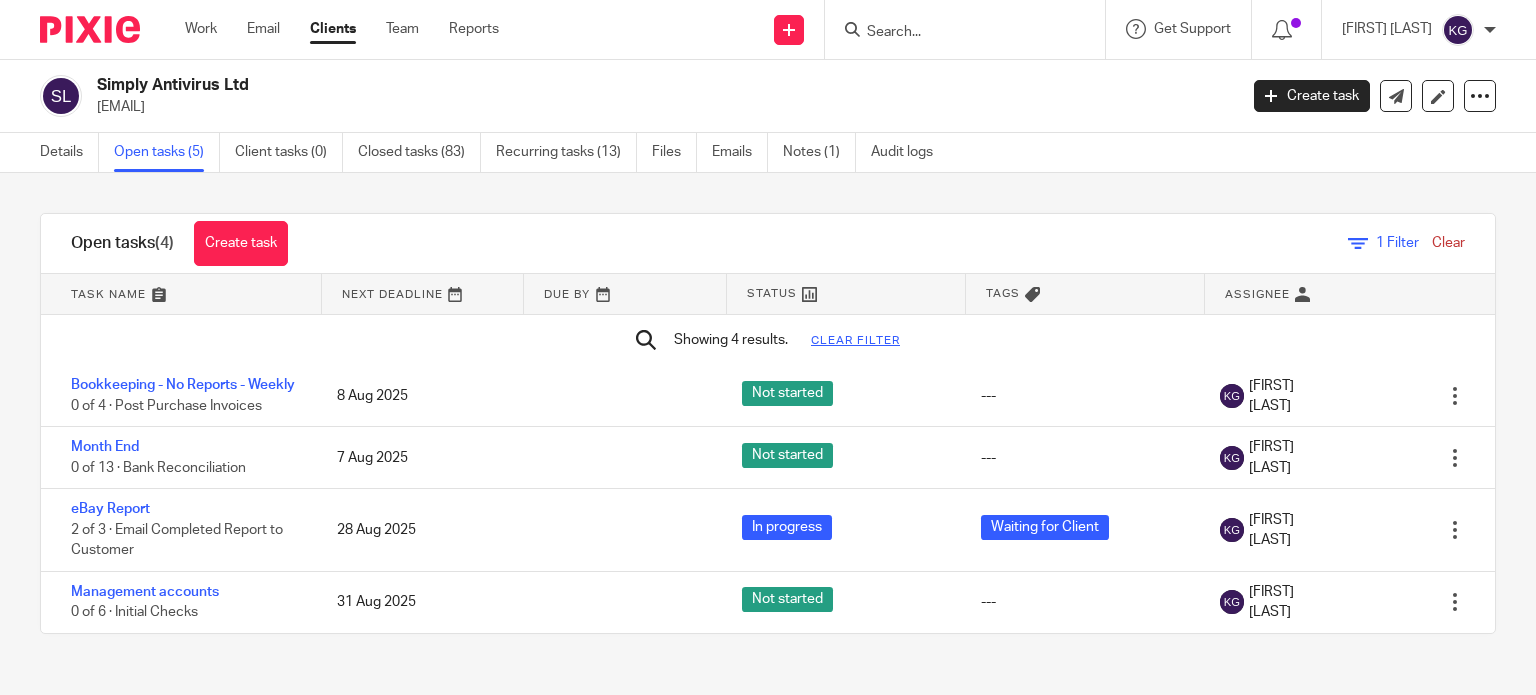 scroll, scrollTop: 0, scrollLeft: 0, axis: both 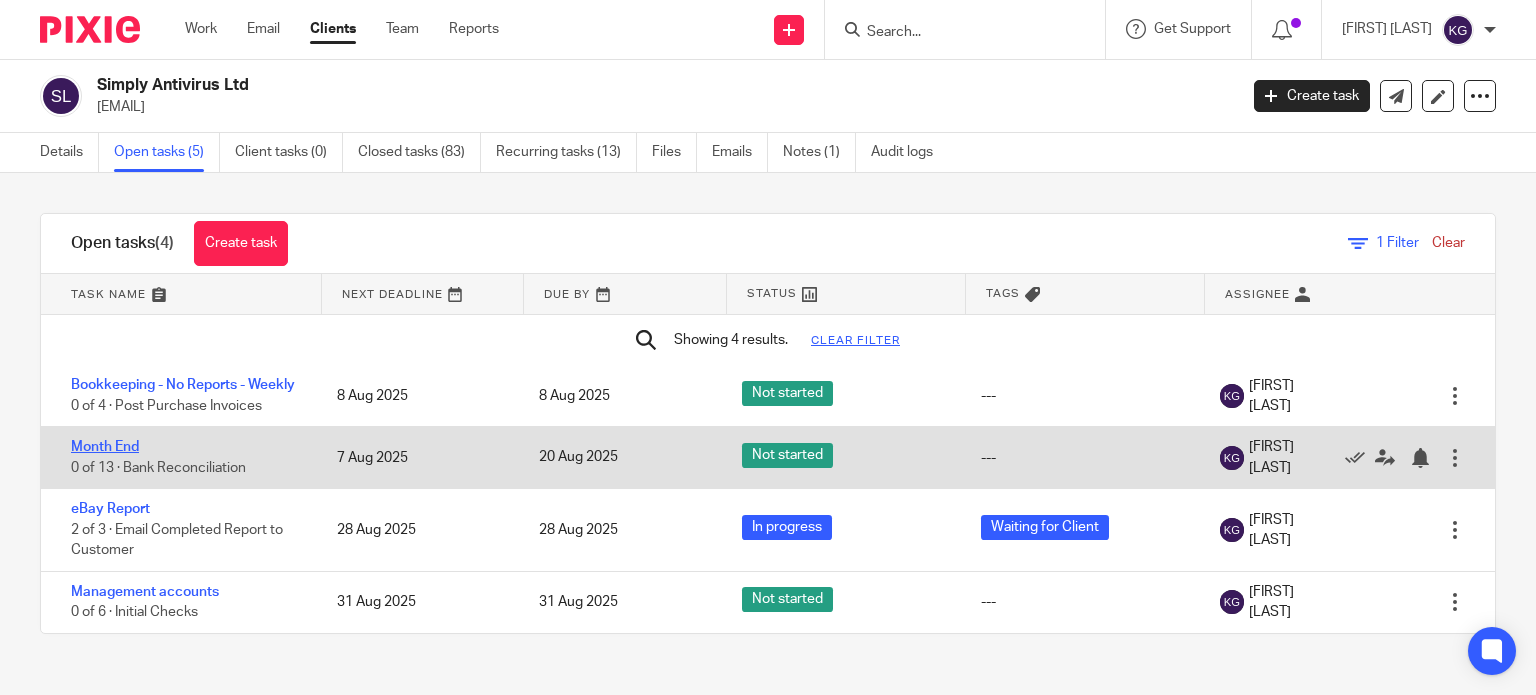 click on "Month End" at bounding box center [105, 447] 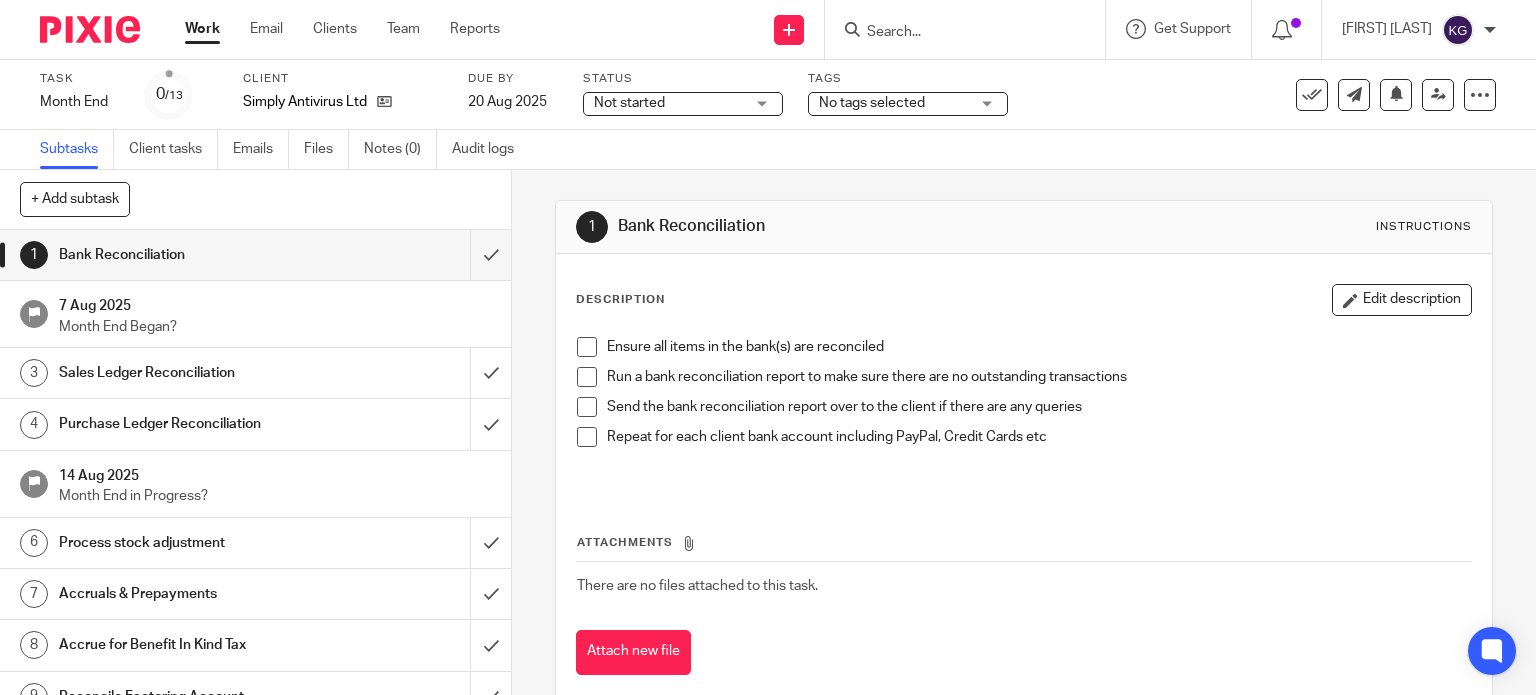 scroll, scrollTop: 0, scrollLeft: 0, axis: both 